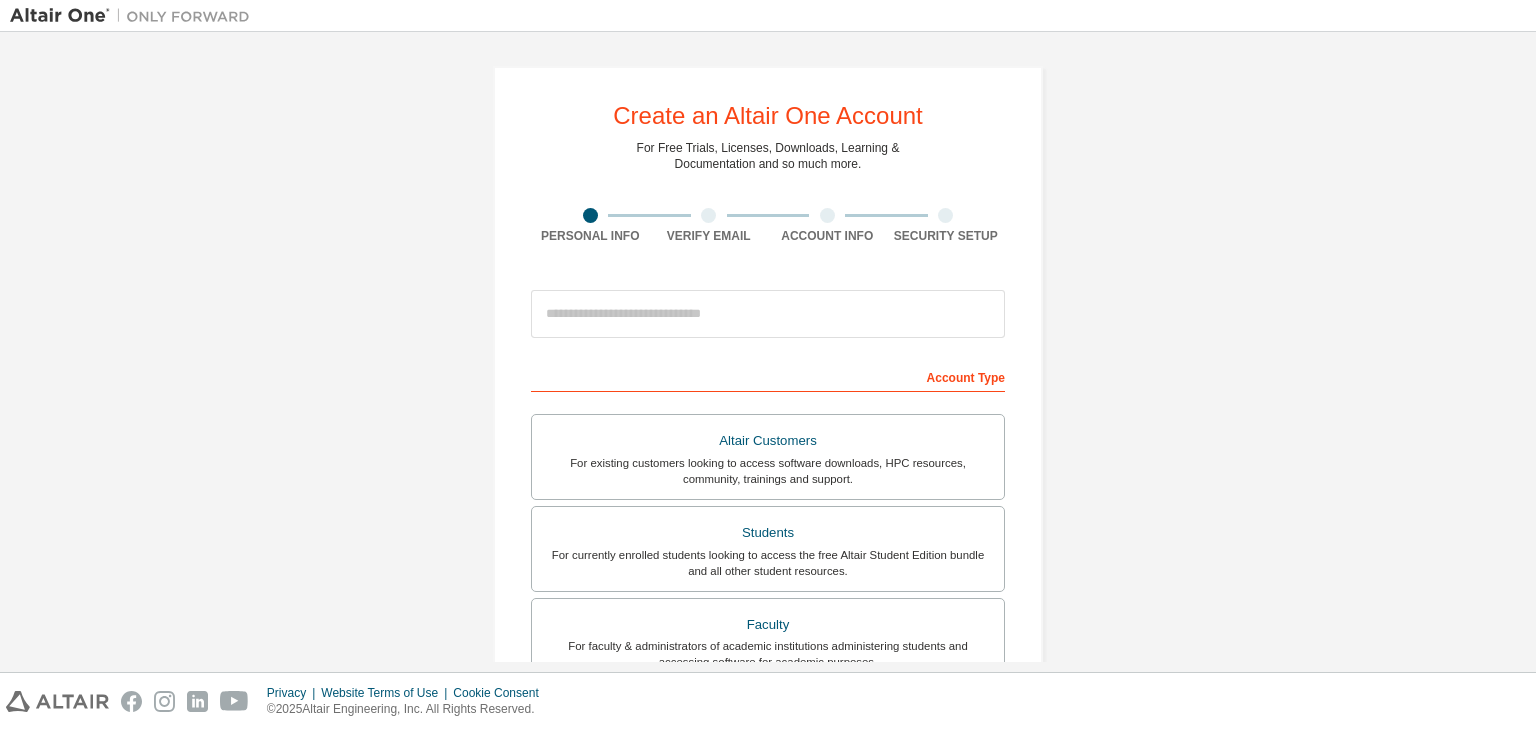scroll, scrollTop: 0, scrollLeft: 0, axis: both 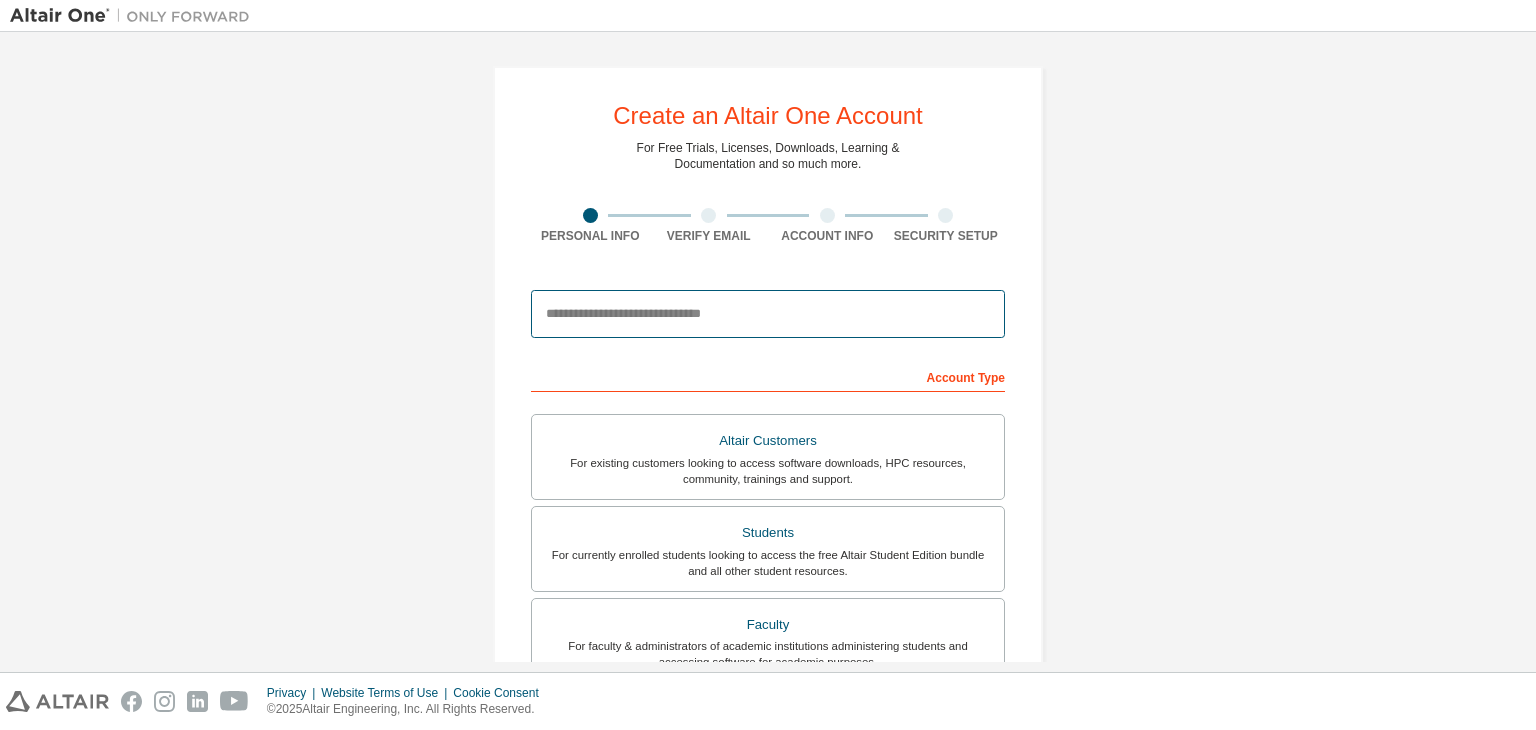 click at bounding box center (768, 314) 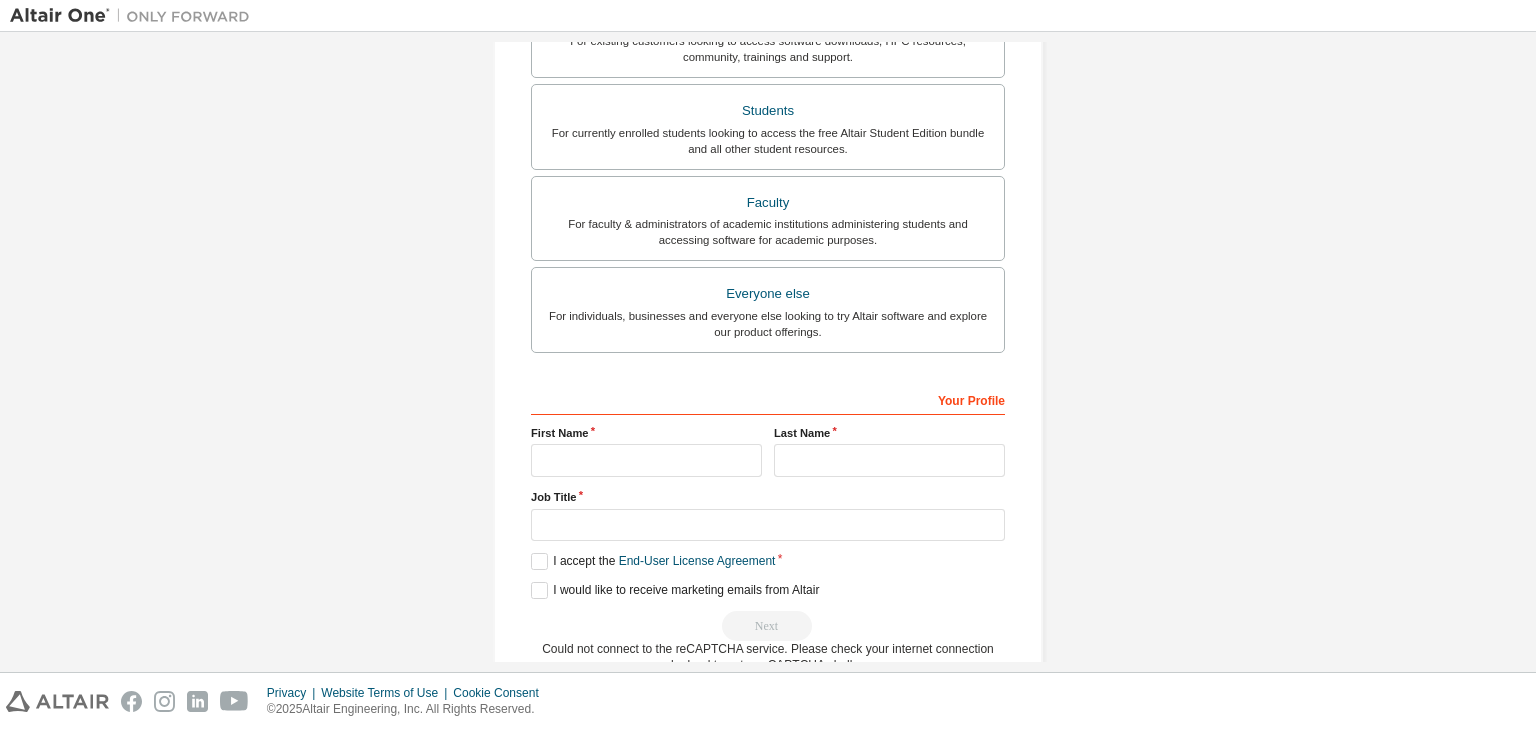 scroll, scrollTop: 467, scrollLeft: 0, axis: vertical 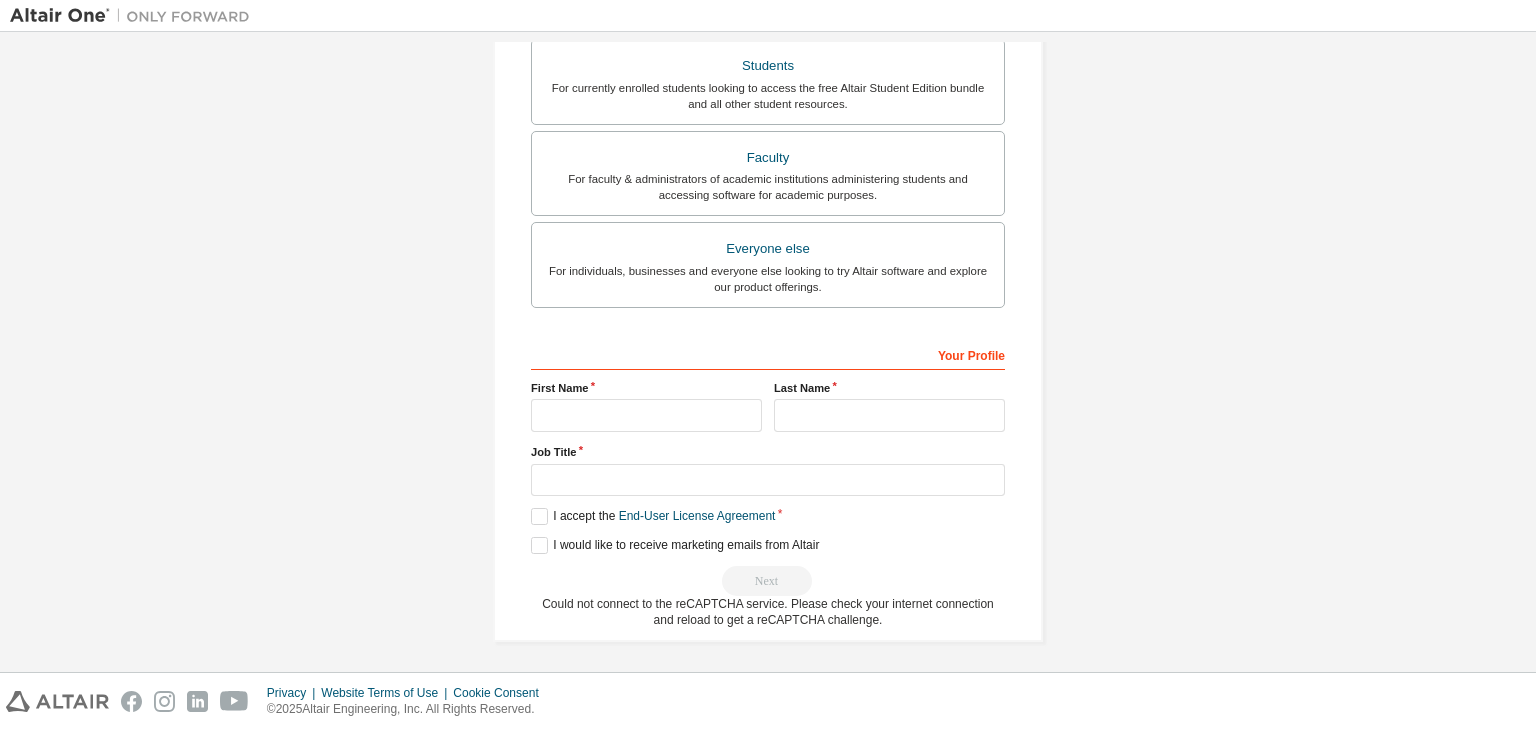 type on "**********" 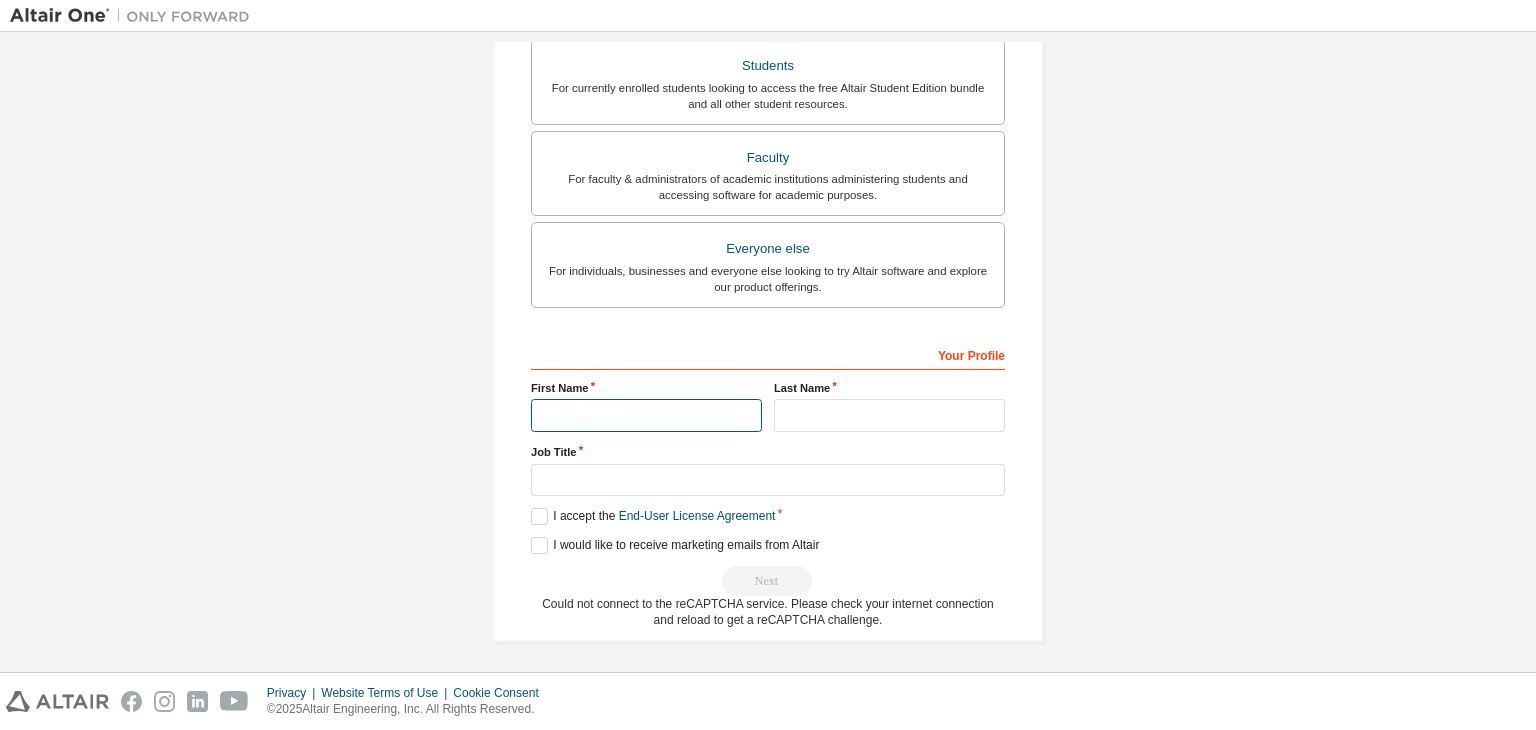 click at bounding box center [646, 415] 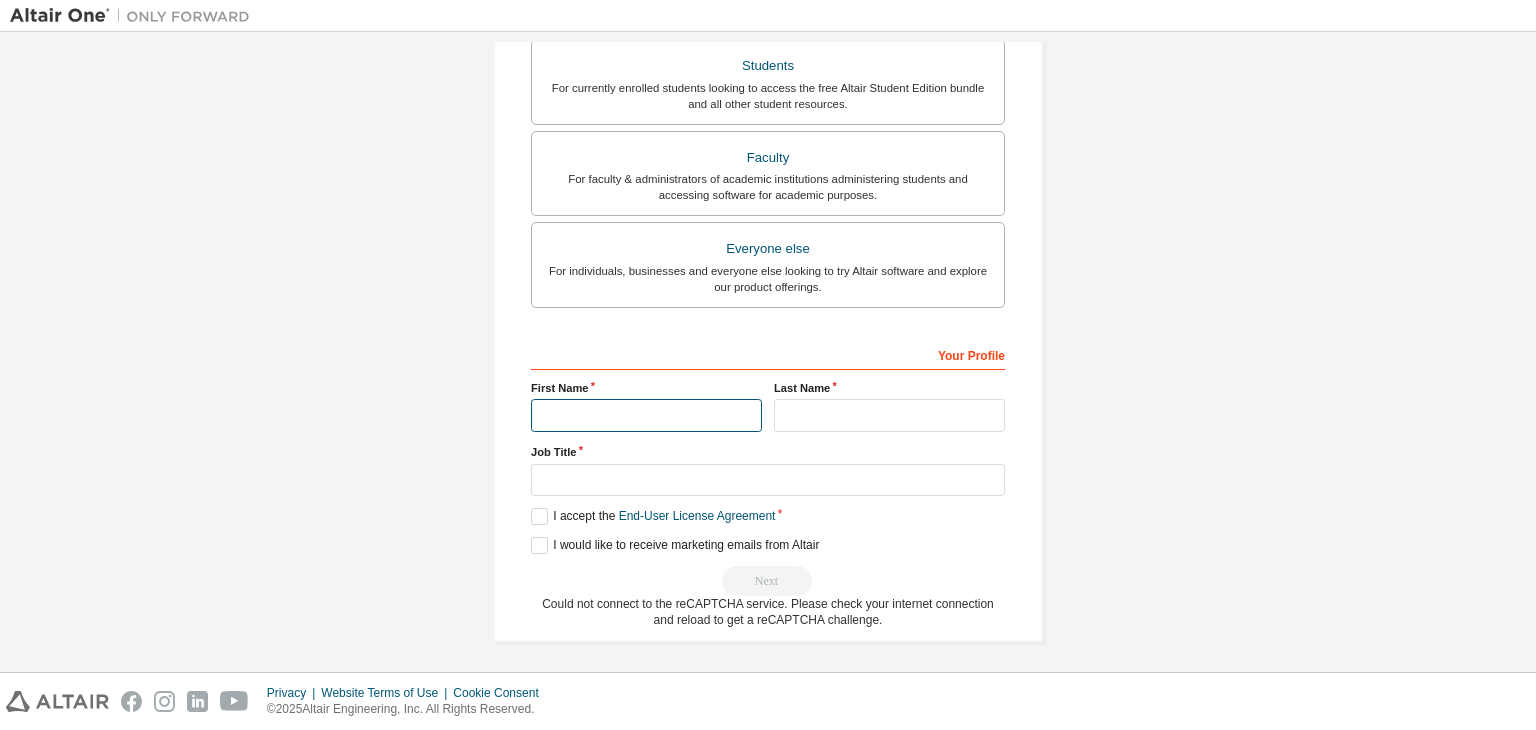type on "*" 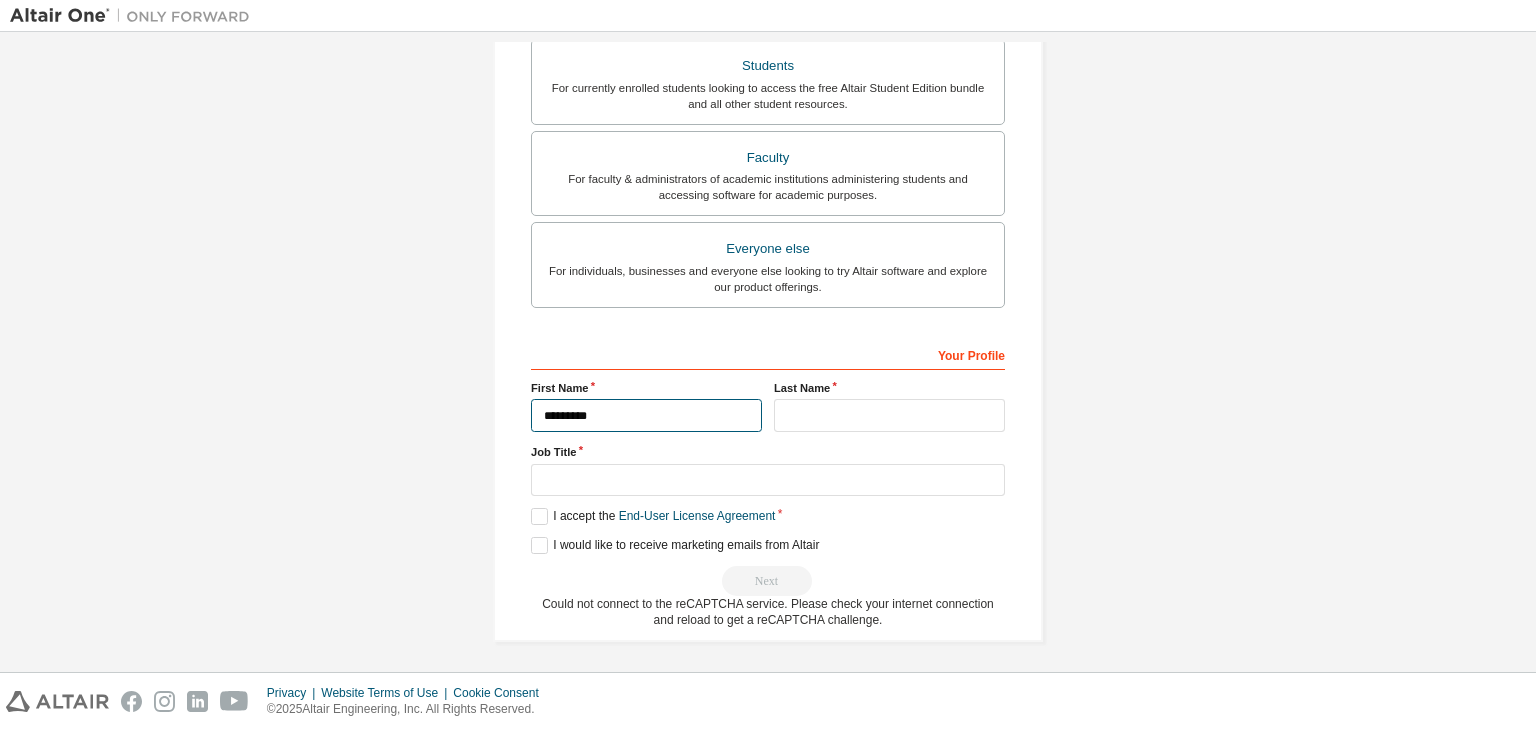 click on "*********" at bounding box center [646, 415] 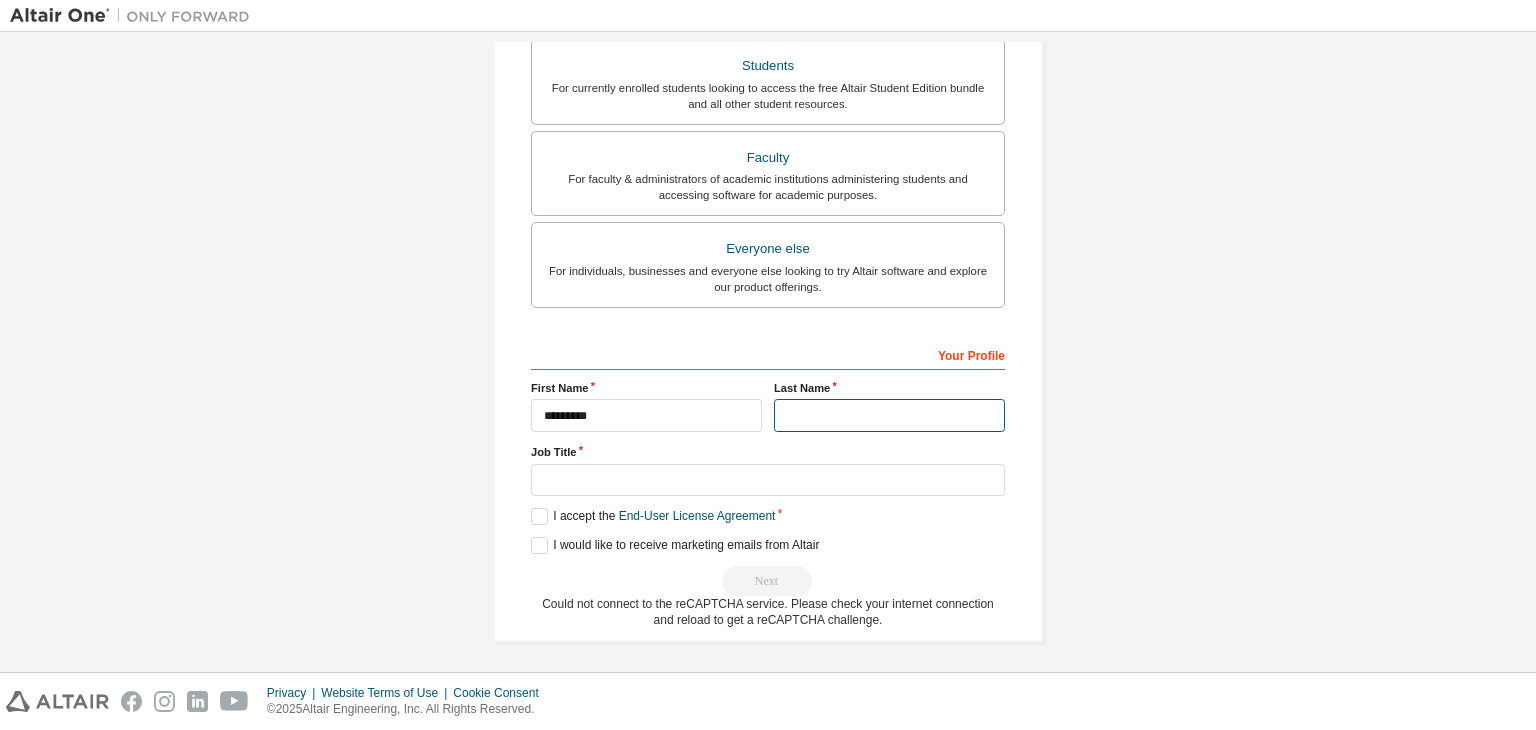 click at bounding box center (889, 415) 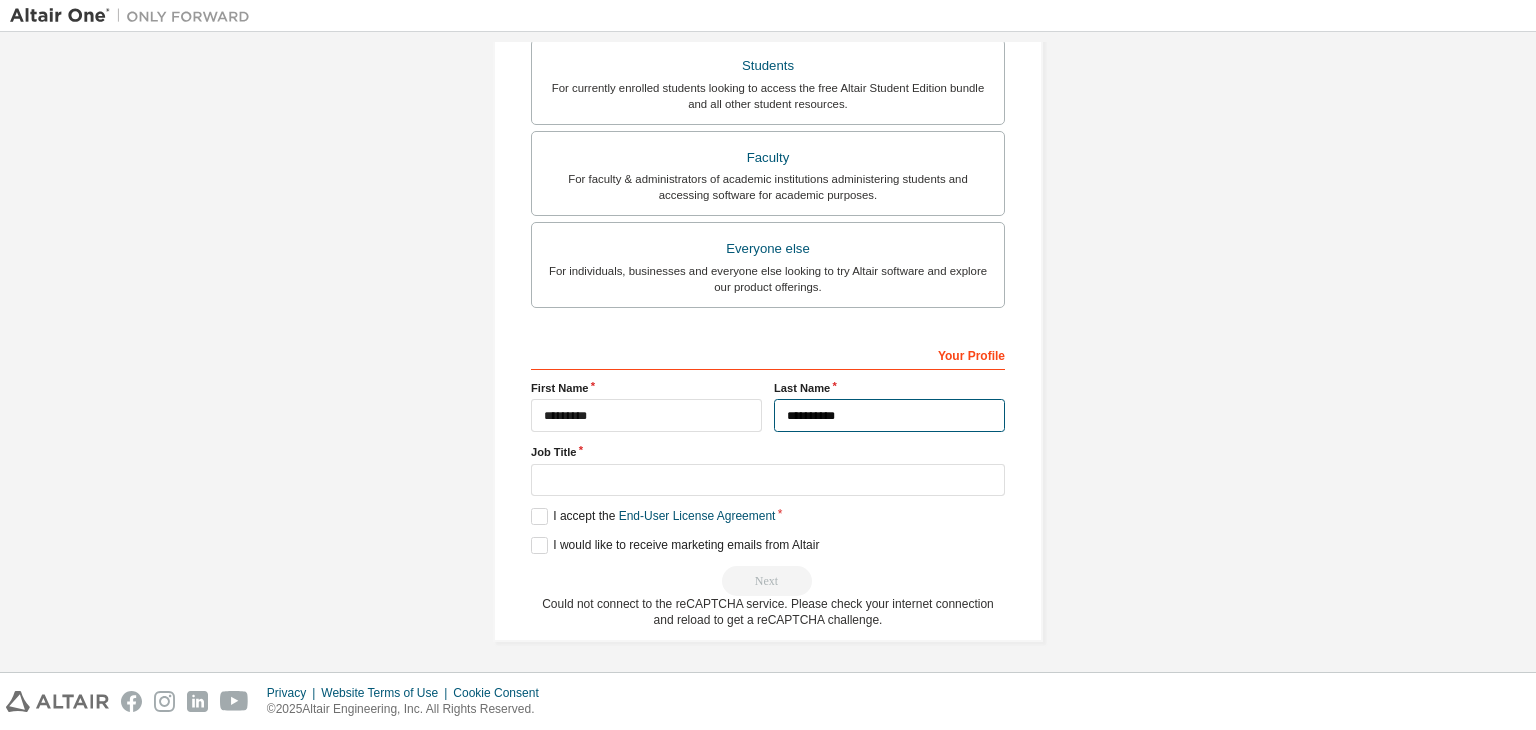 type on "**********" 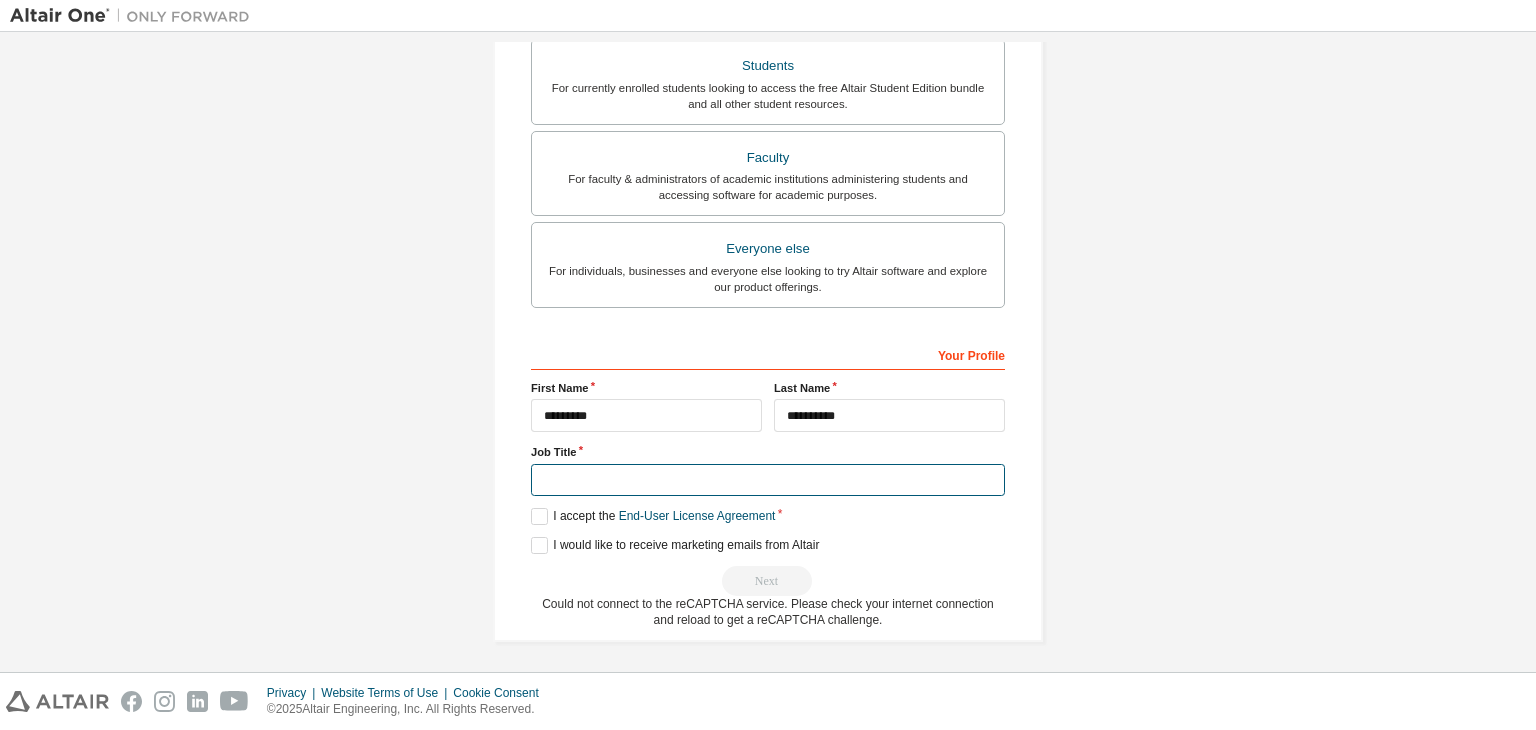 click at bounding box center [768, 480] 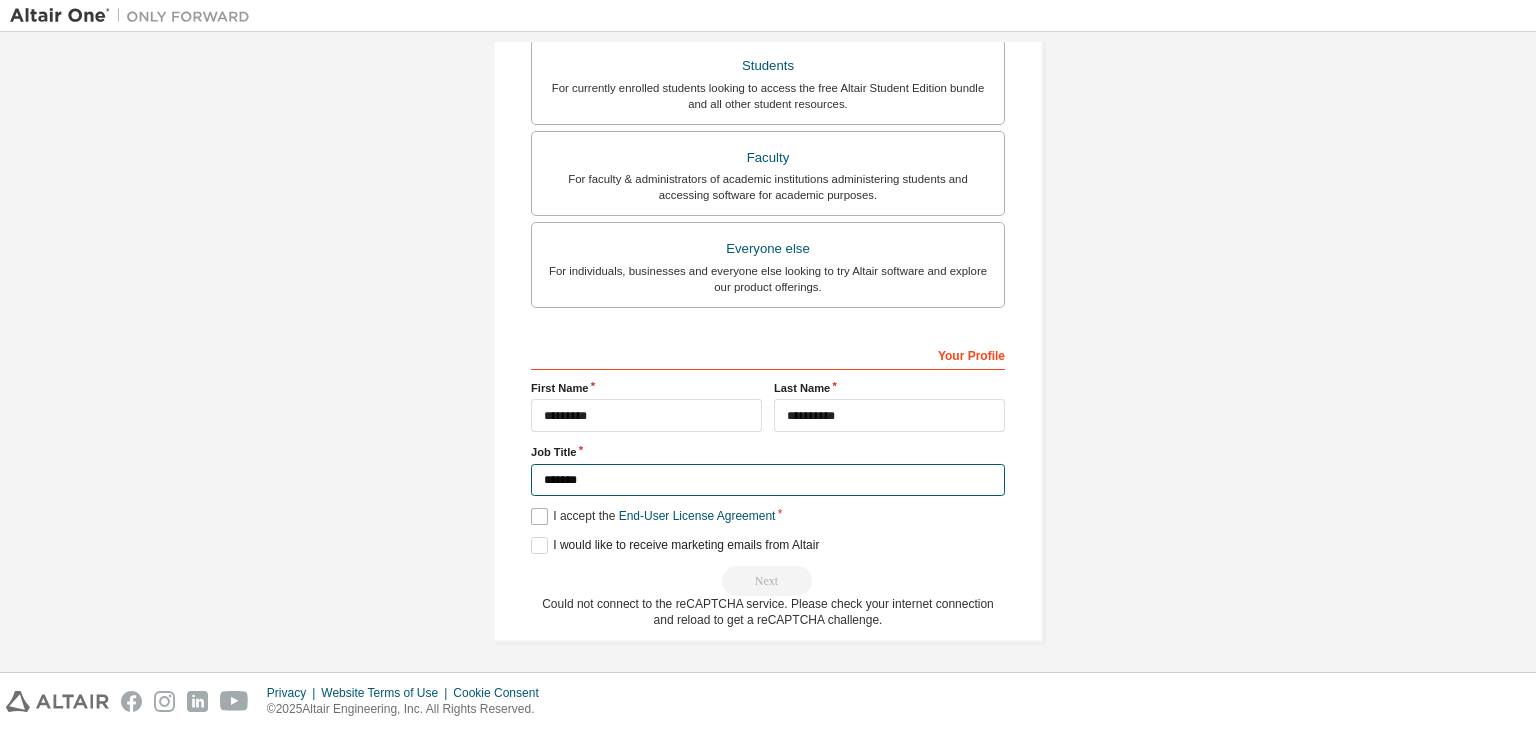 type on "*******" 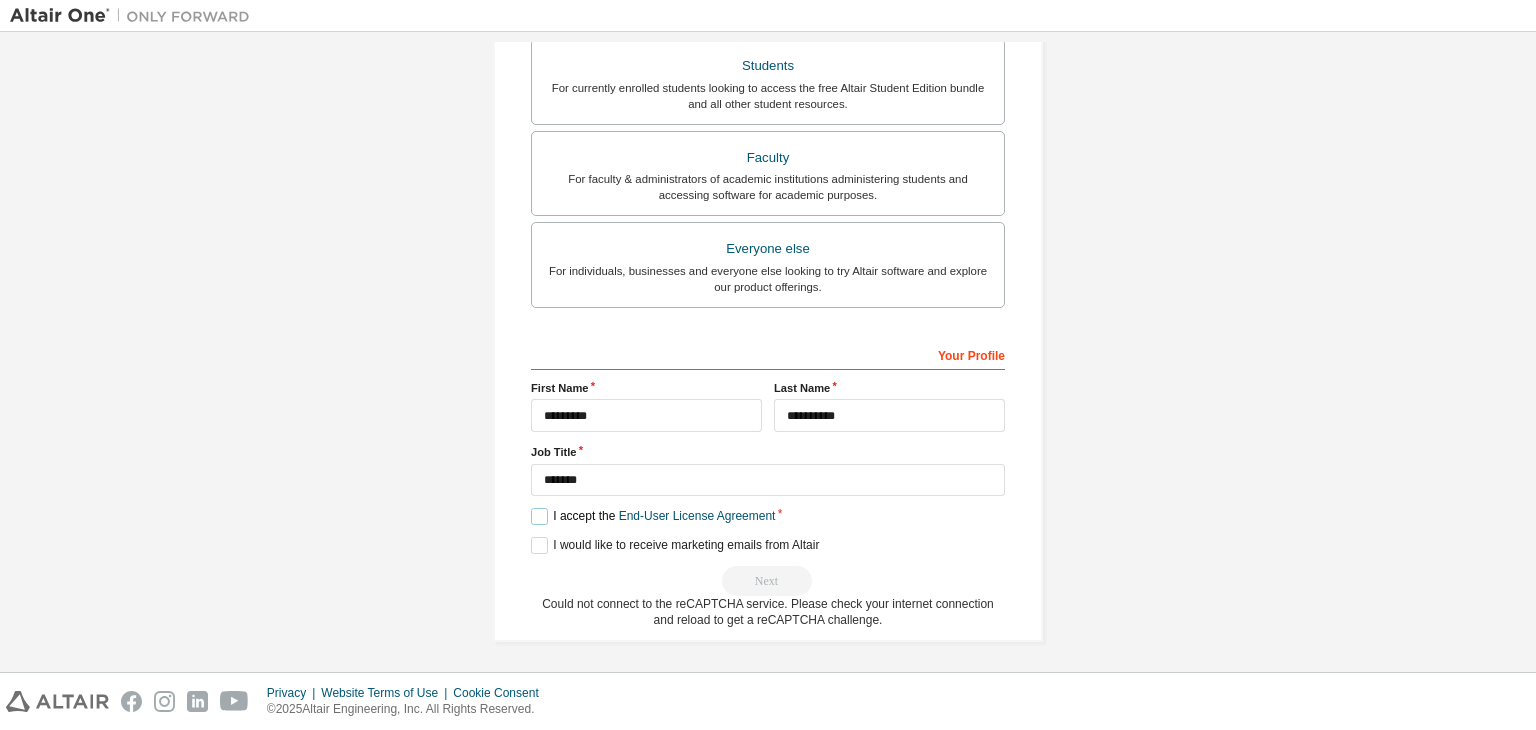 click on "I accept the    End-User License Agreement" at bounding box center [653, 516] 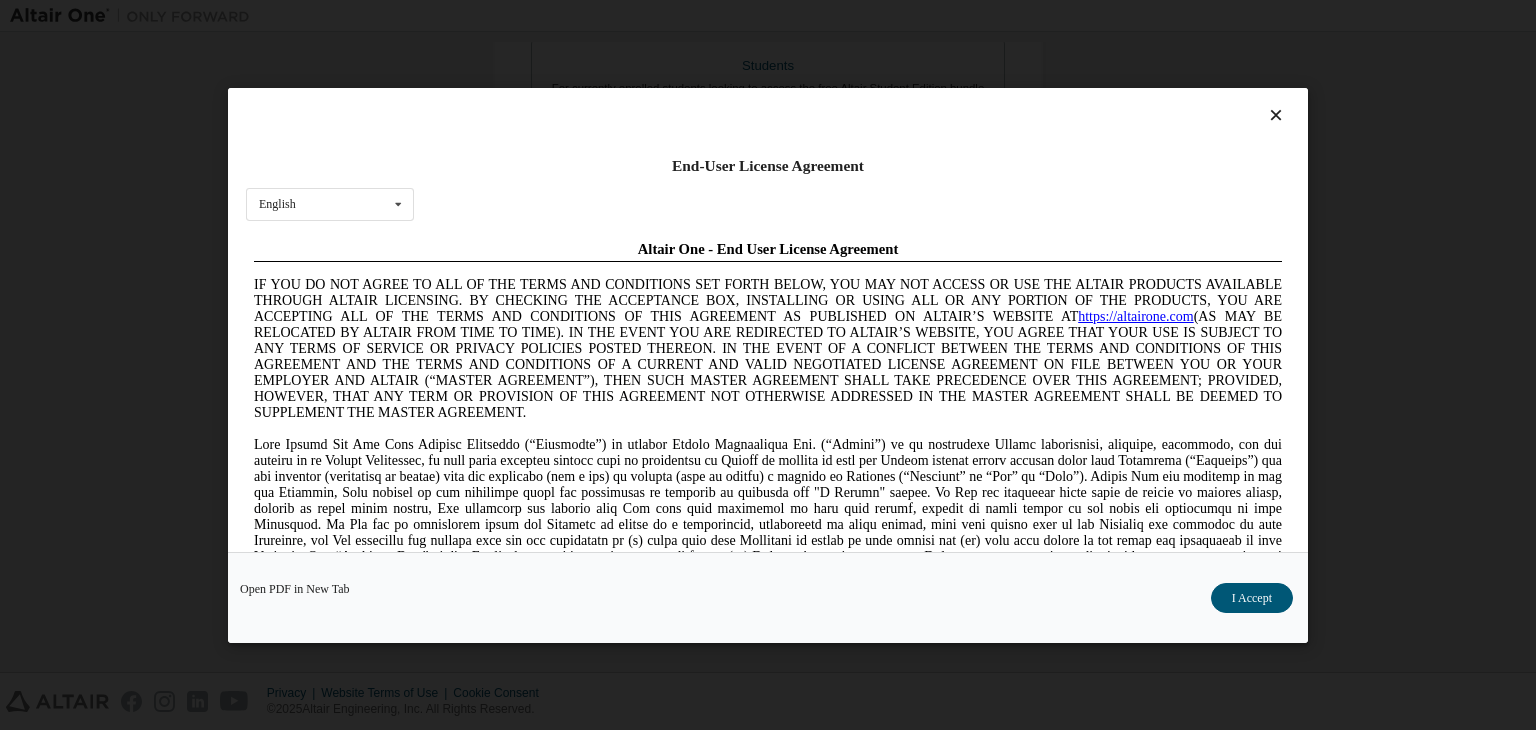 scroll, scrollTop: 0, scrollLeft: 0, axis: both 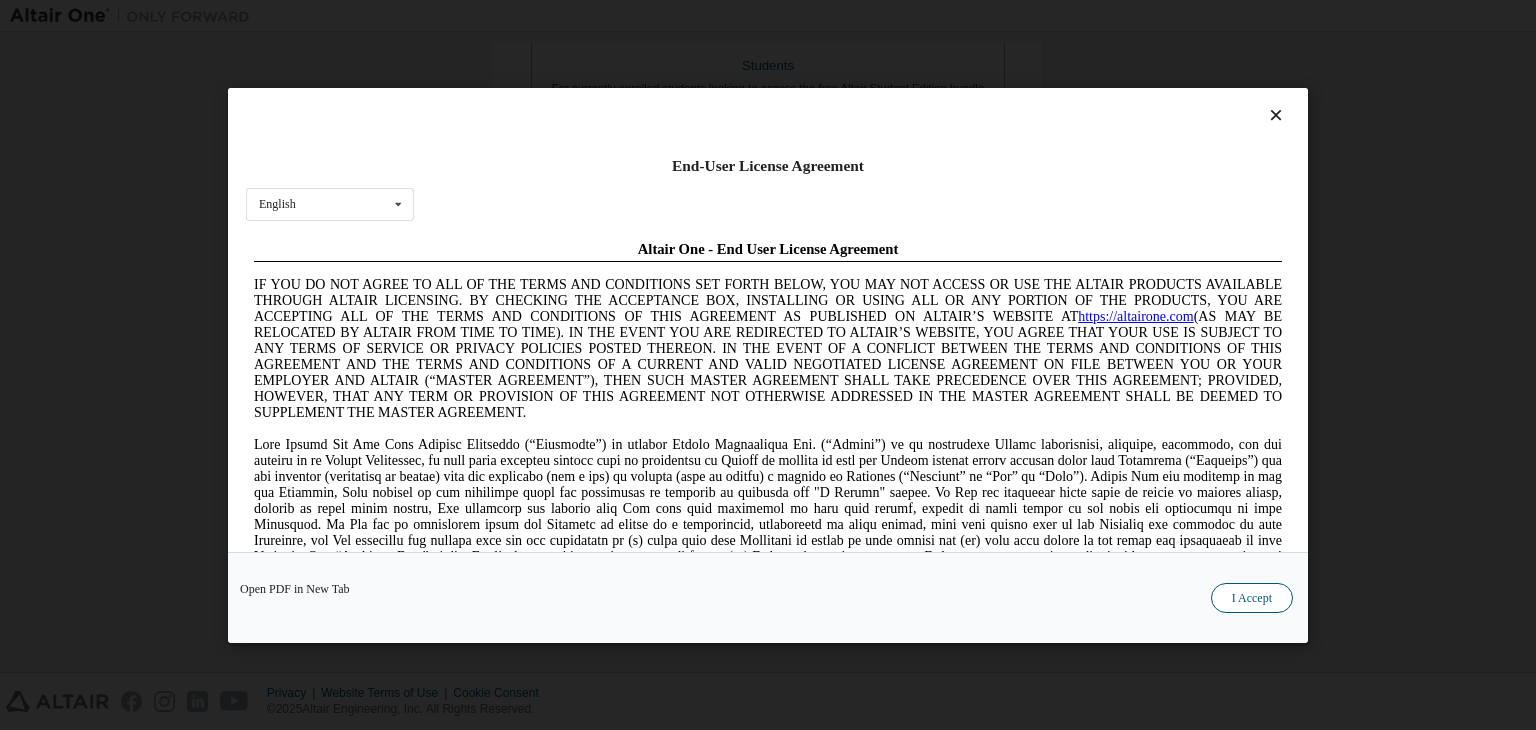 click on "I Accept" at bounding box center [1252, 598] 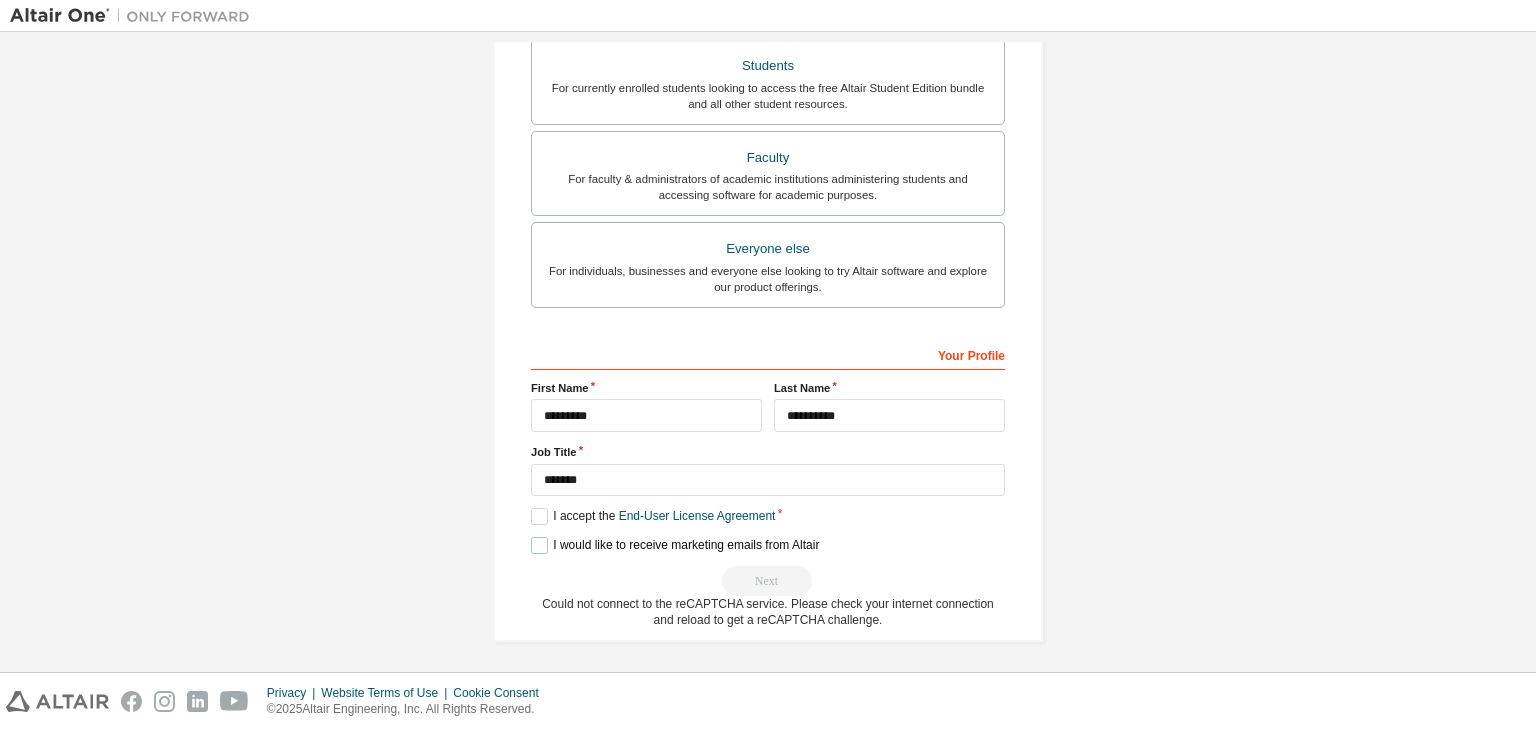 click on "I would like to receive marketing emails from Altair" at bounding box center [675, 545] 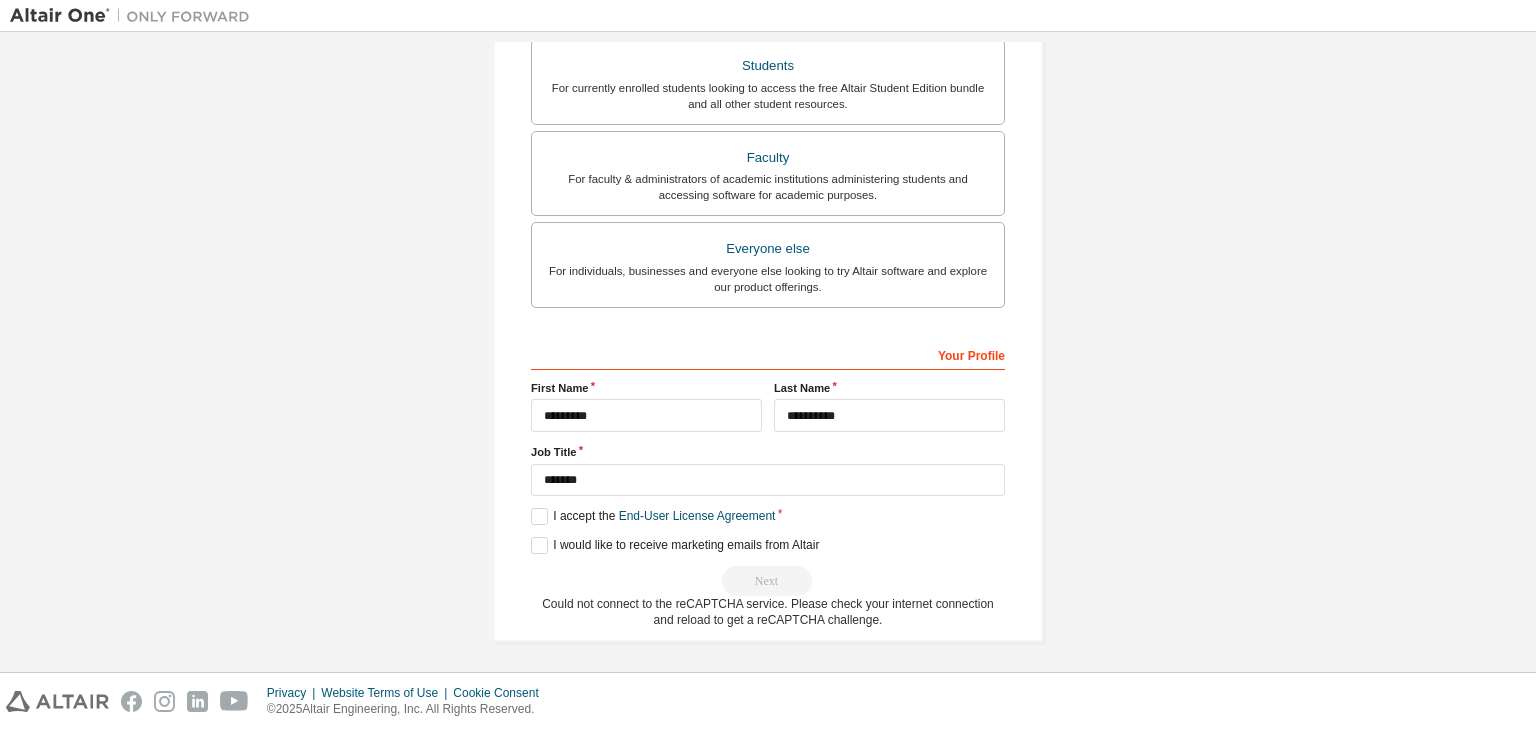 click on "Next" at bounding box center (768, 581) 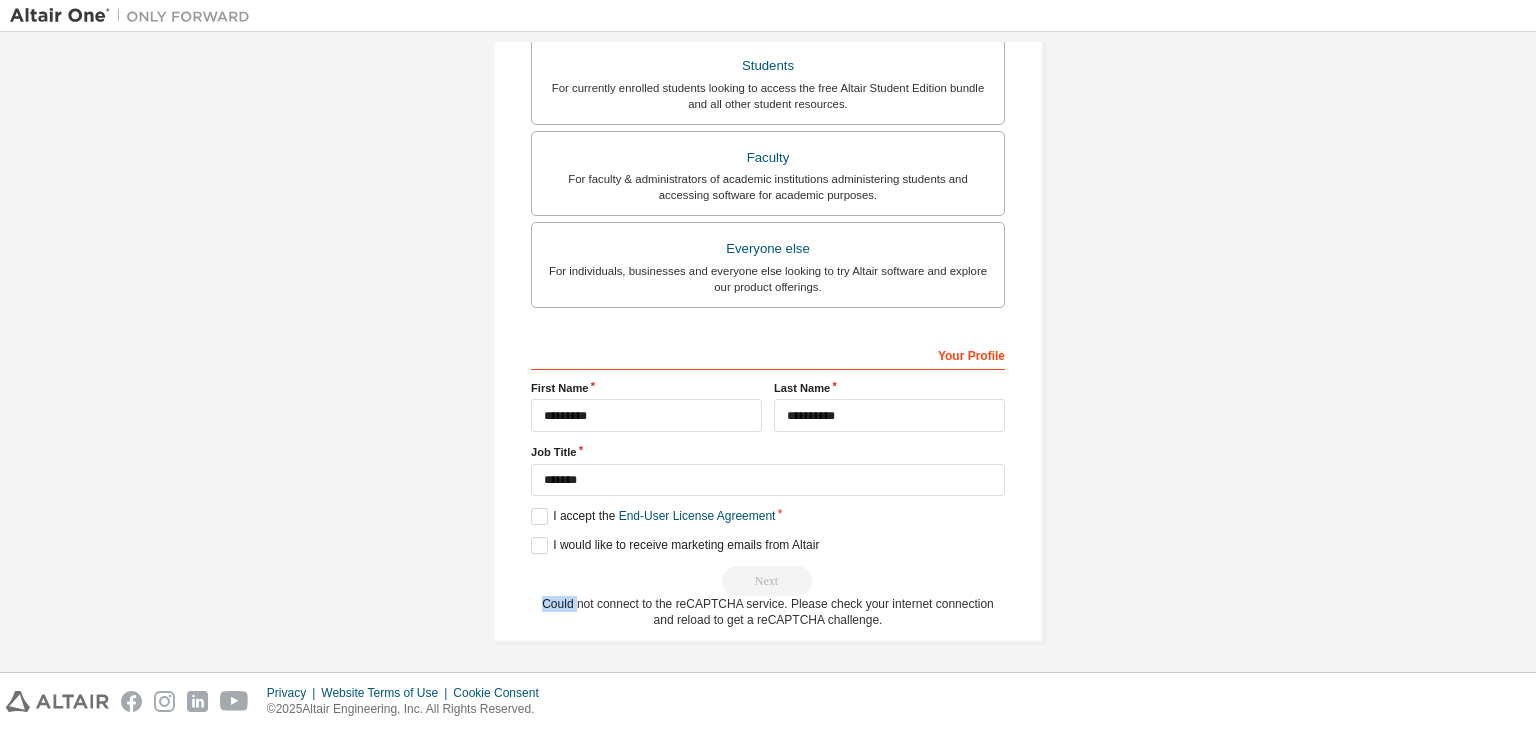 click on "Next" at bounding box center (768, 581) 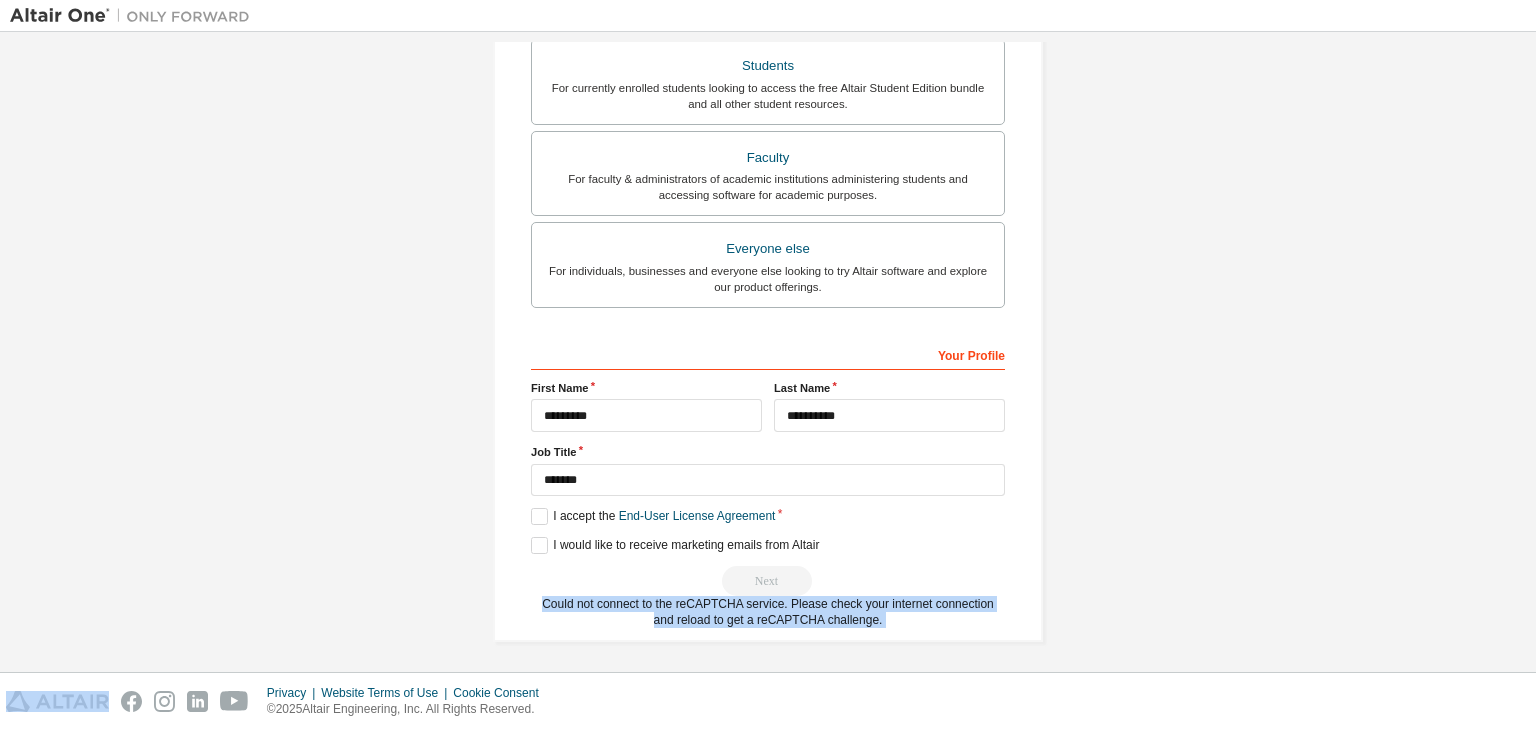 click on "Next" at bounding box center (768, 581) 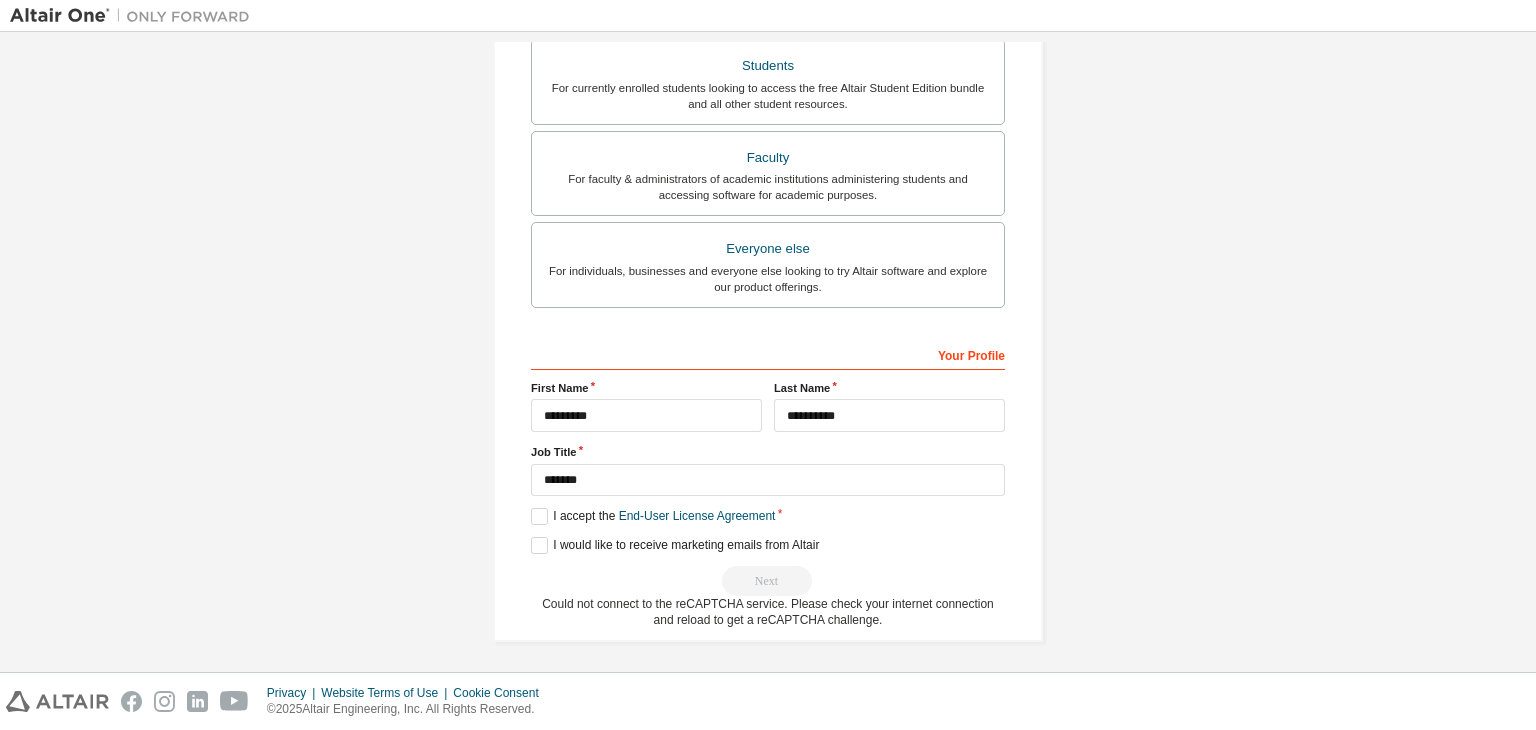 click on "Next" at bounding box center [768, 581] 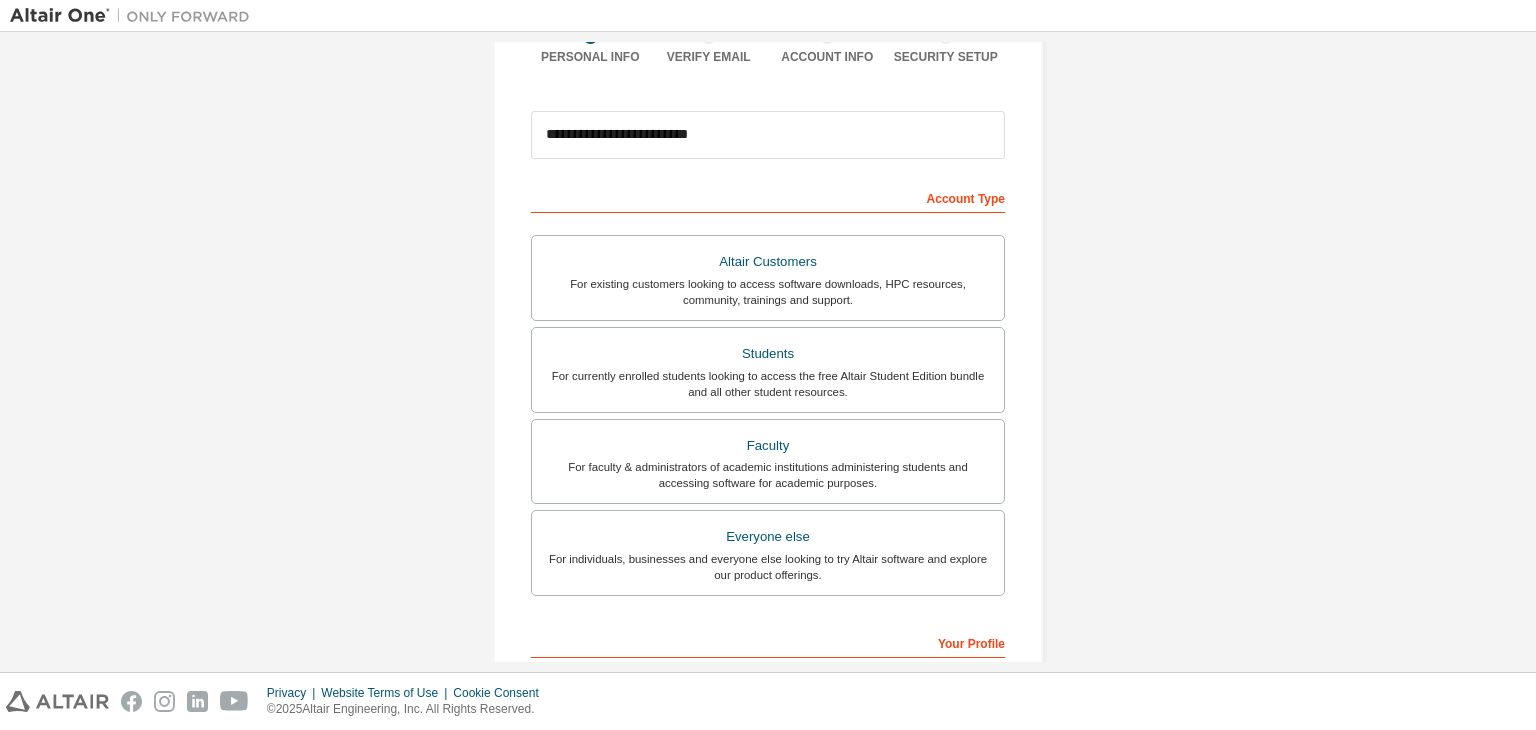 scroll, scrollTop: 175, scrollLeft: 0, axis: vertical 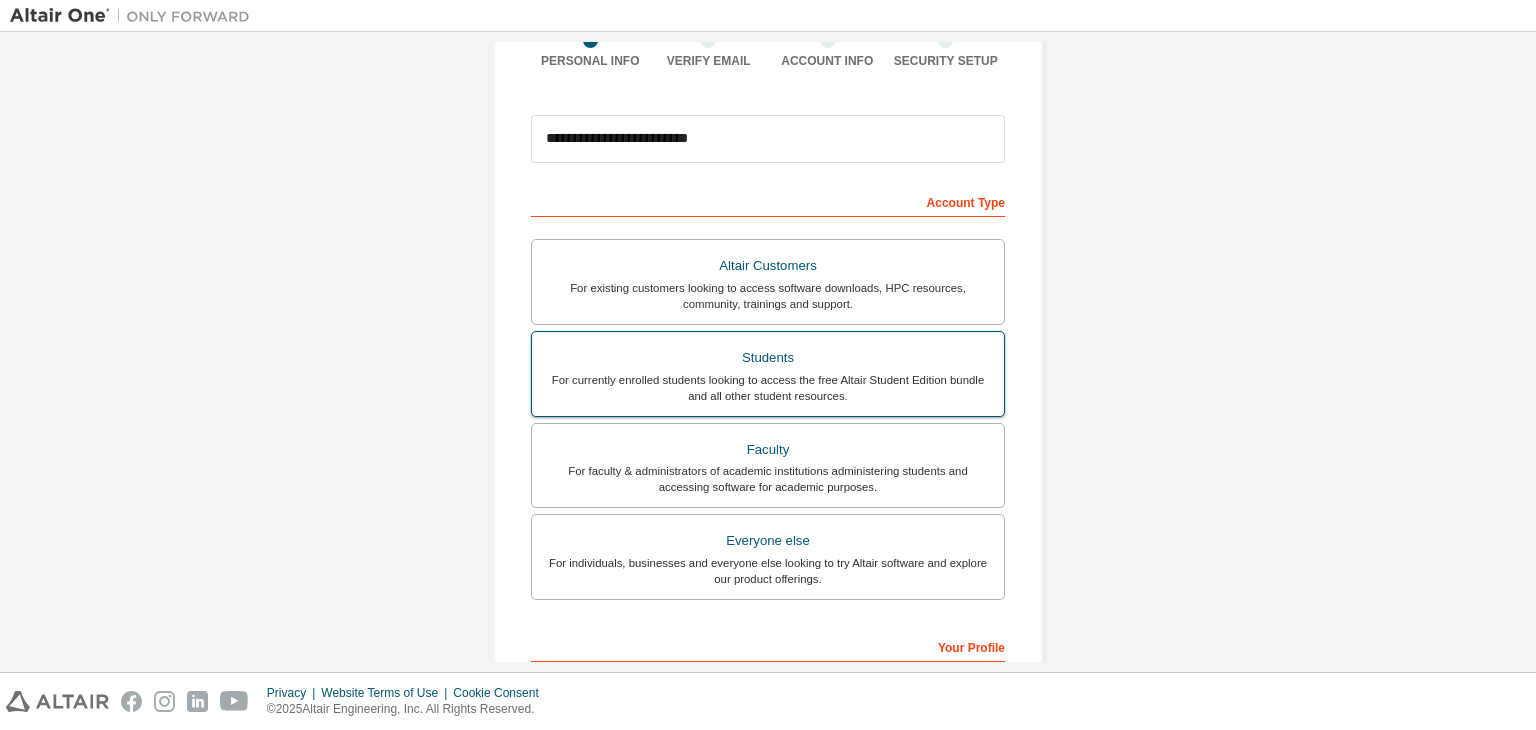 click on "Students For currently enrolled students looking to access the free Altair Student Edition bundle and all other student resources." at bounding box center (768, 374) 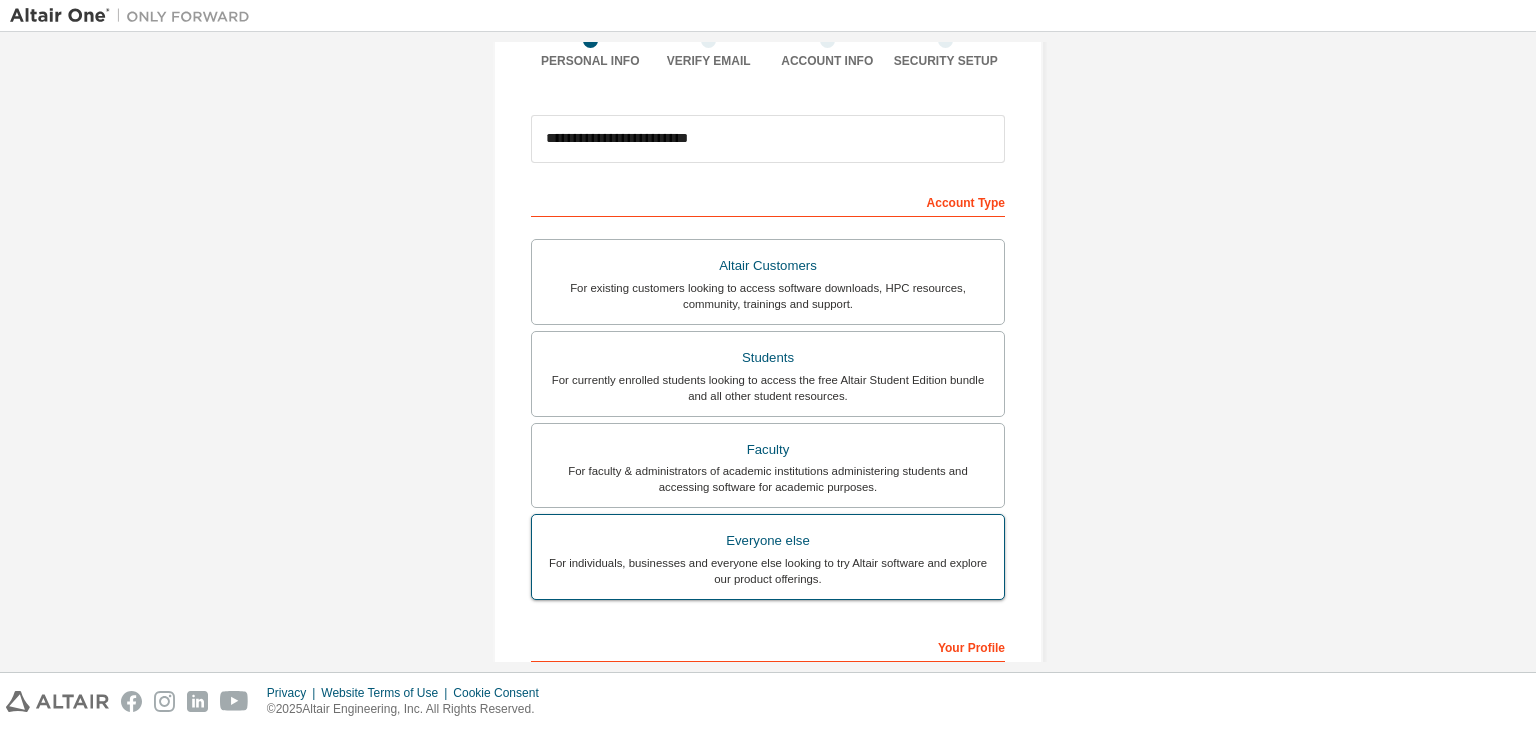 click on "Everyone else" at bounding box center [768, 541] 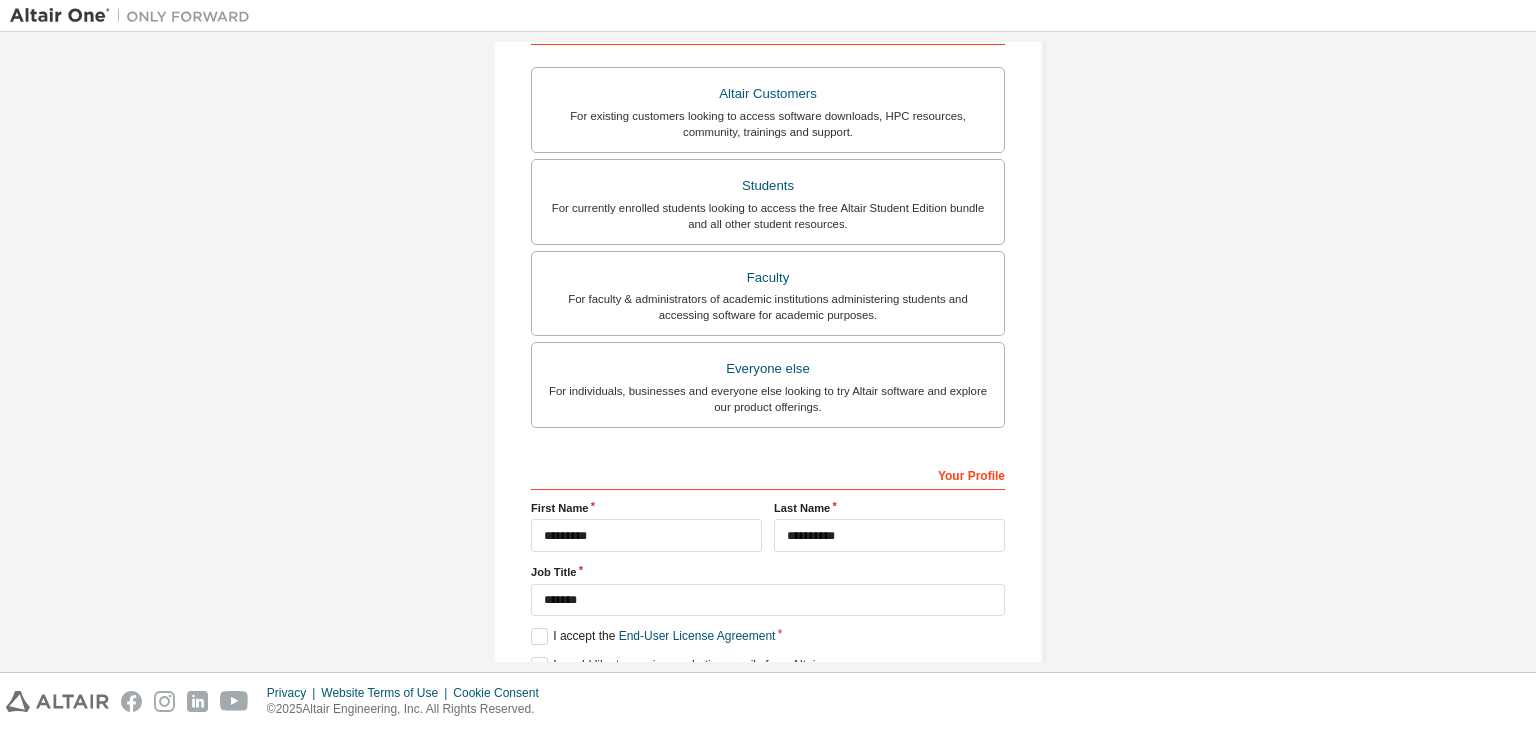 scroll, scrollTop: 467, scrollLeft: 0, axis: vertical 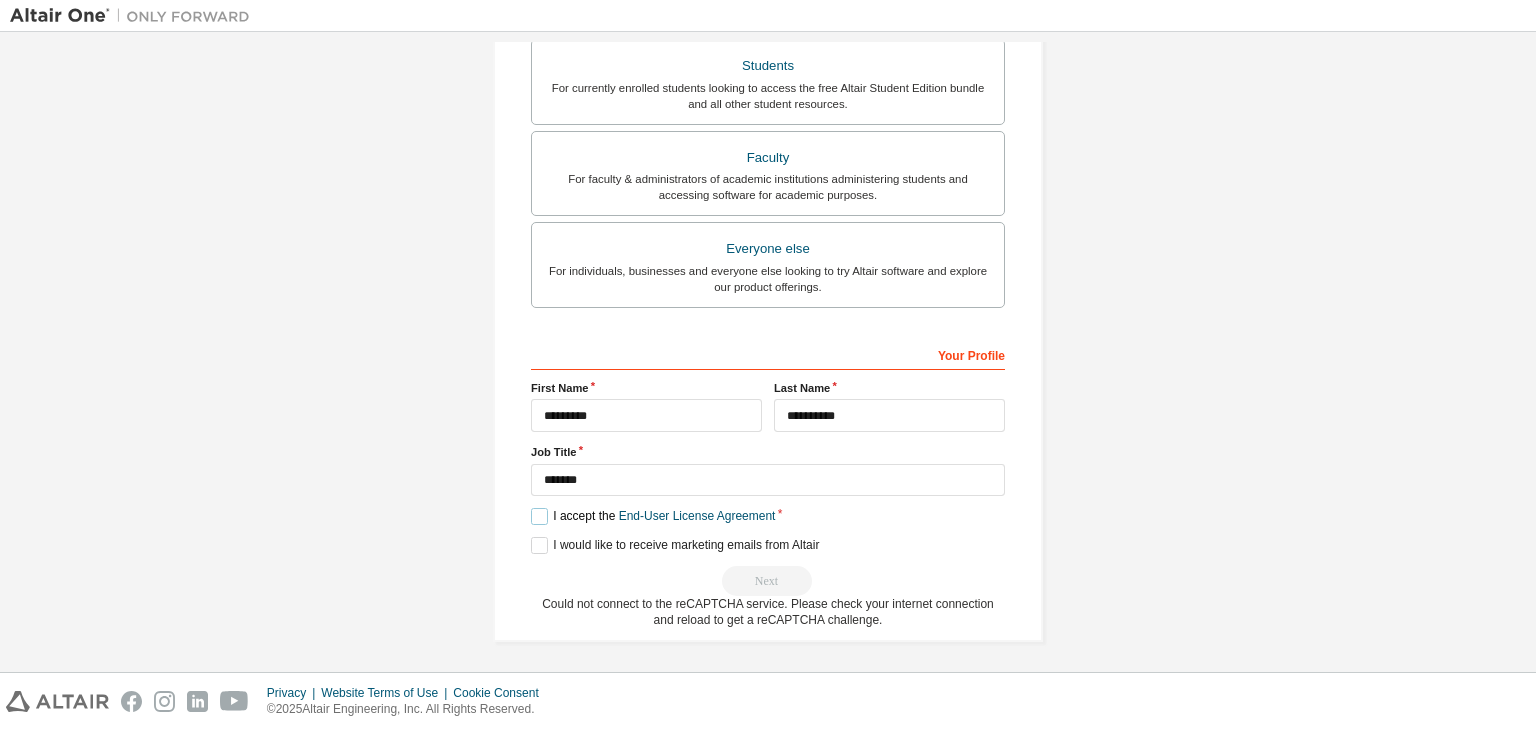 click on "I accept the    End-User License Agreement" at bounding box center [653, 516] 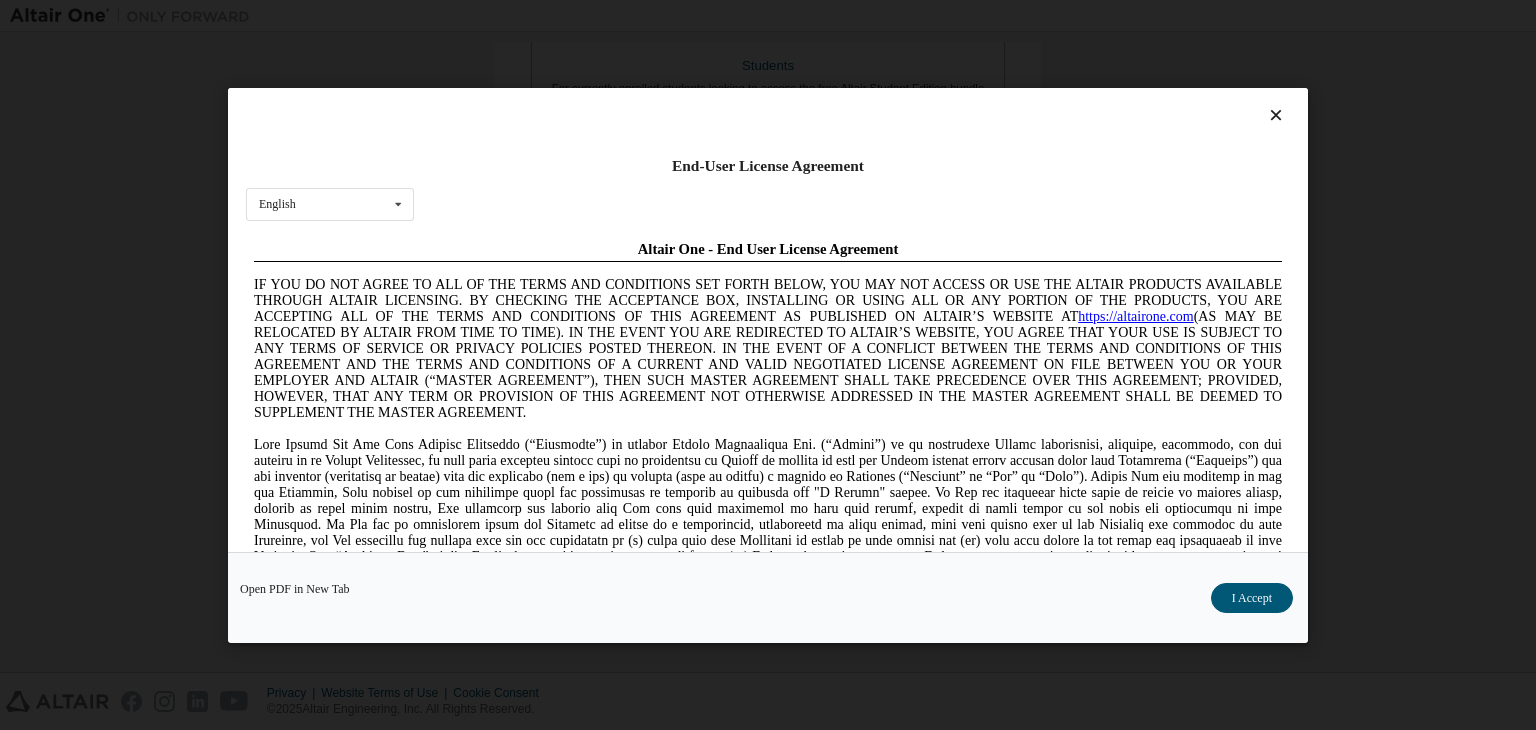 scroll, scrollTop: 0, scrollLeft: 0, axis: both 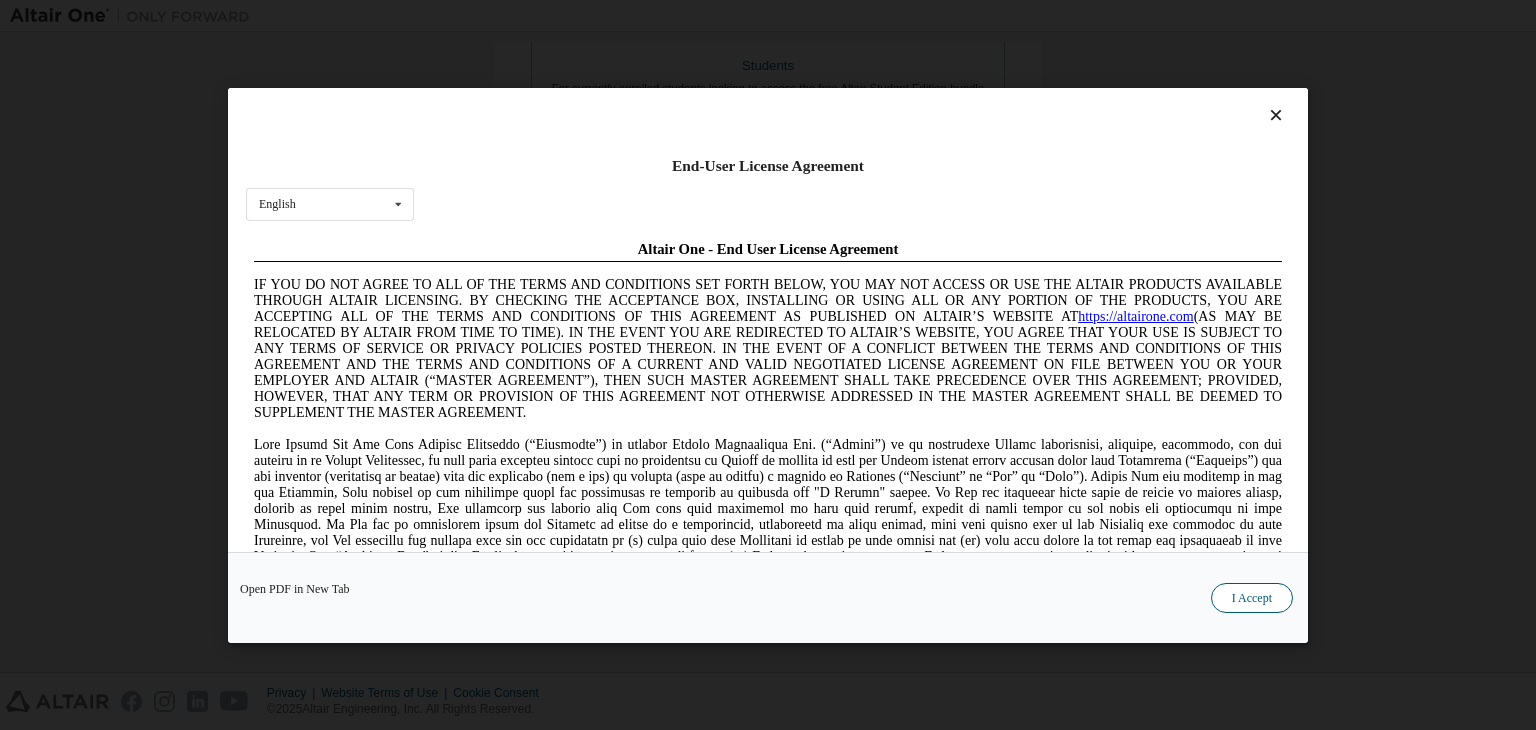 click on "I Accept" at bounding box center (1252, 598) 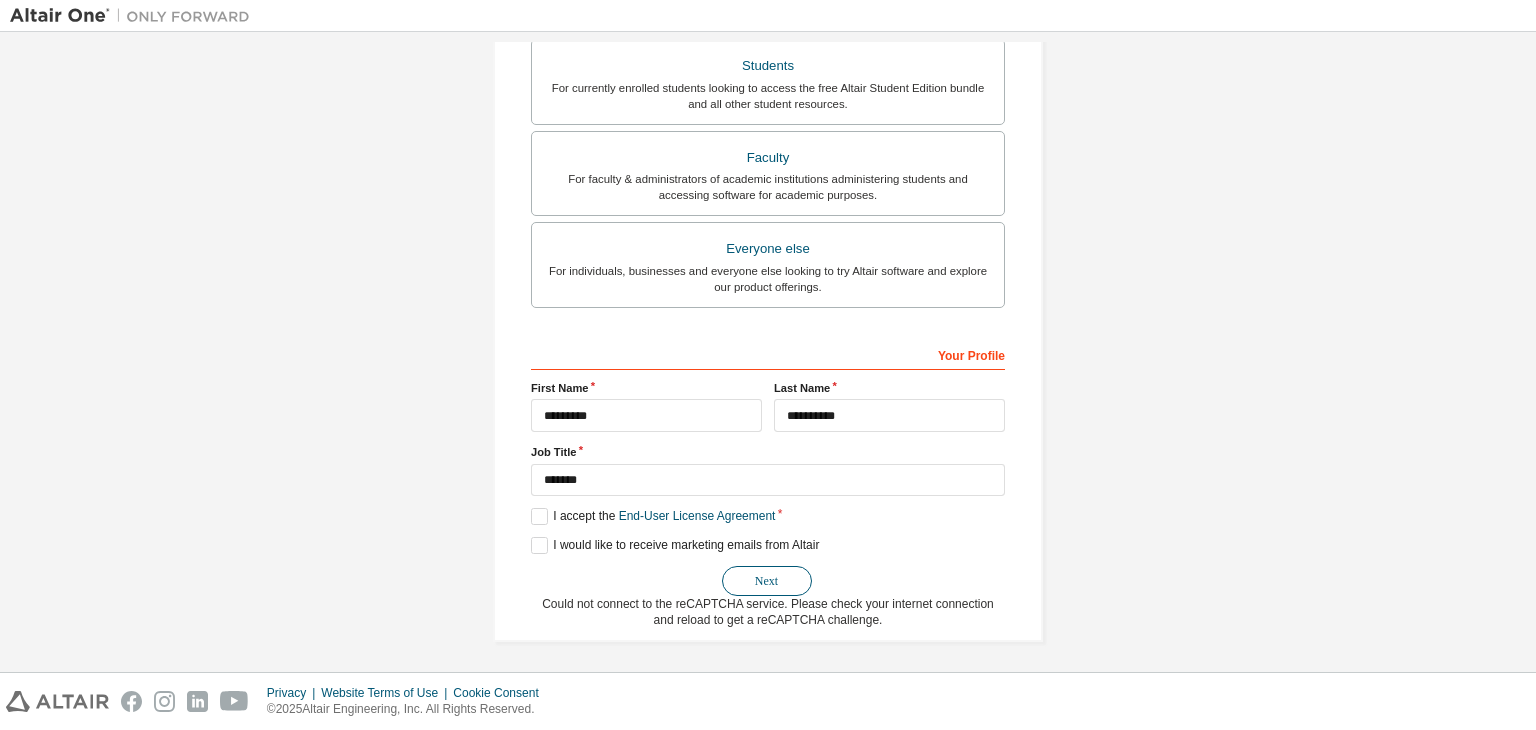 click on "Next" at bounding box center (767, 581) 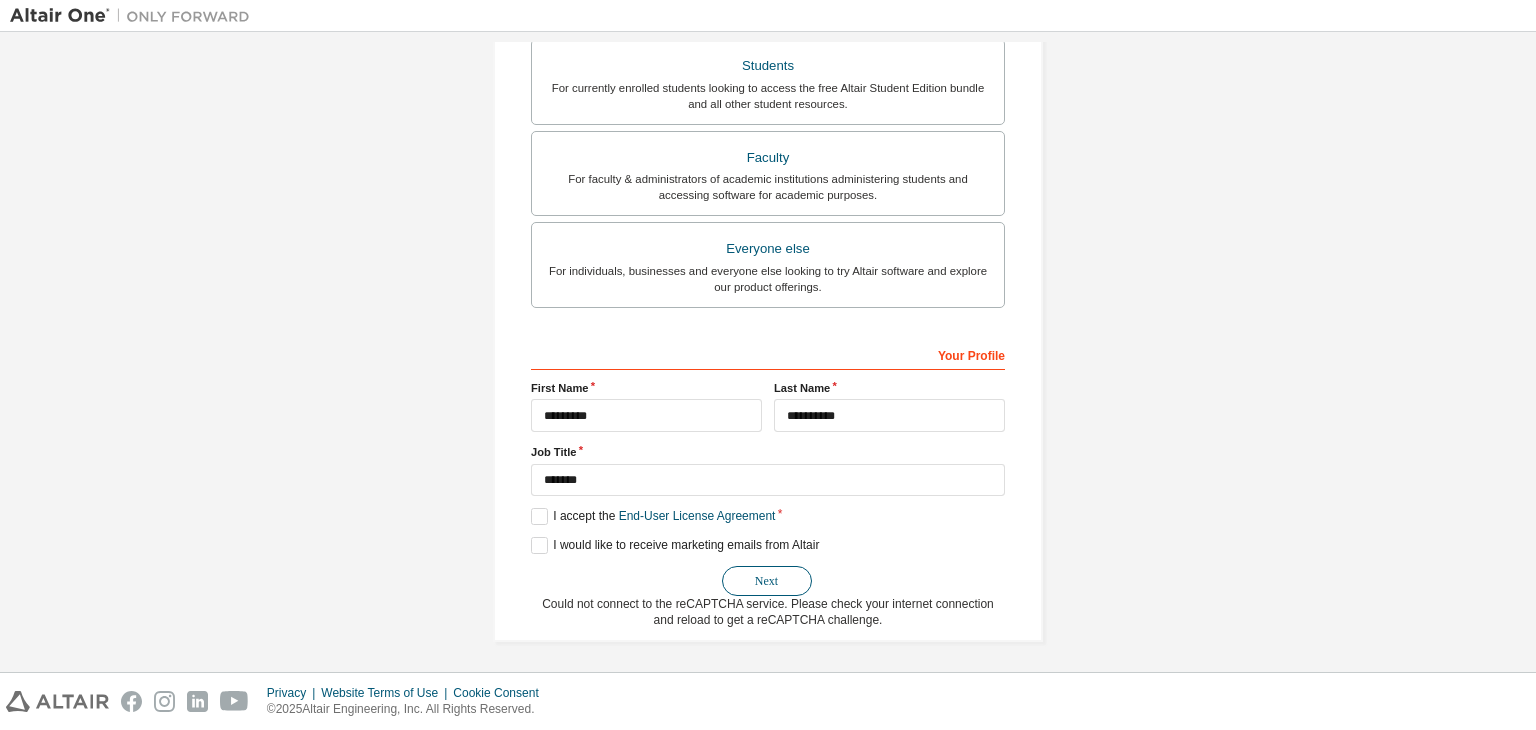 click on "Next" at bounding box center [767, 581] 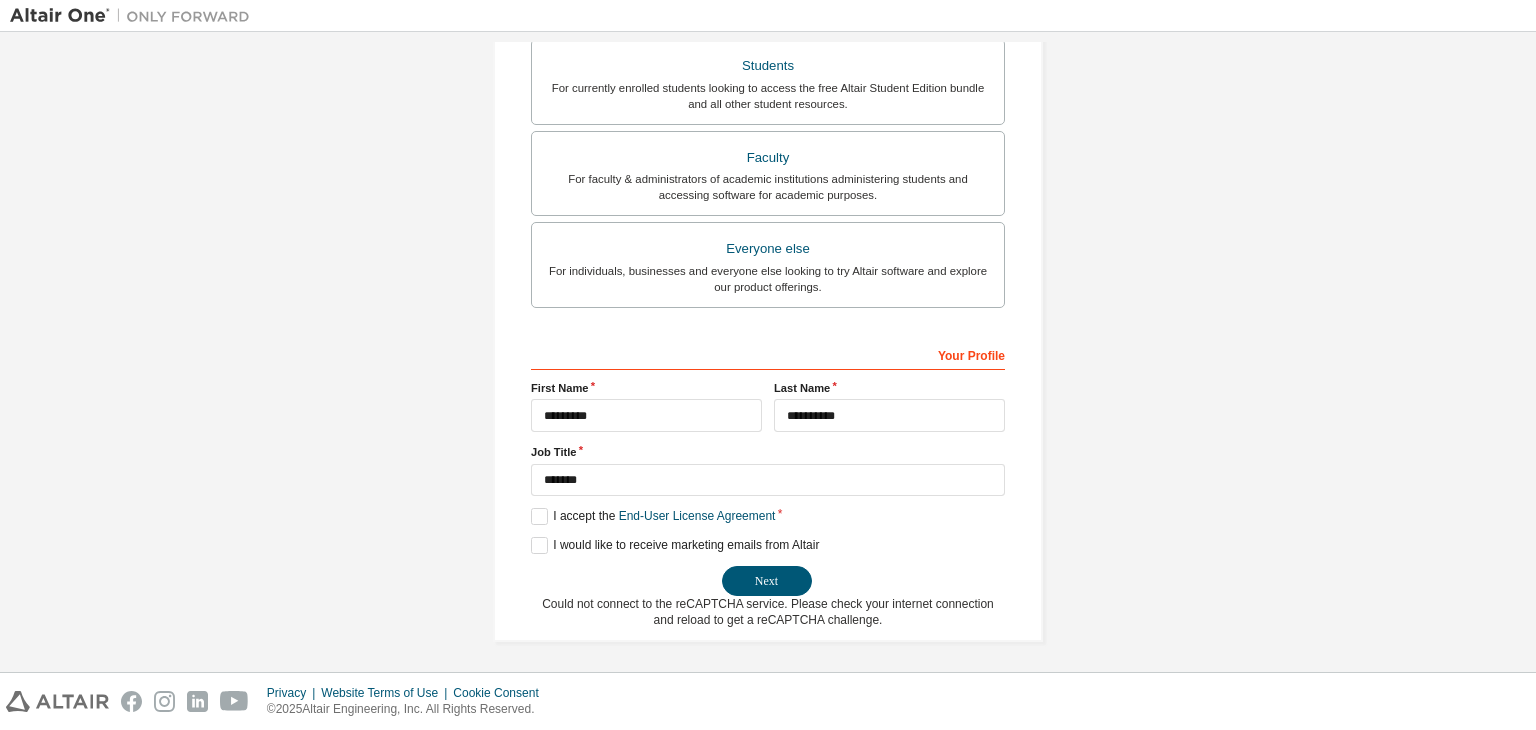 drag, startPoint x: 760, startPoint y: 586, endPoint x: 1387, endPoint y: 413, distance: 650.4291 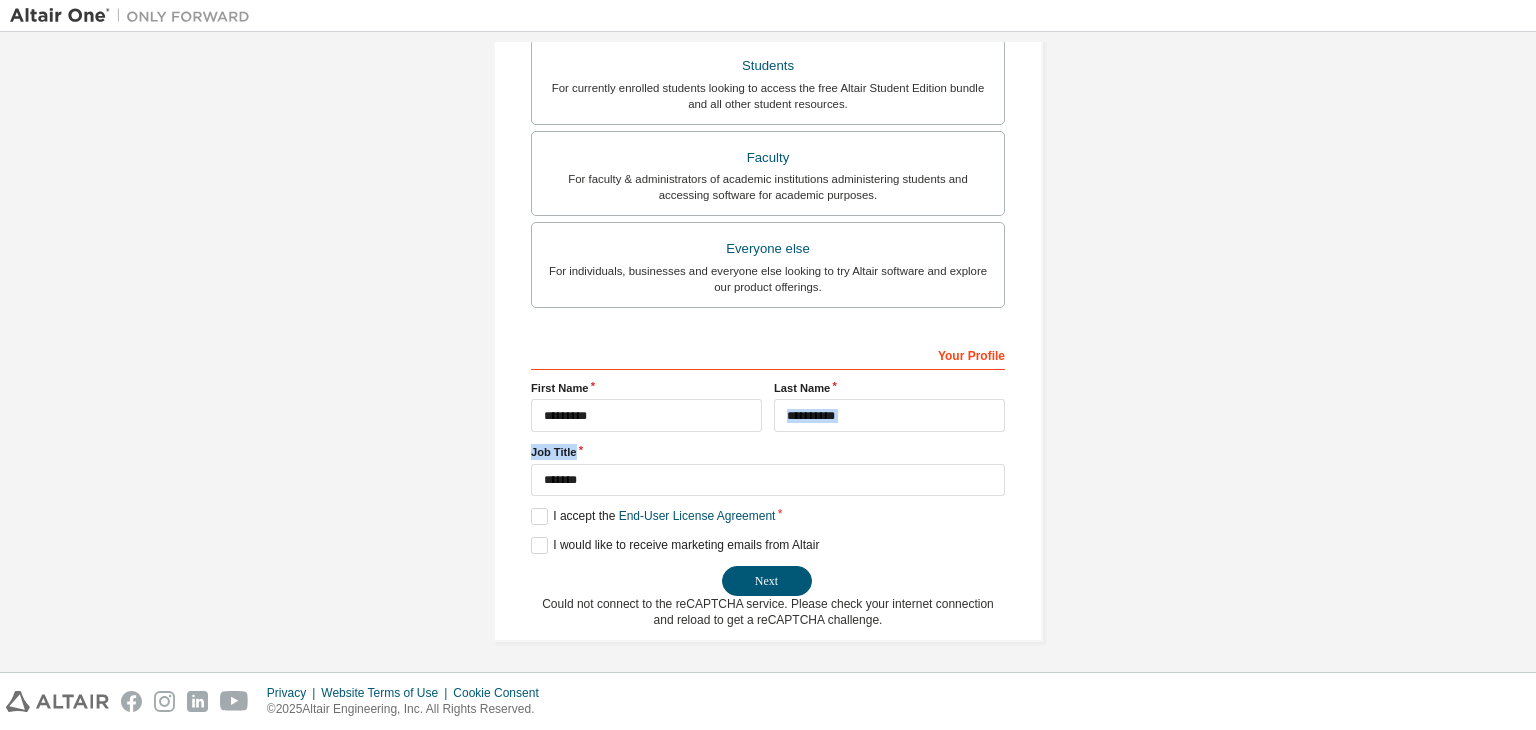 drag, startPoint x: 1526, startPoint y: 424, endPoint x: 1500, endPoint y: 441, distance: 31.06445 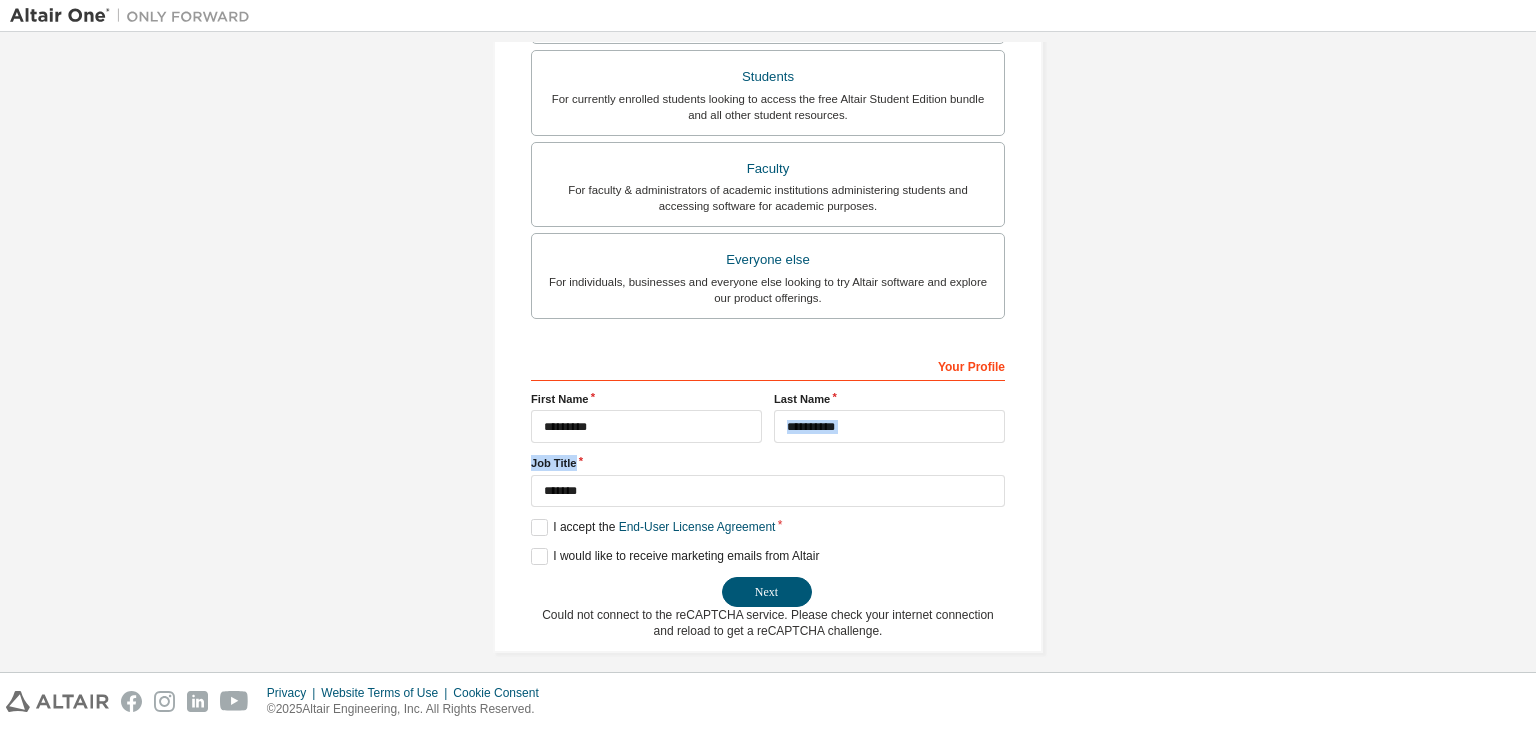 scroll, scrollTop: 467, scrollLeft: 0, axis: vertical 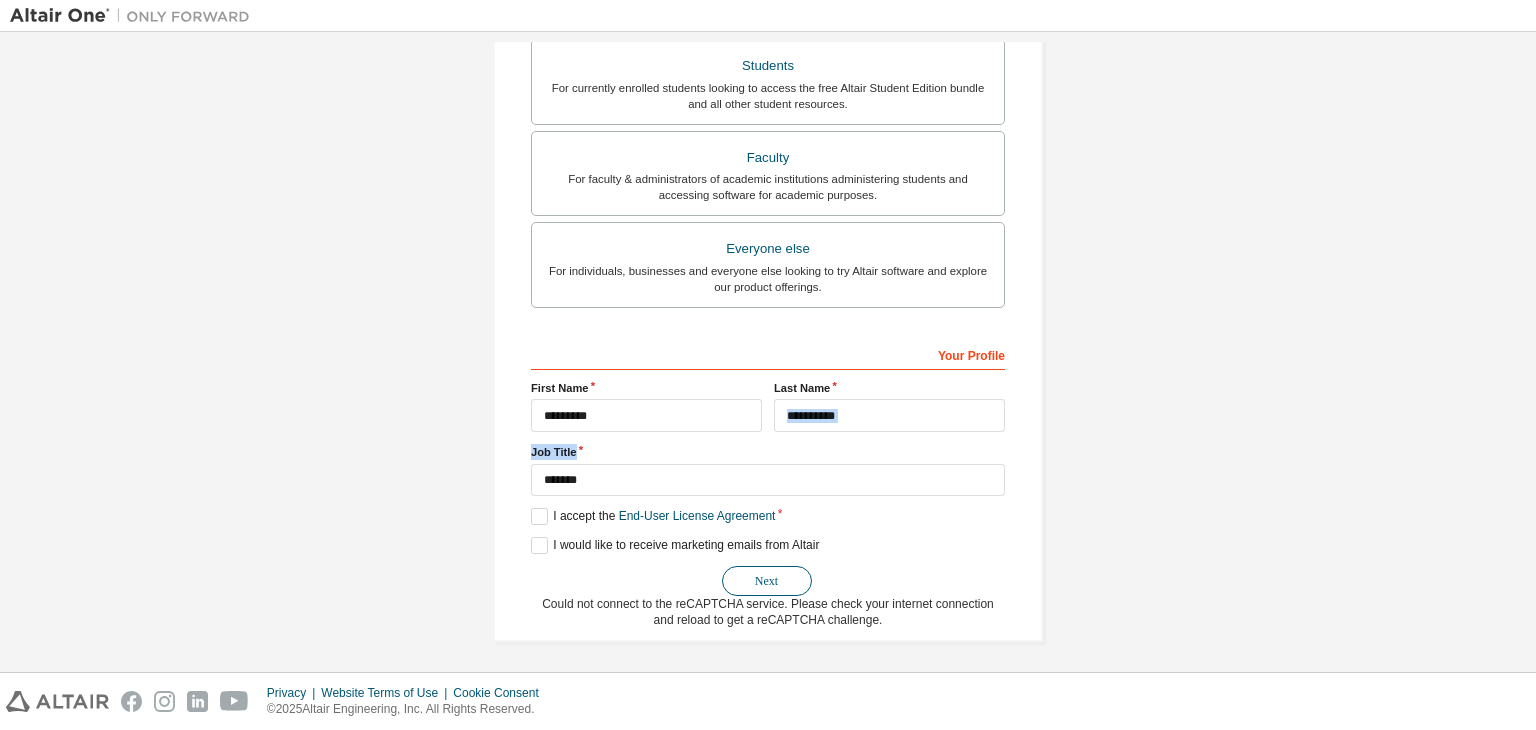 click on "Next" at bounding box center (767, 581) 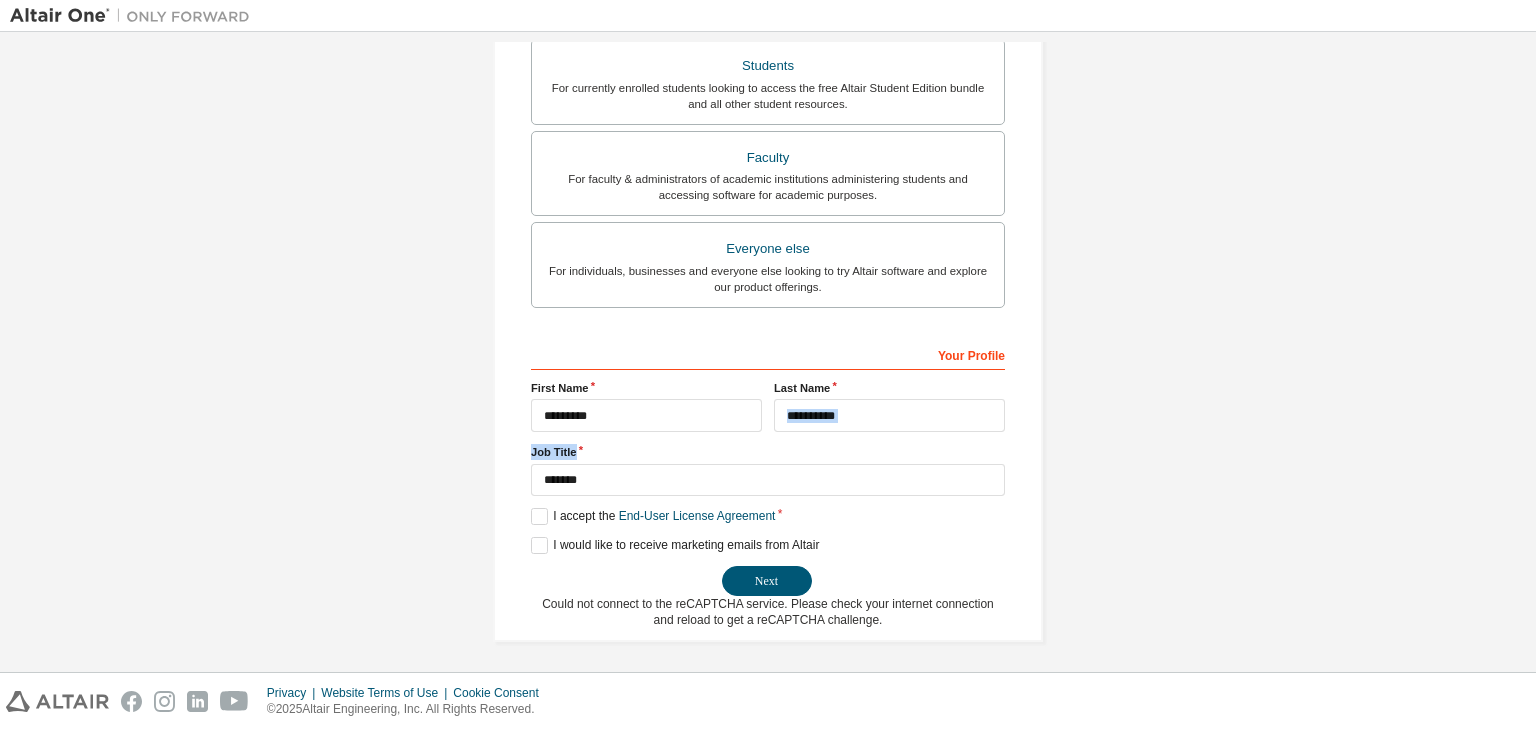 click on "Job Title" at bounding box center (768, 452) 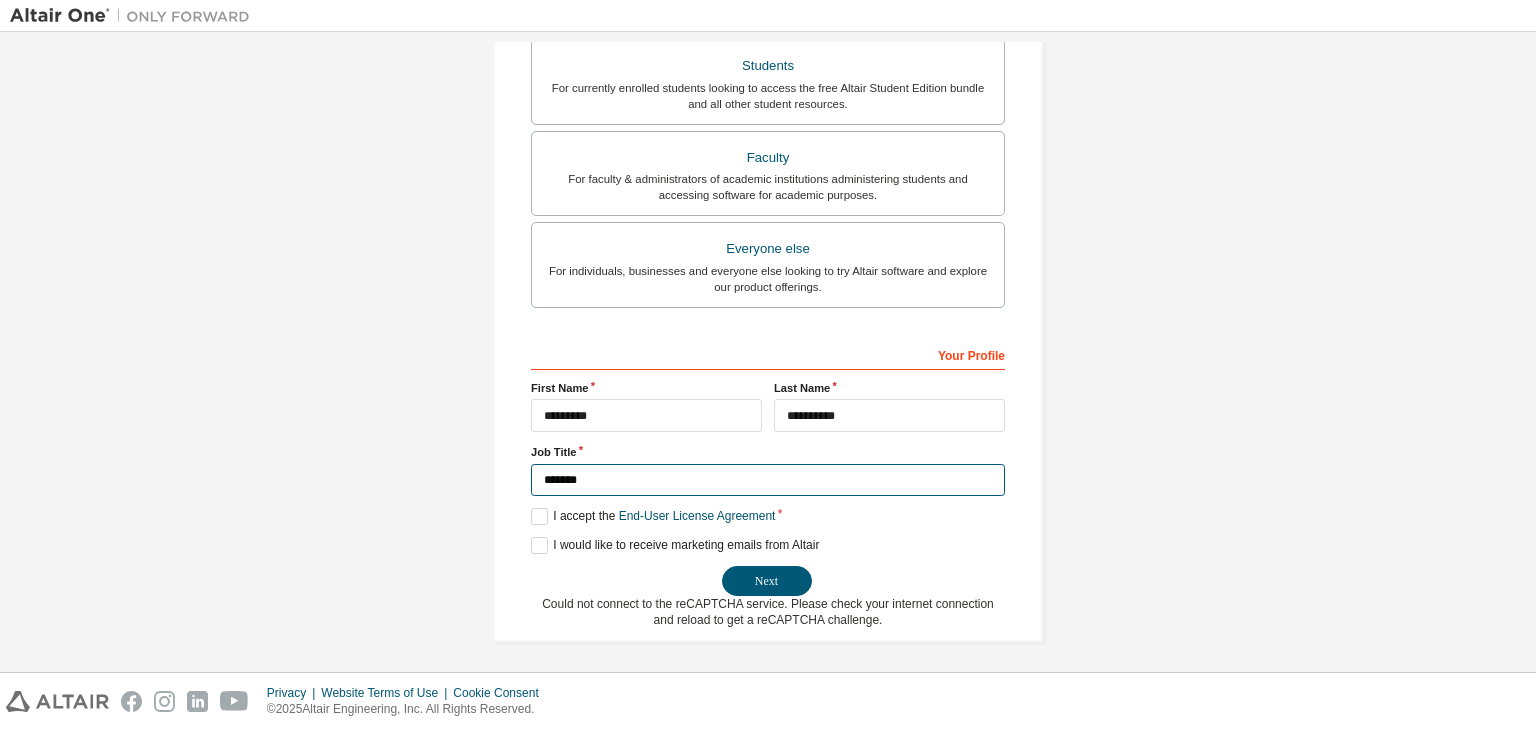 click on "*******" at bounding box center (768, 480) 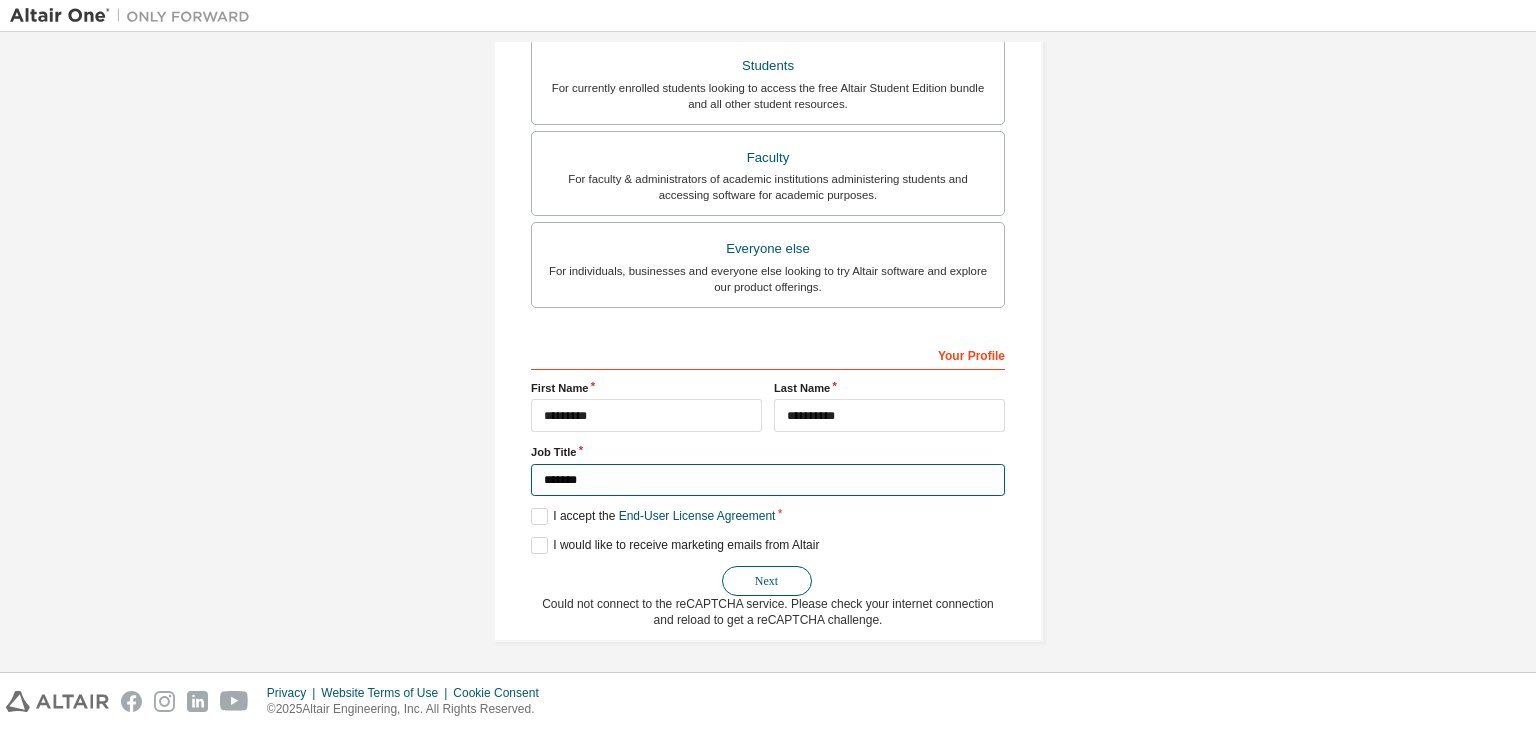 type on "*******" 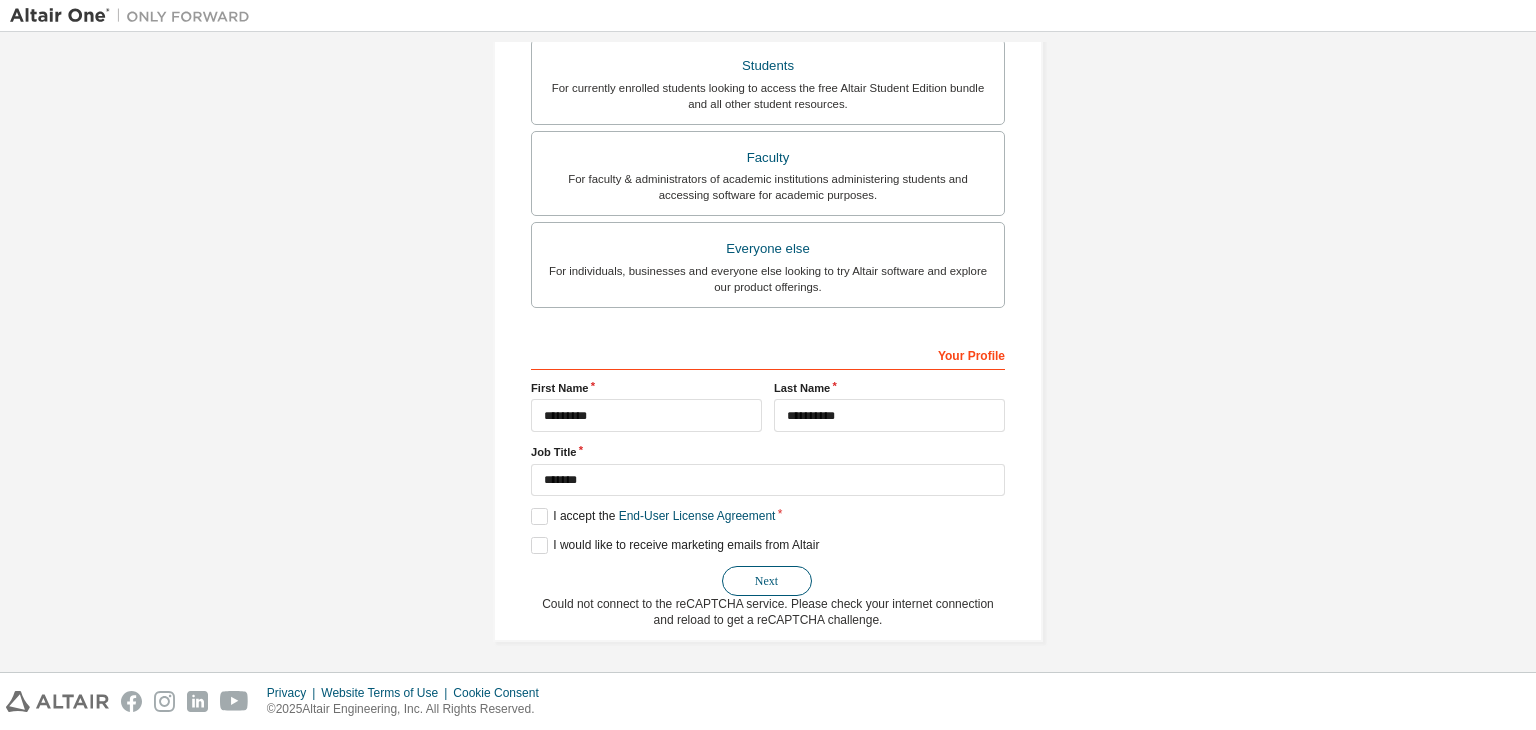 click on "Next" at bounding box center [767, 581] 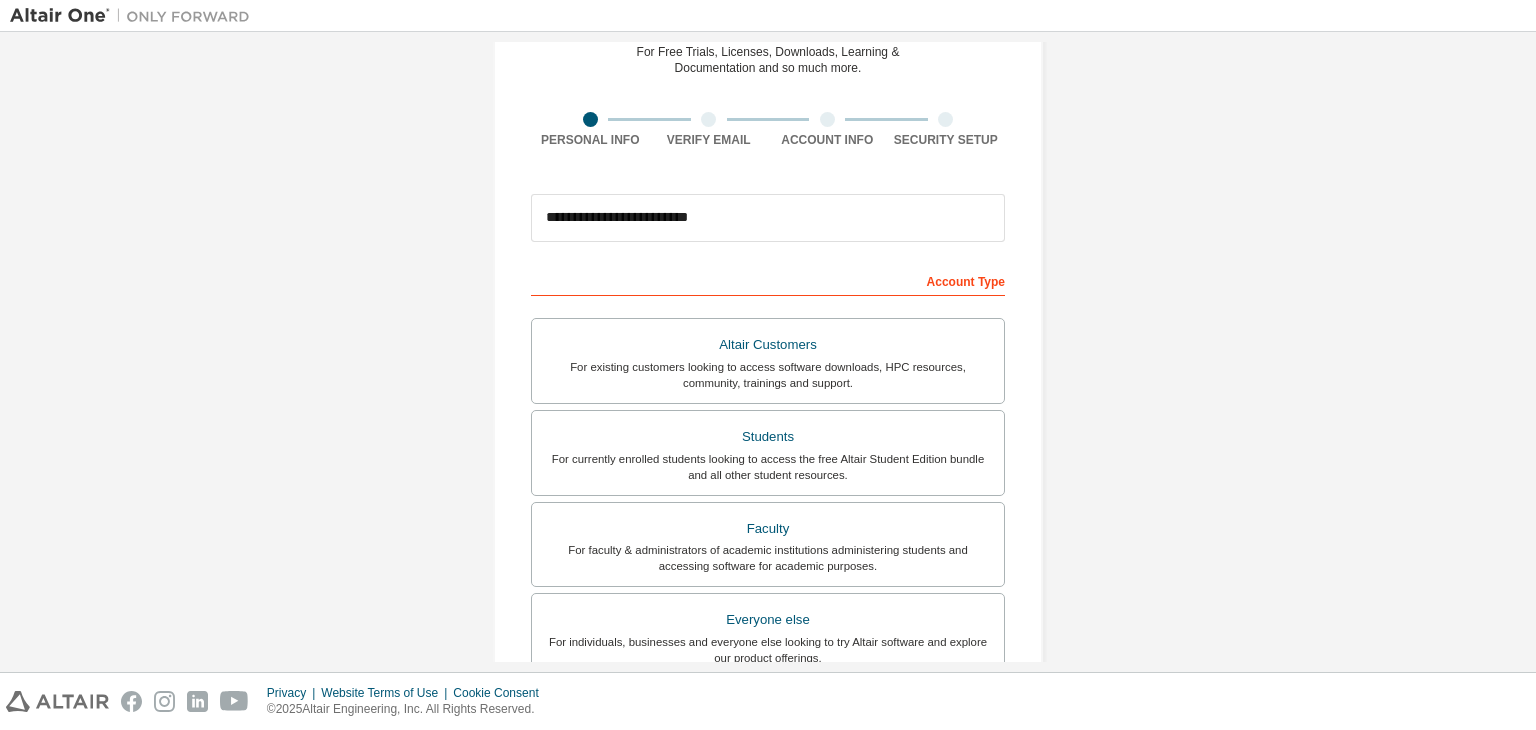 scroll, scrollTop: 467, scrollLeft: 0, axis: vertical 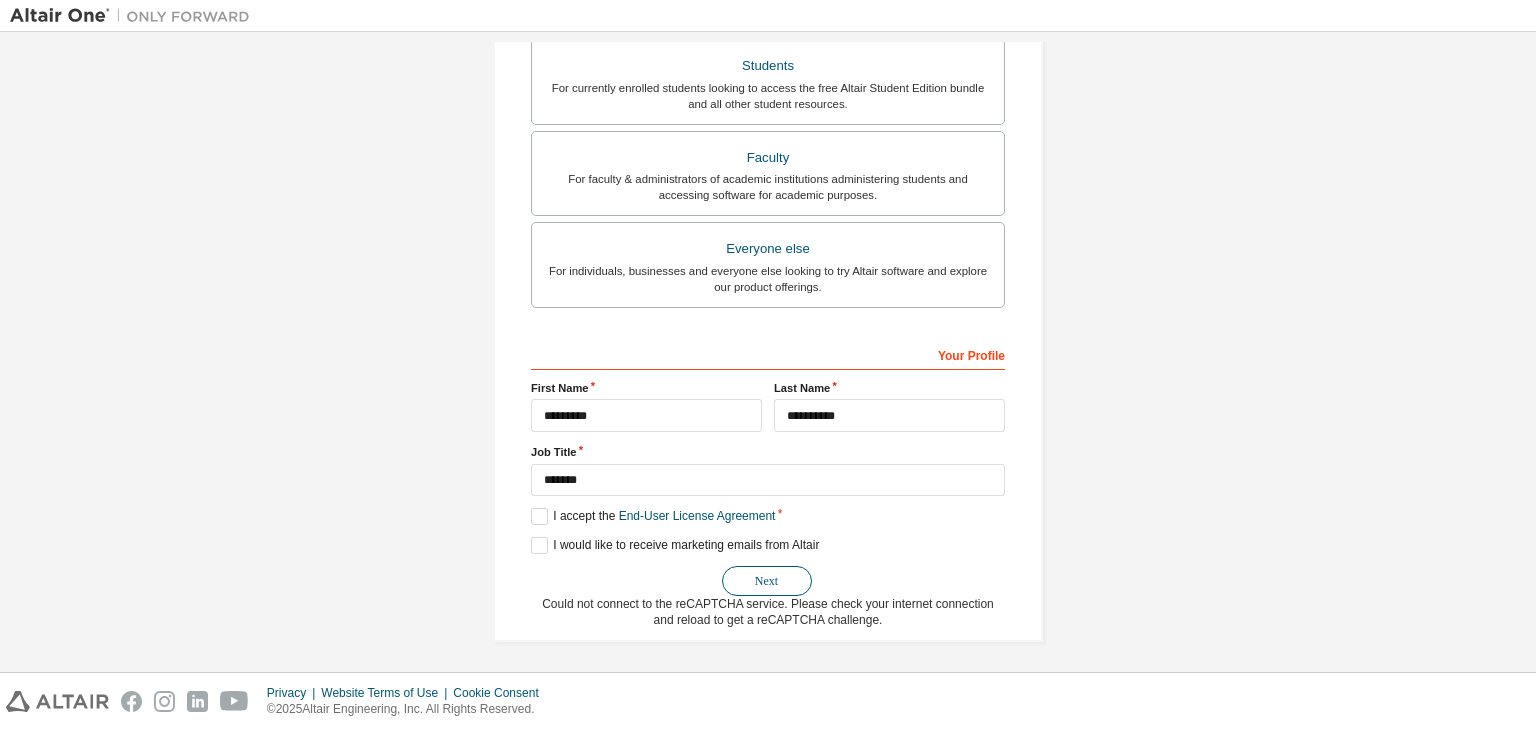 click on "Next" at bounding box center (767, 581) 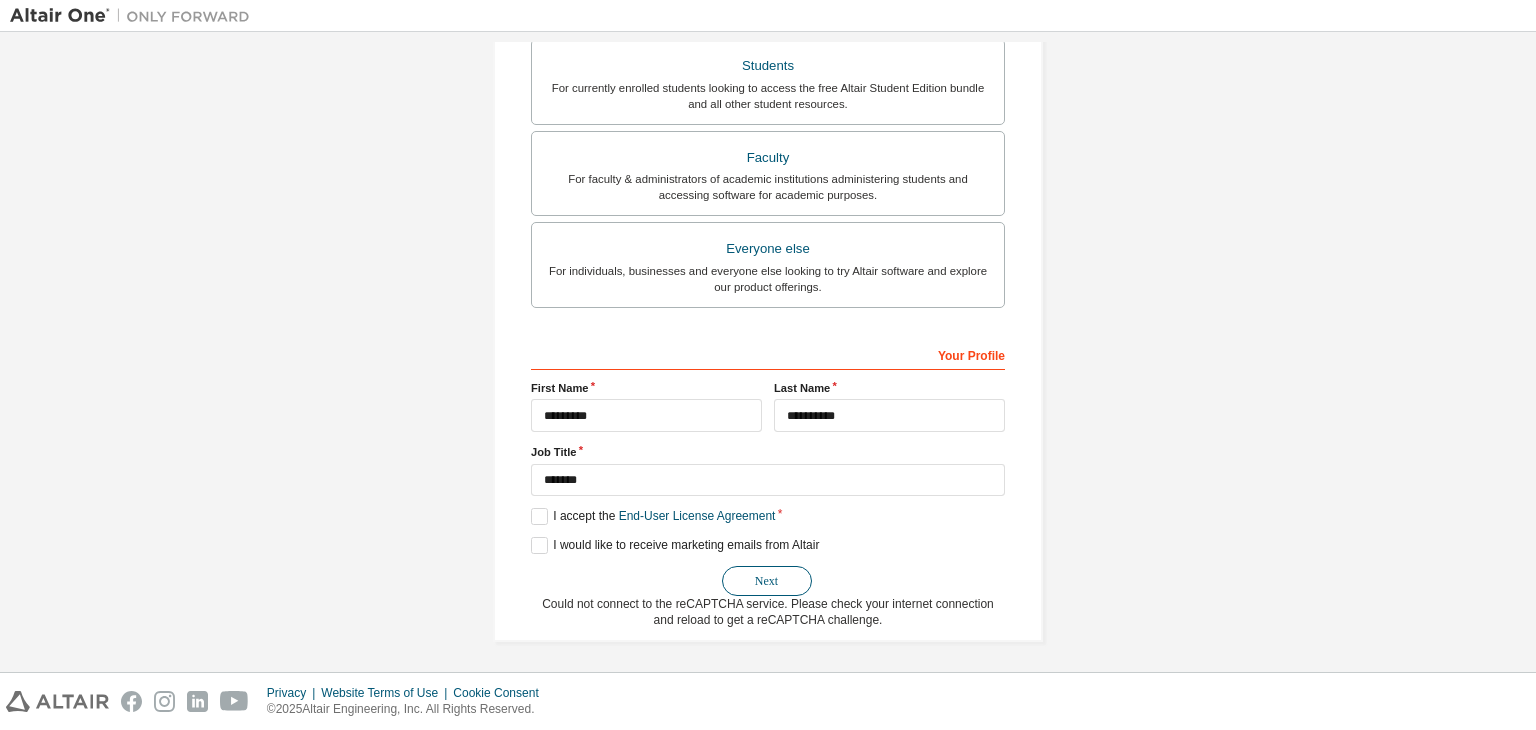 click on "Next" at bounding box center [767, 581] 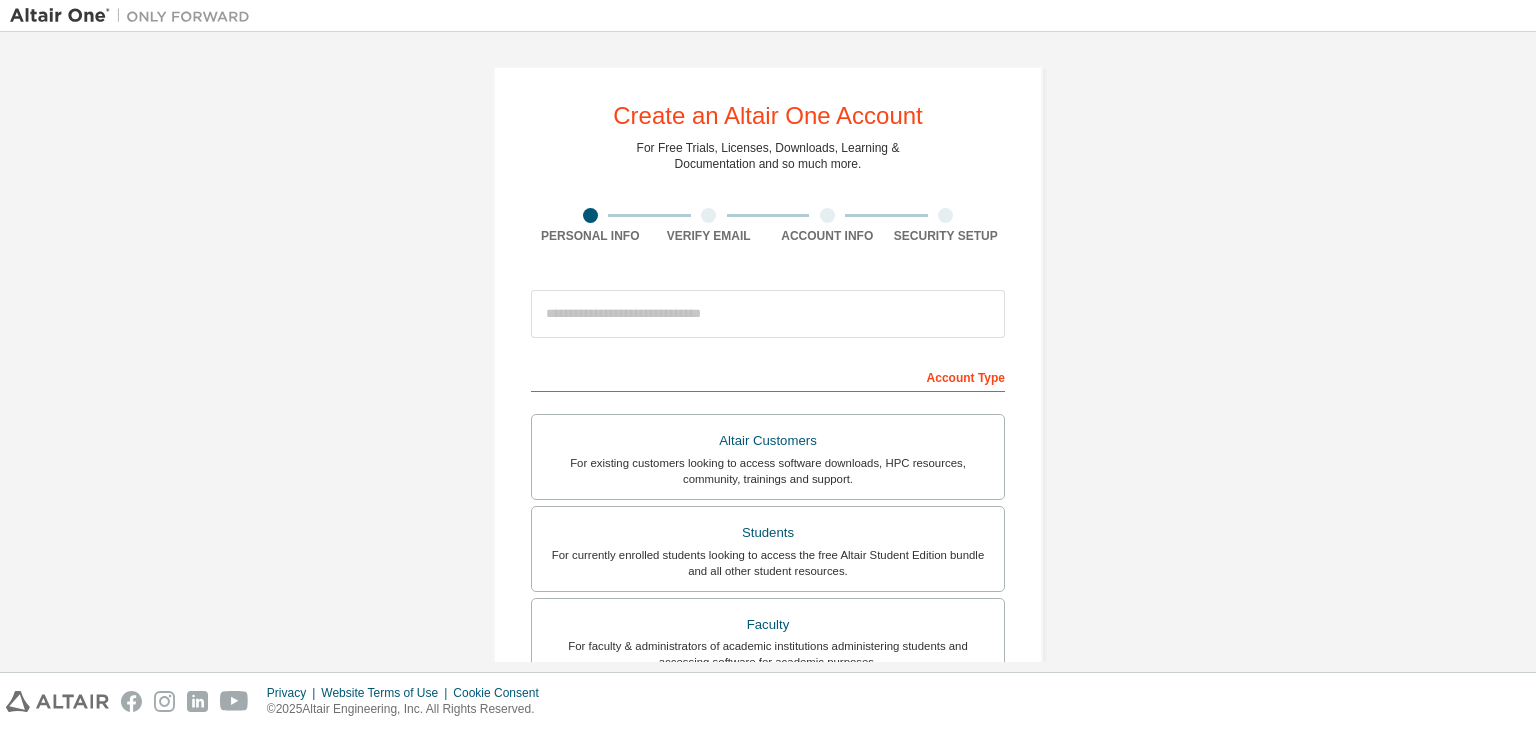 scroll, scrollTop: 0, scrollLeft: 0, axis: both 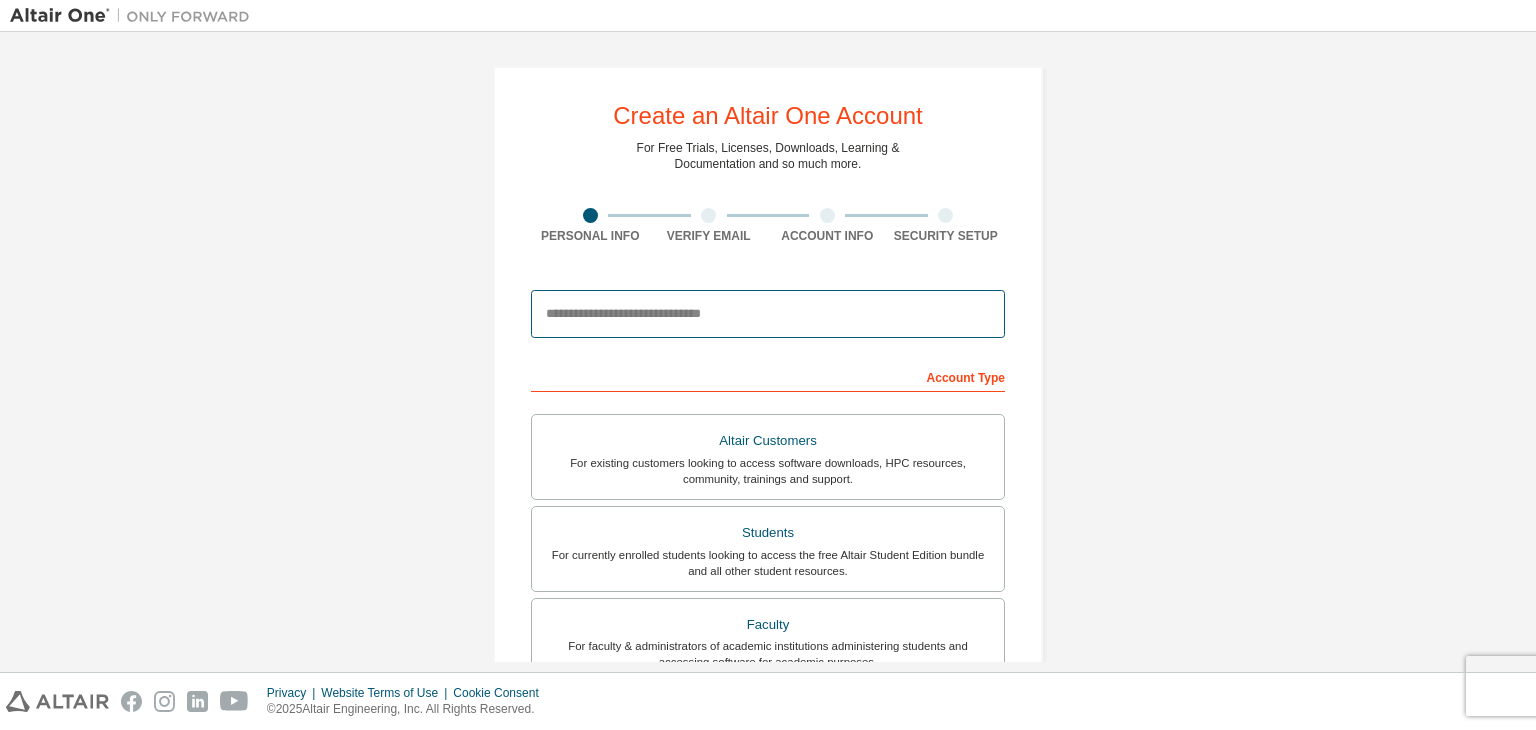 click at bounding box center [768, 314] 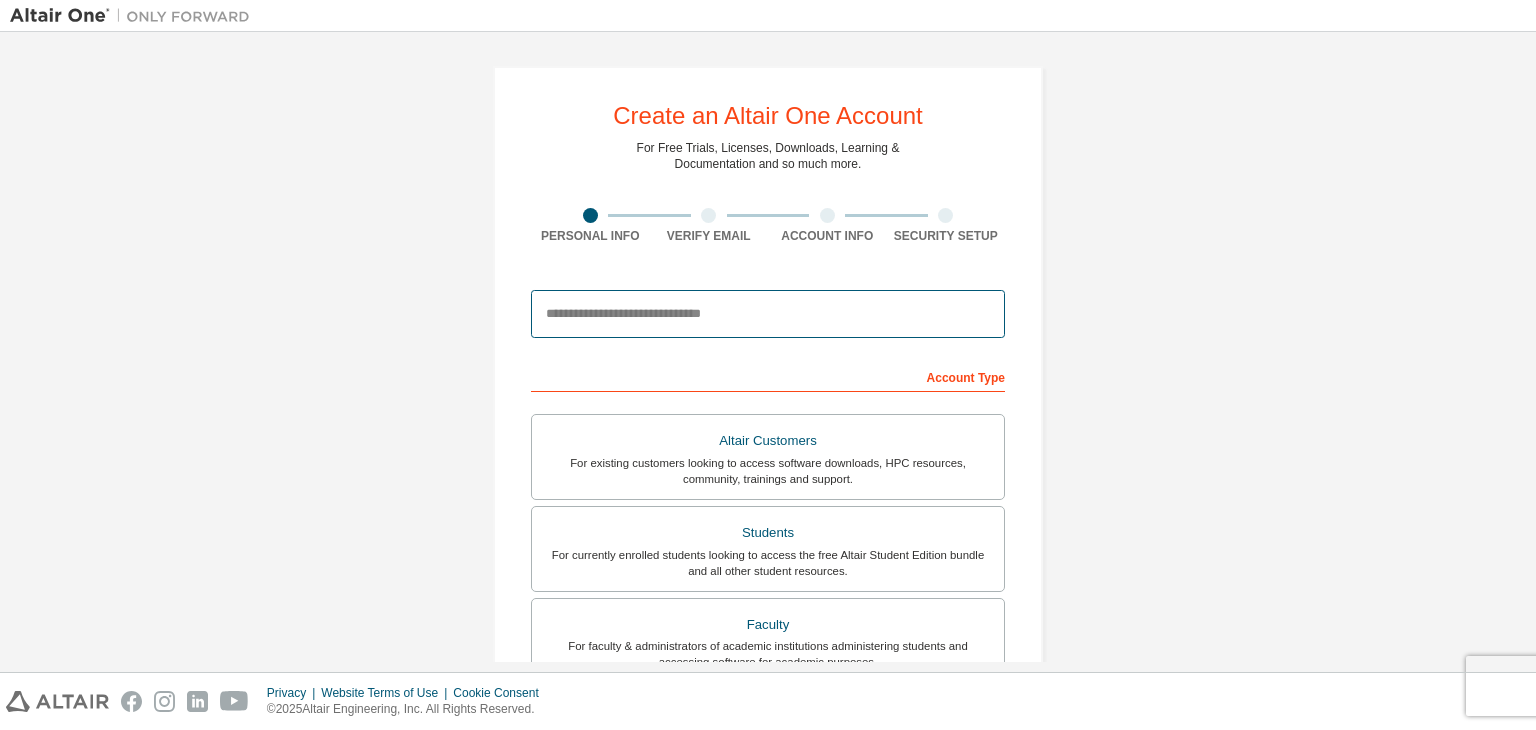 type on "**********" 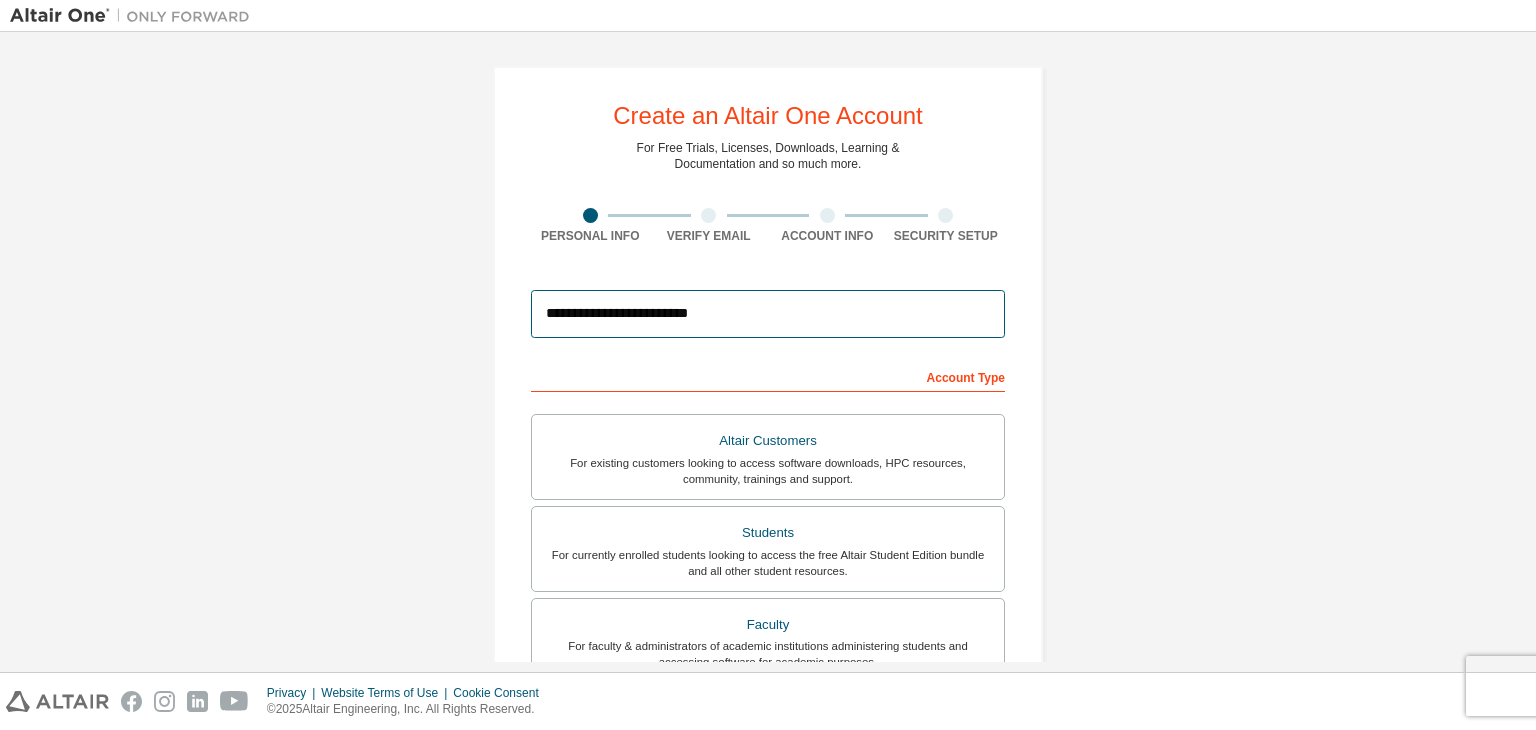 click on "**********" at bounding box center [768, 314] 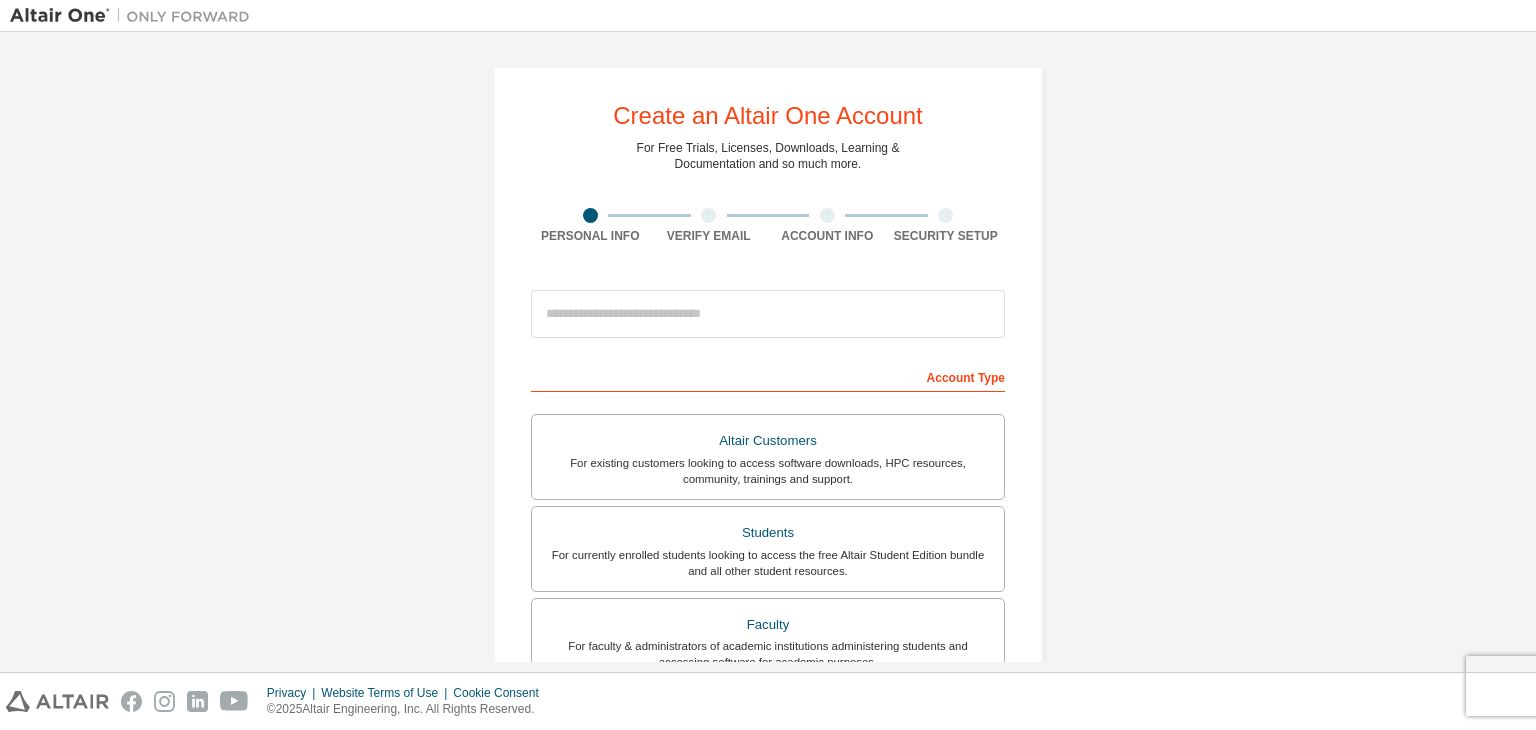 scroll, scrollTop: 0, scrollLeft: 0, axis: both 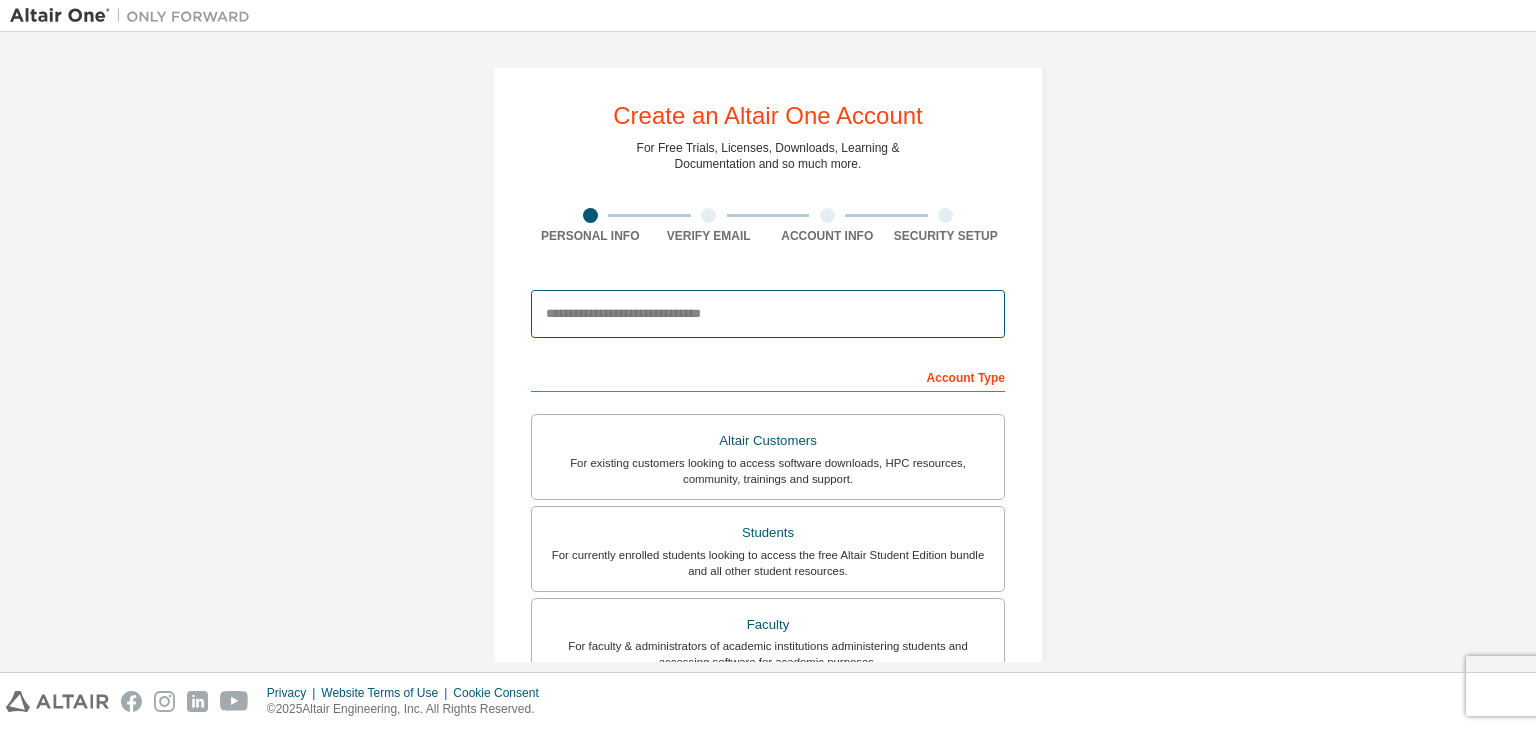 click at bounding box center [768, 314] 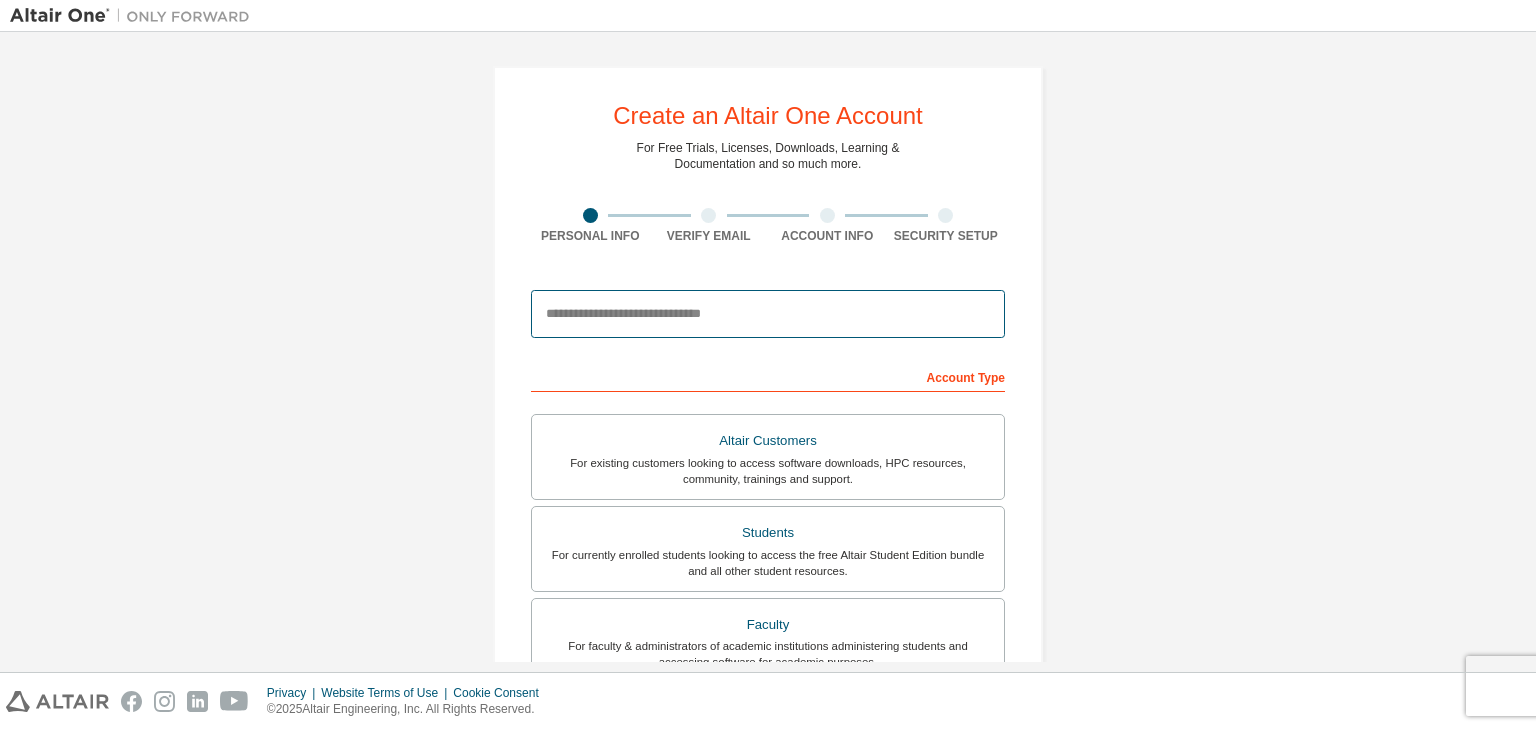 type on "**********" 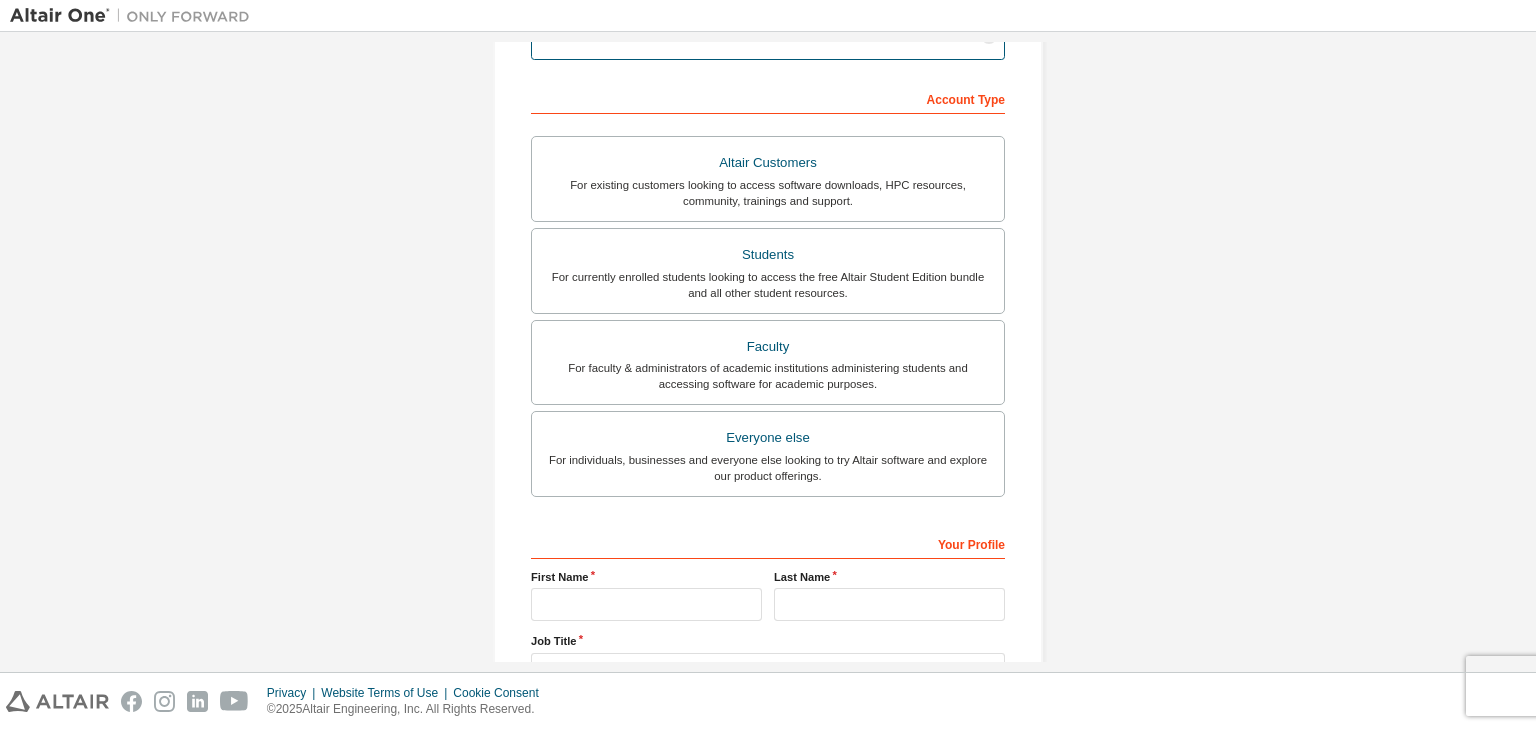 scroll, scrollTop: 284, scrollLeft: 0, axis: vertical 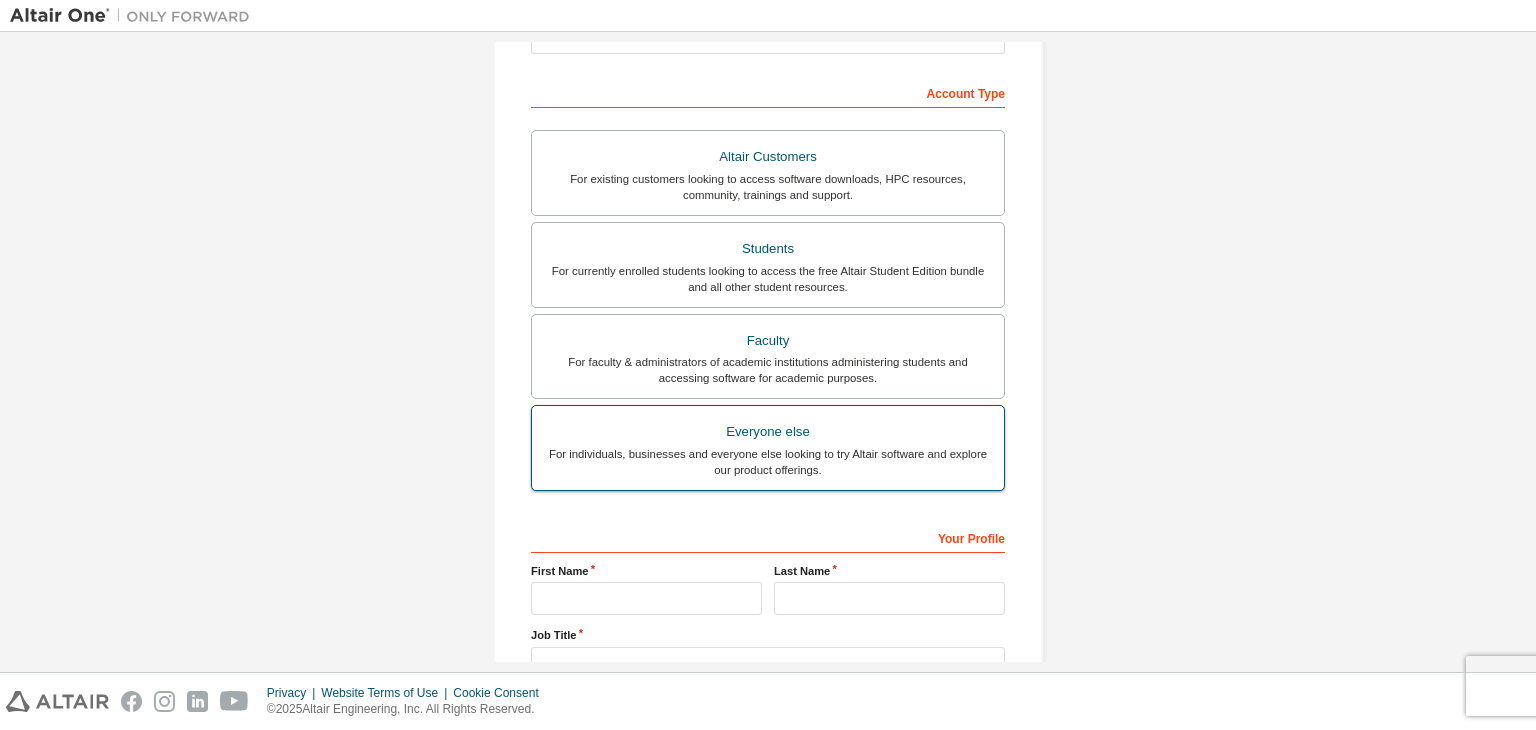 click on "Everyone else" at bounding box center [768, 432] 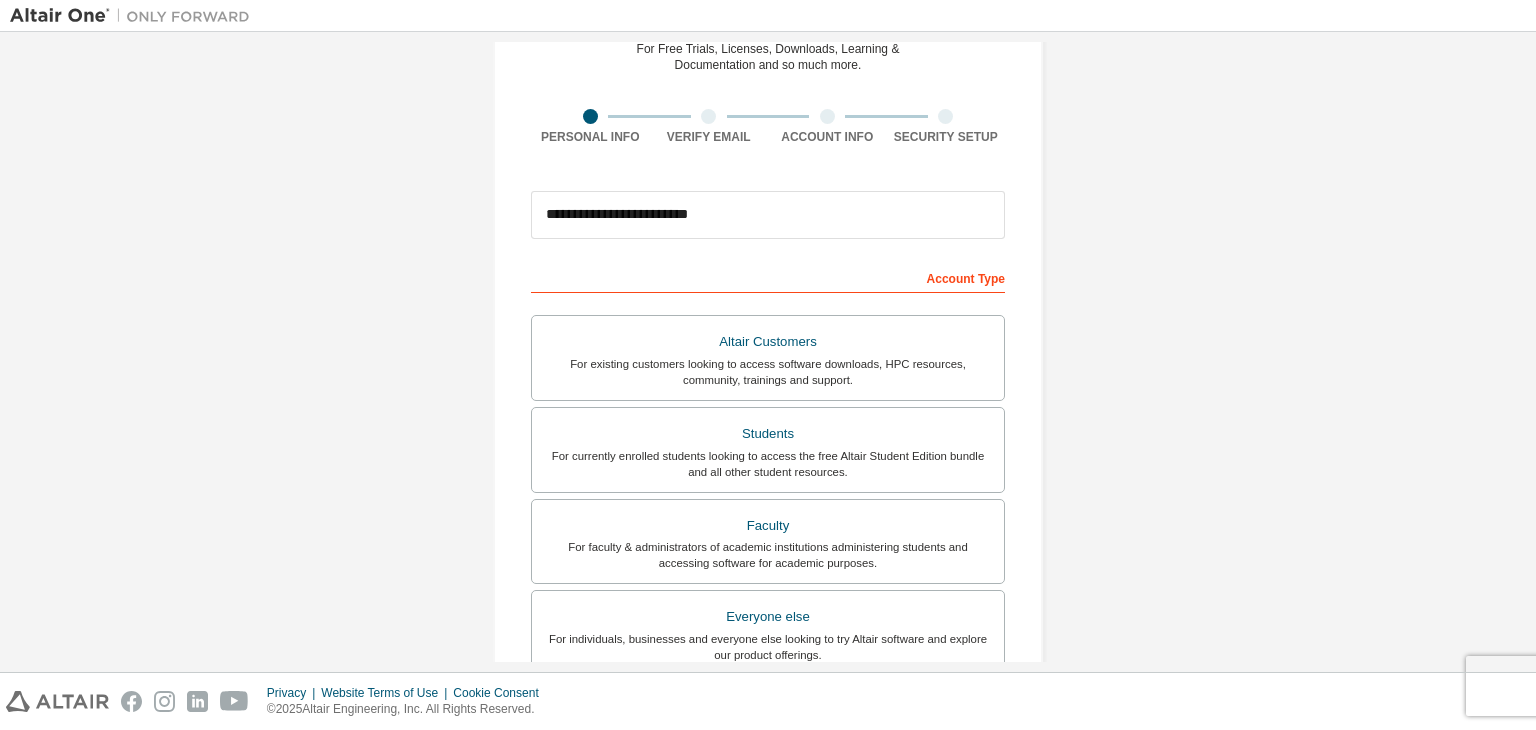 scroll, scrollTop: 27, scrollLeft: 0, axis: vertical 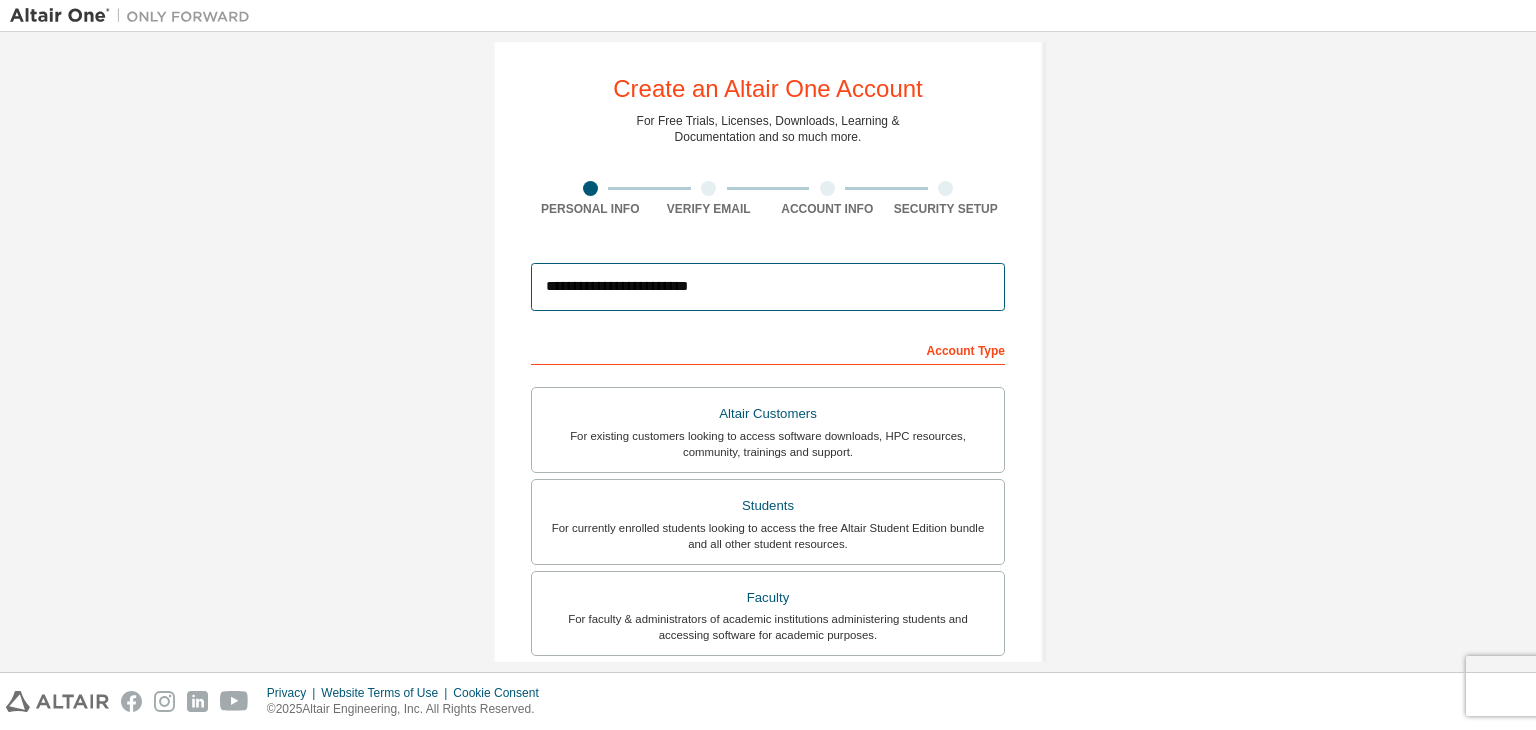 click on "**********" at bounding box center (768, 287) 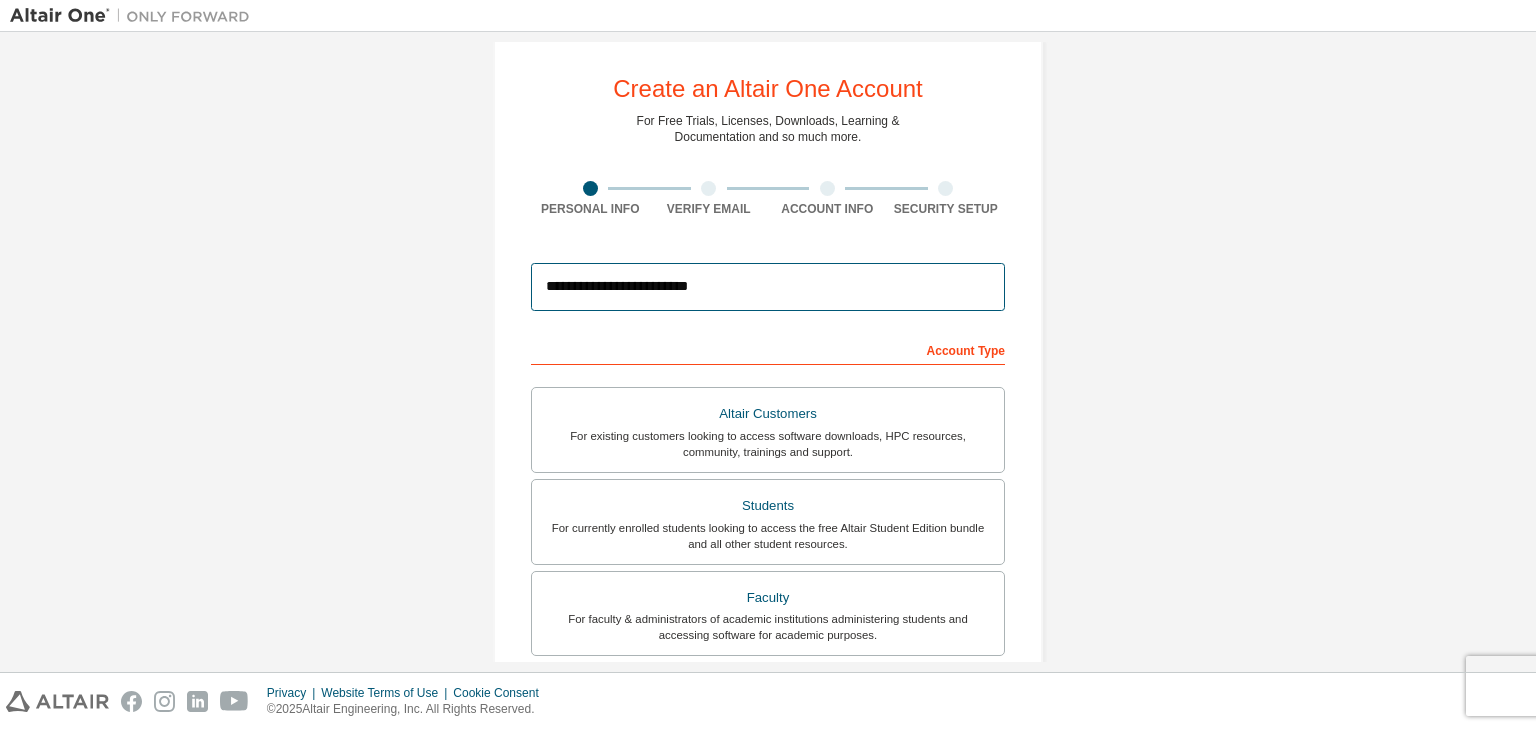 click on "**********" at bounding box center [768, 287] 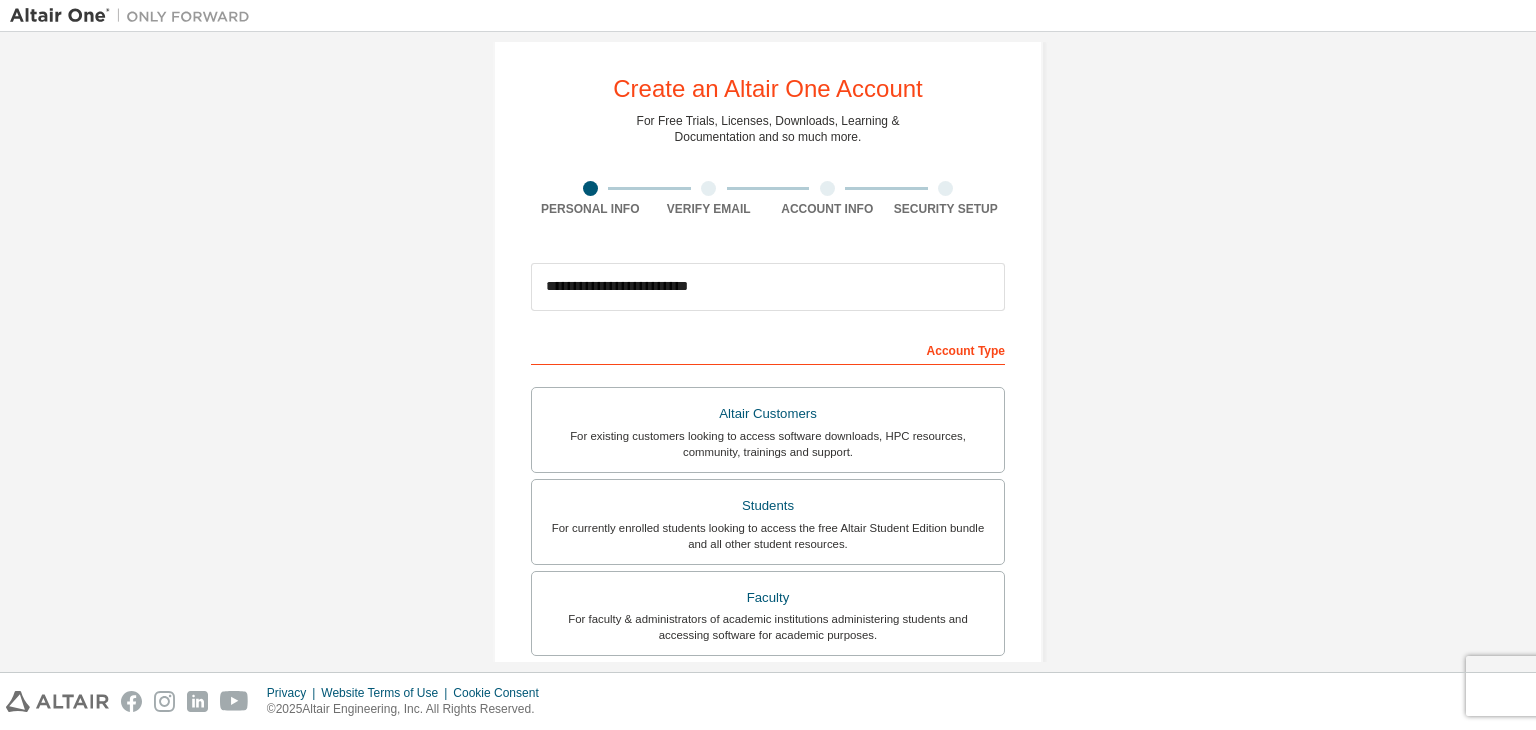click on "**********" at bounding box center (768, 544) 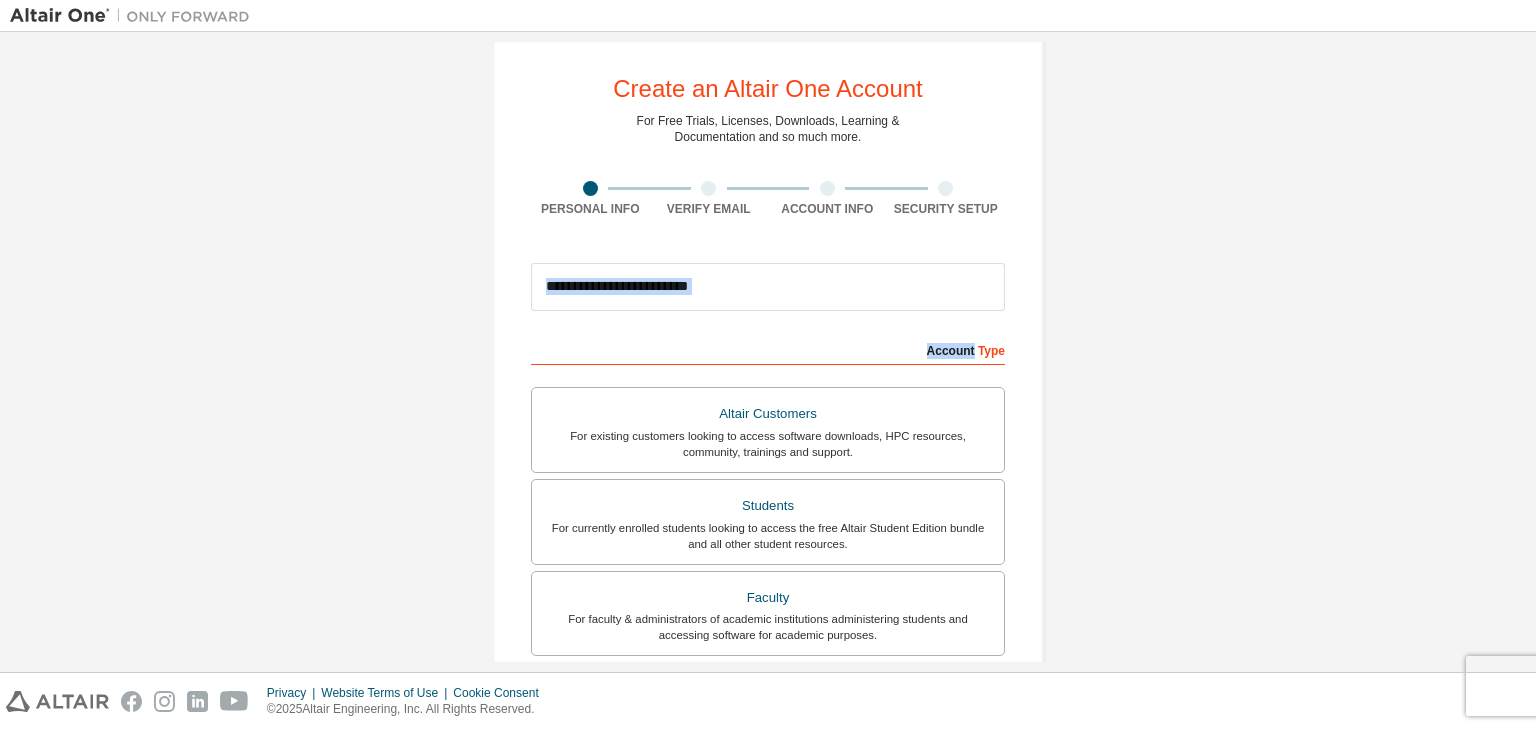 drag, startPoint x: 1155, startPoint y: 316, endPoint x: 909, endPoint y: 353, distance: 248.76695 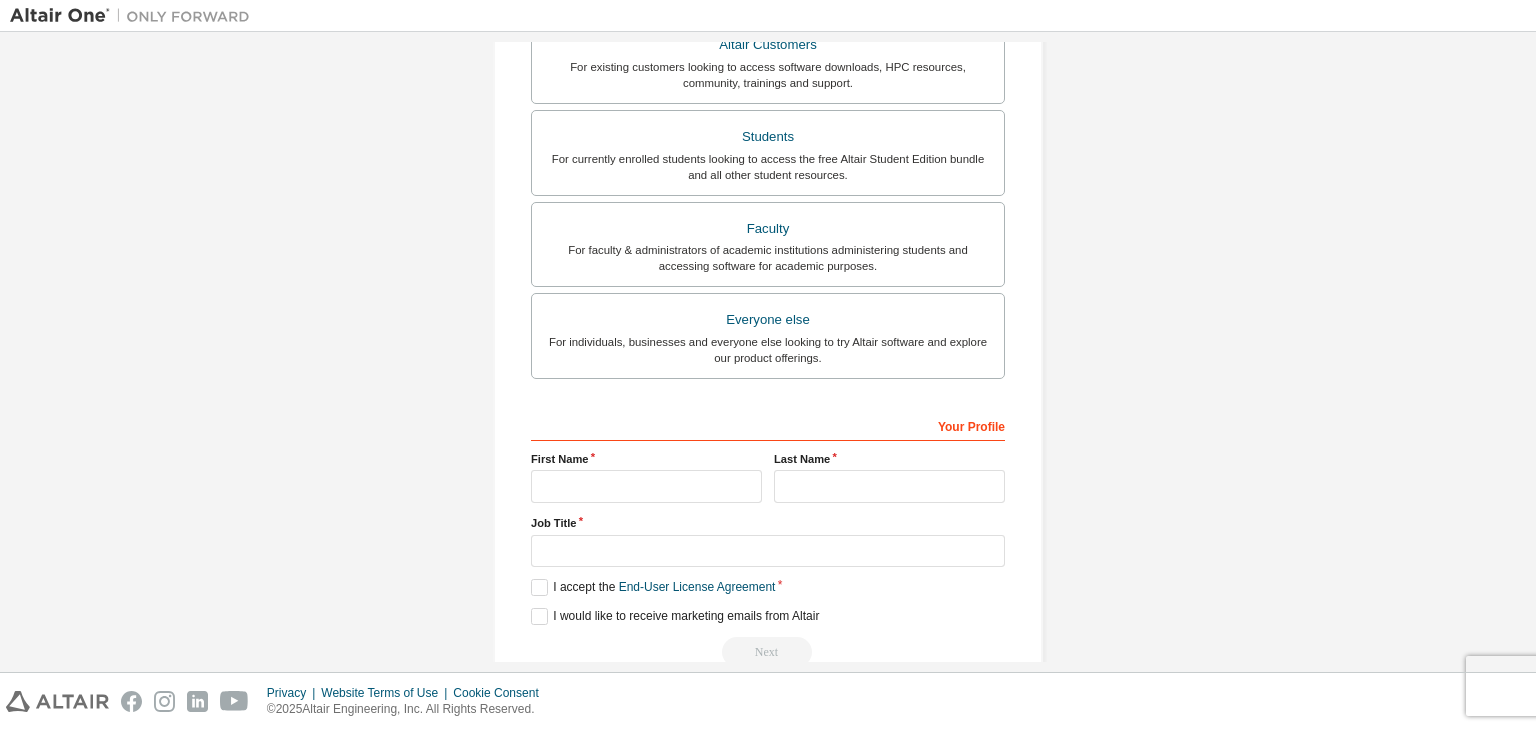 scroll, scrollTop: 435, scrollLeft: 0, axis: vertical 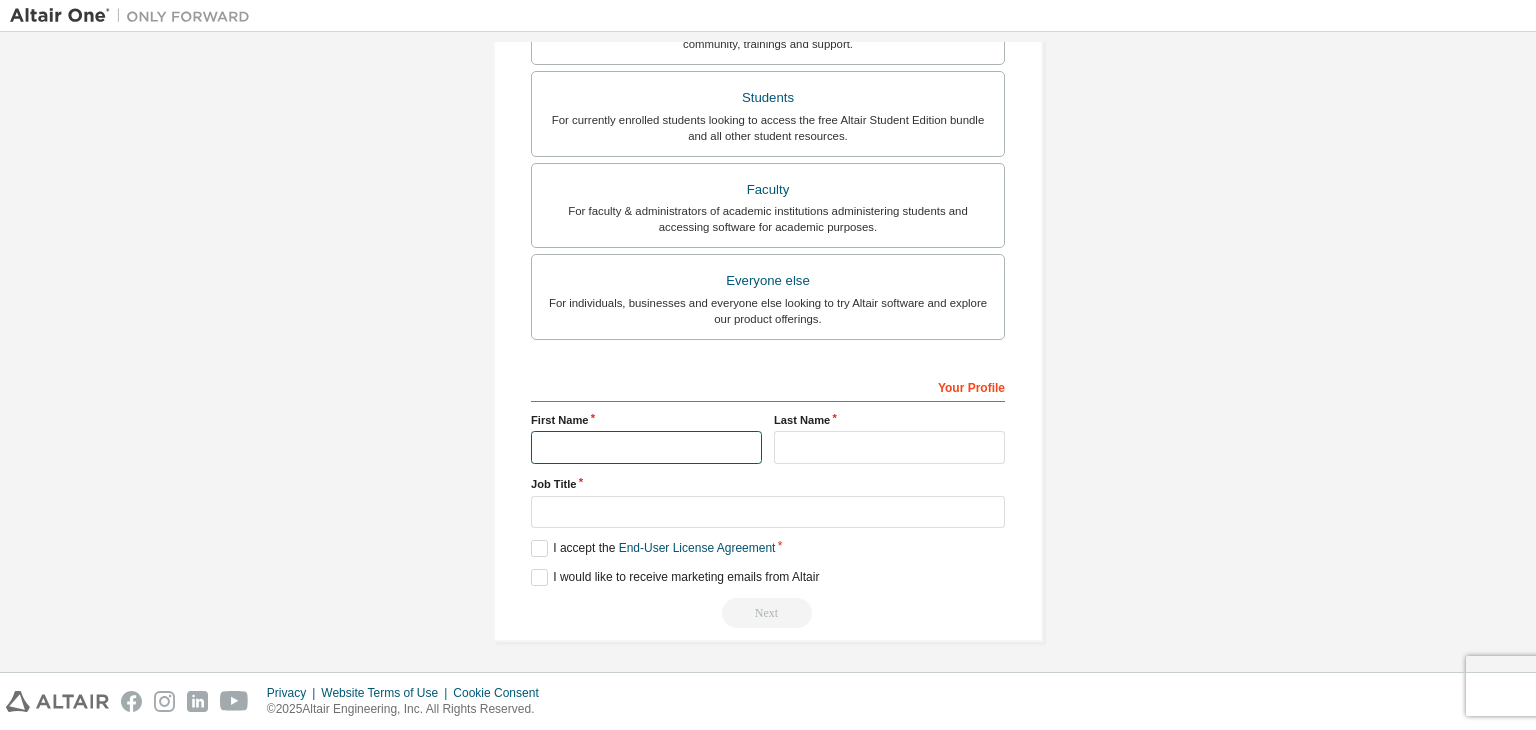 click at bounding box center [646, 447] 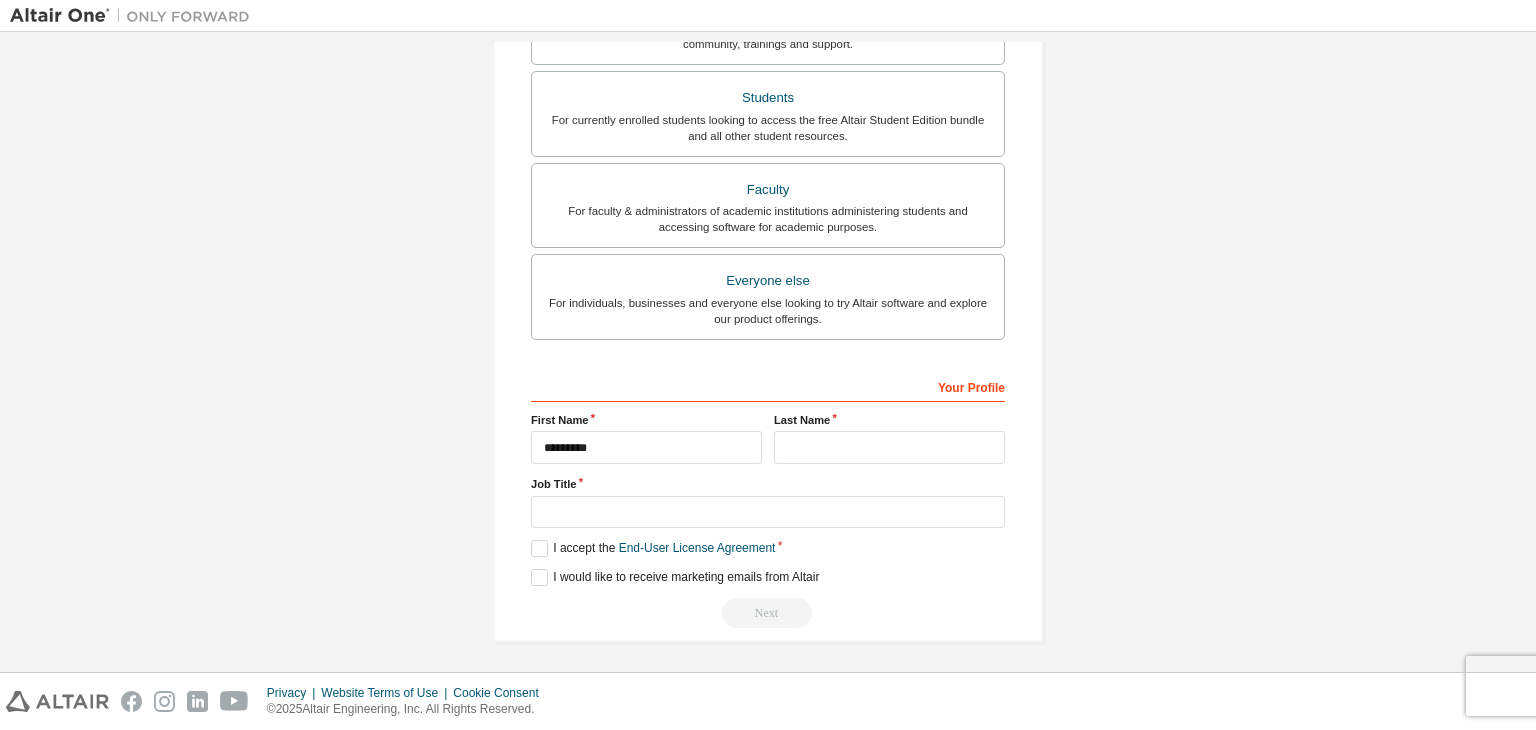 drag, startPoint x: 708, startPoint y: 421, endPoint x: 708, endPoint y: 435, distance: 14 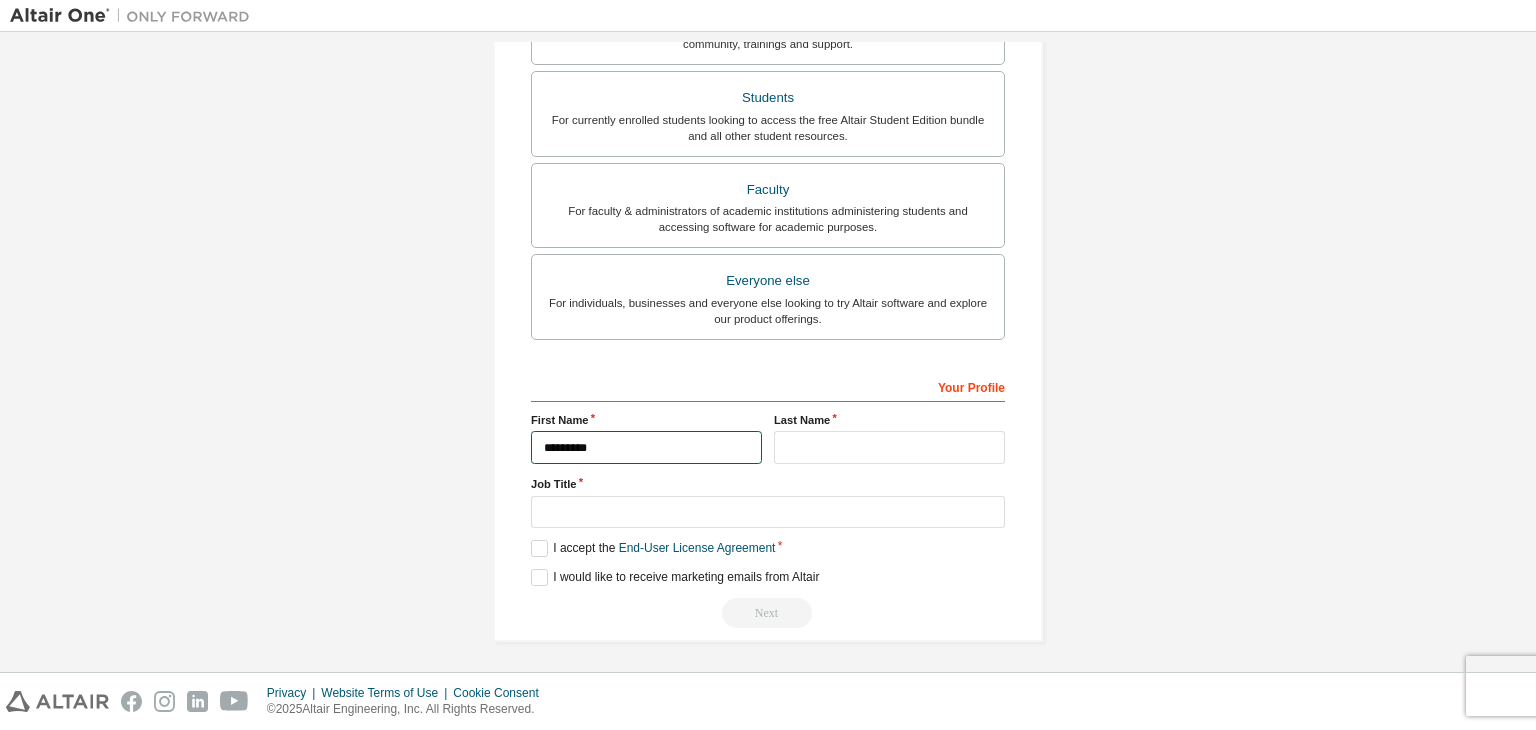 click on "*********" at bounding box center [646, 447] 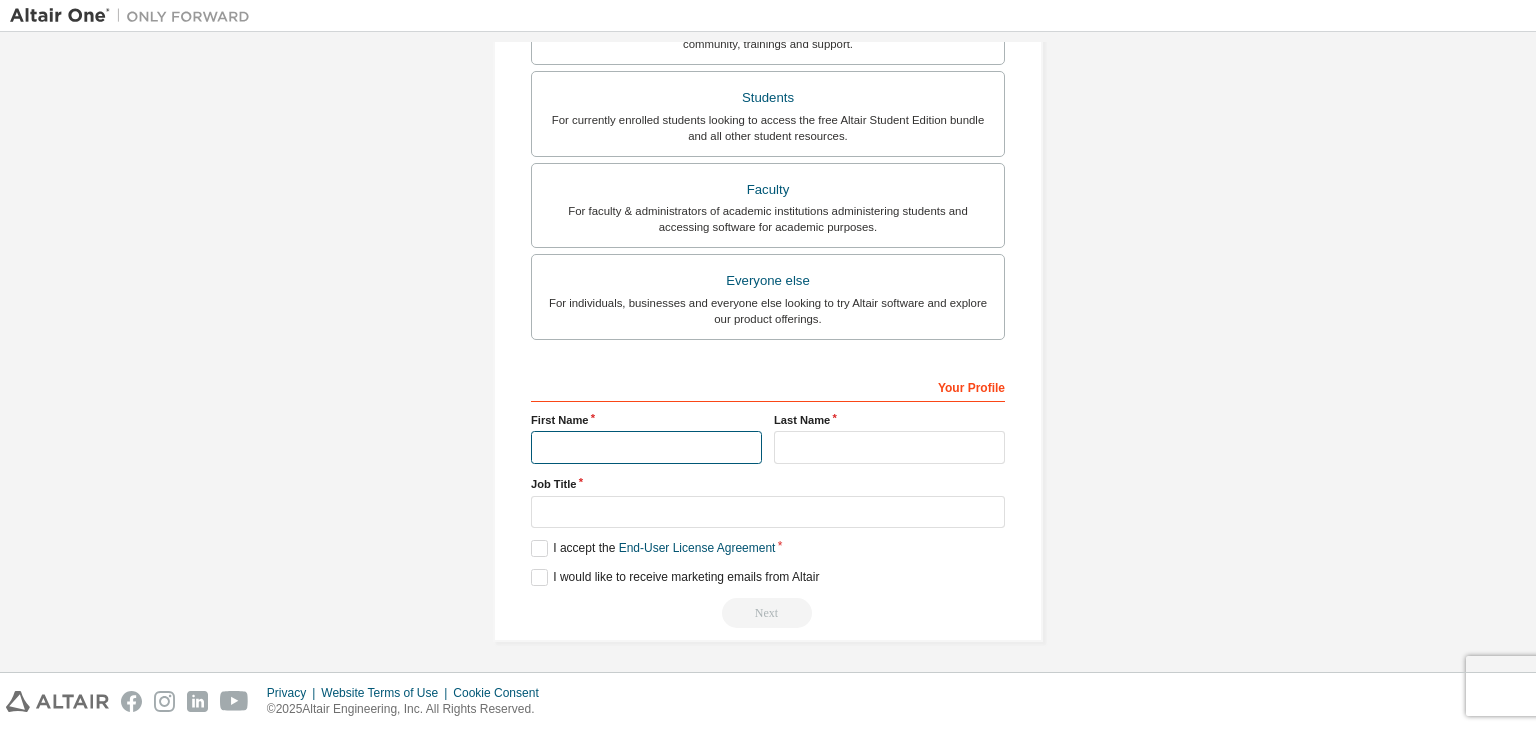 type on "*" 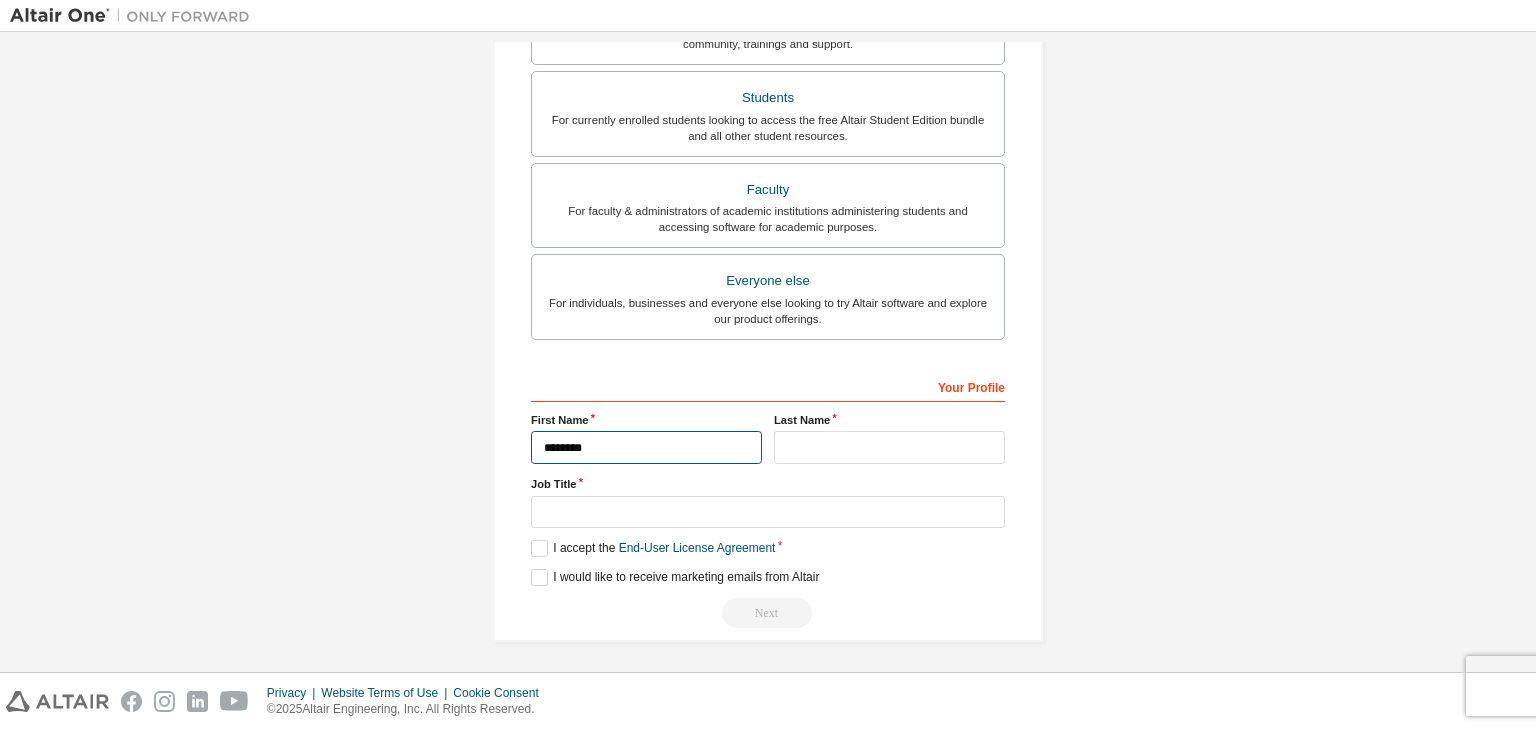 type on "*********" 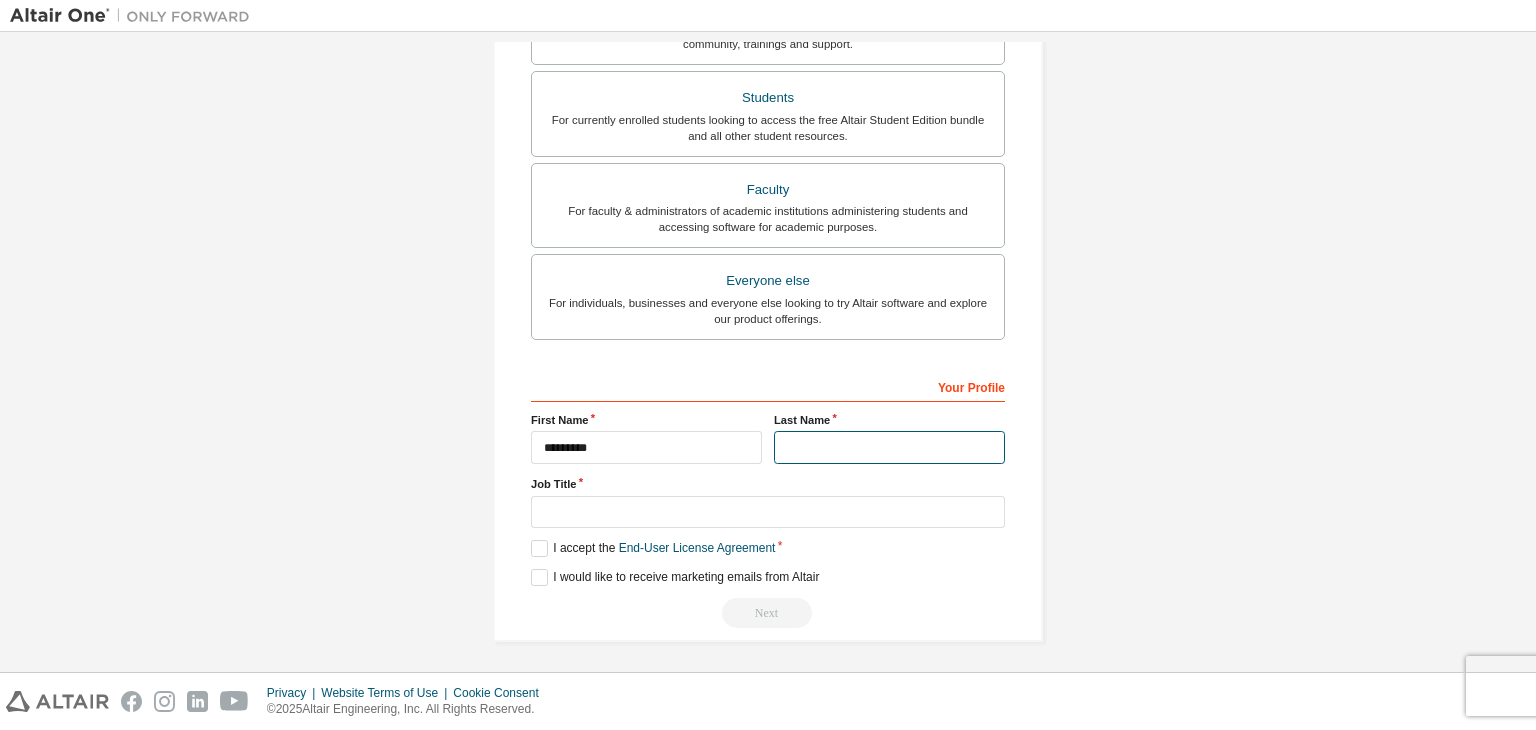 click at bounding box center [889, 447] 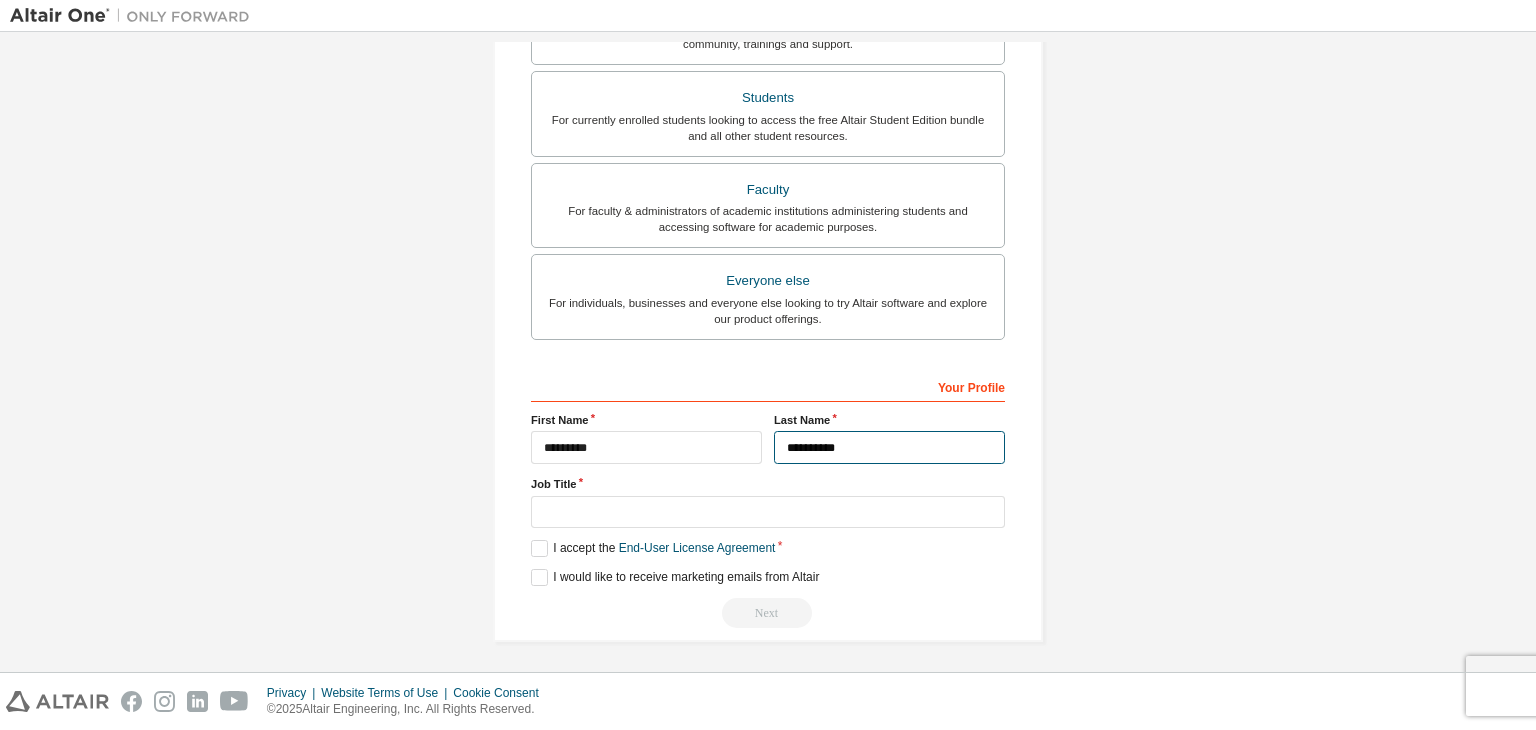 type on "**********" 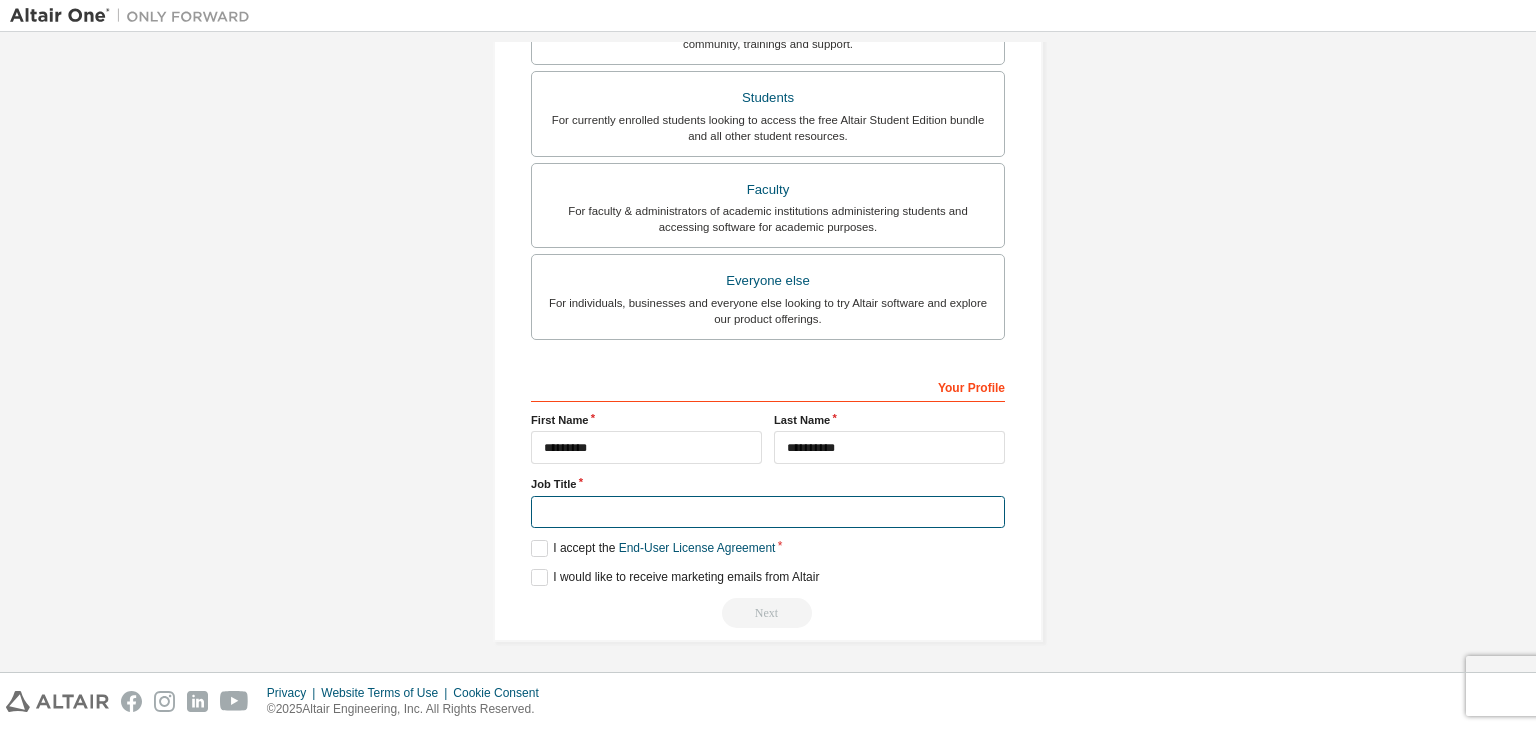 click at bounding box center (768, 512) 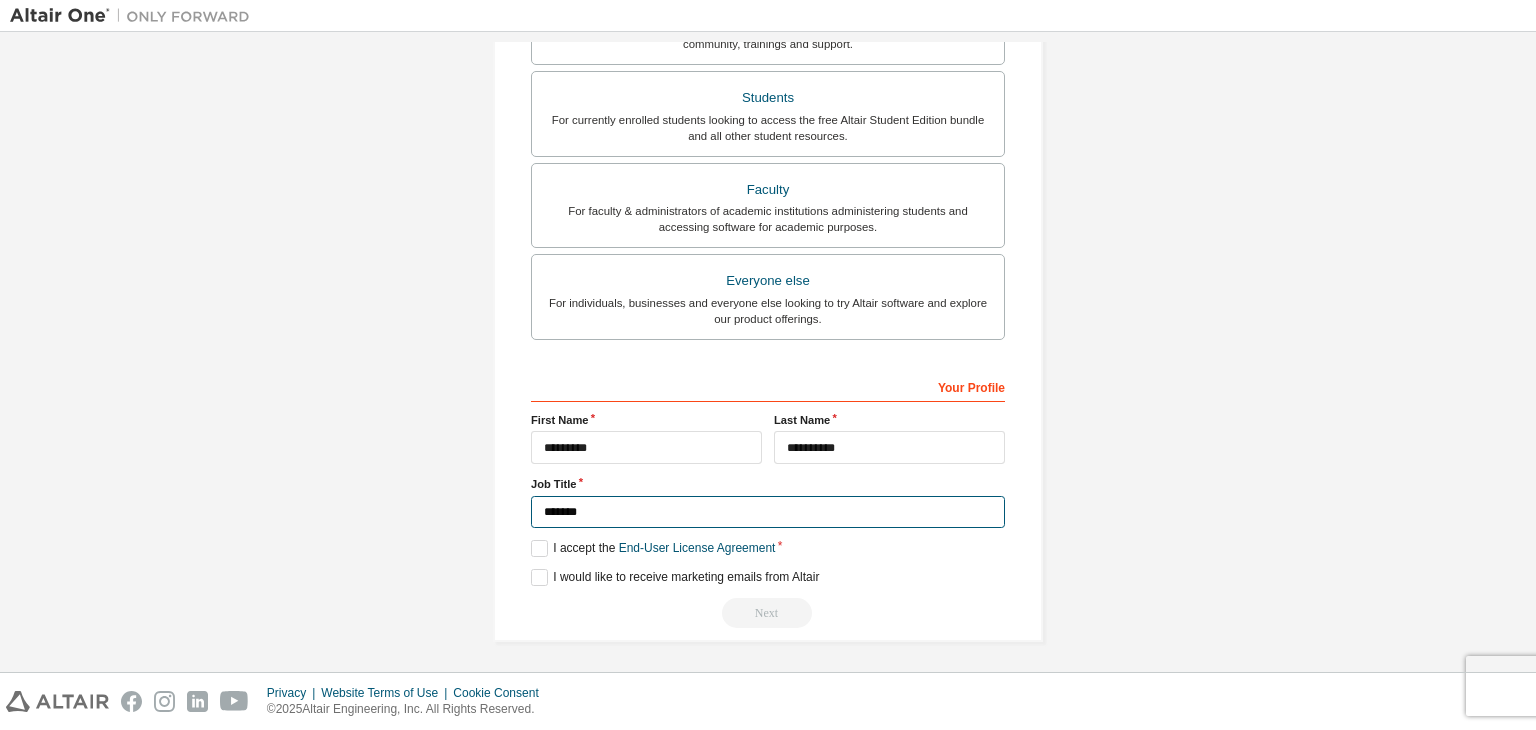 click on "*******" at bounding box center (768, 512) 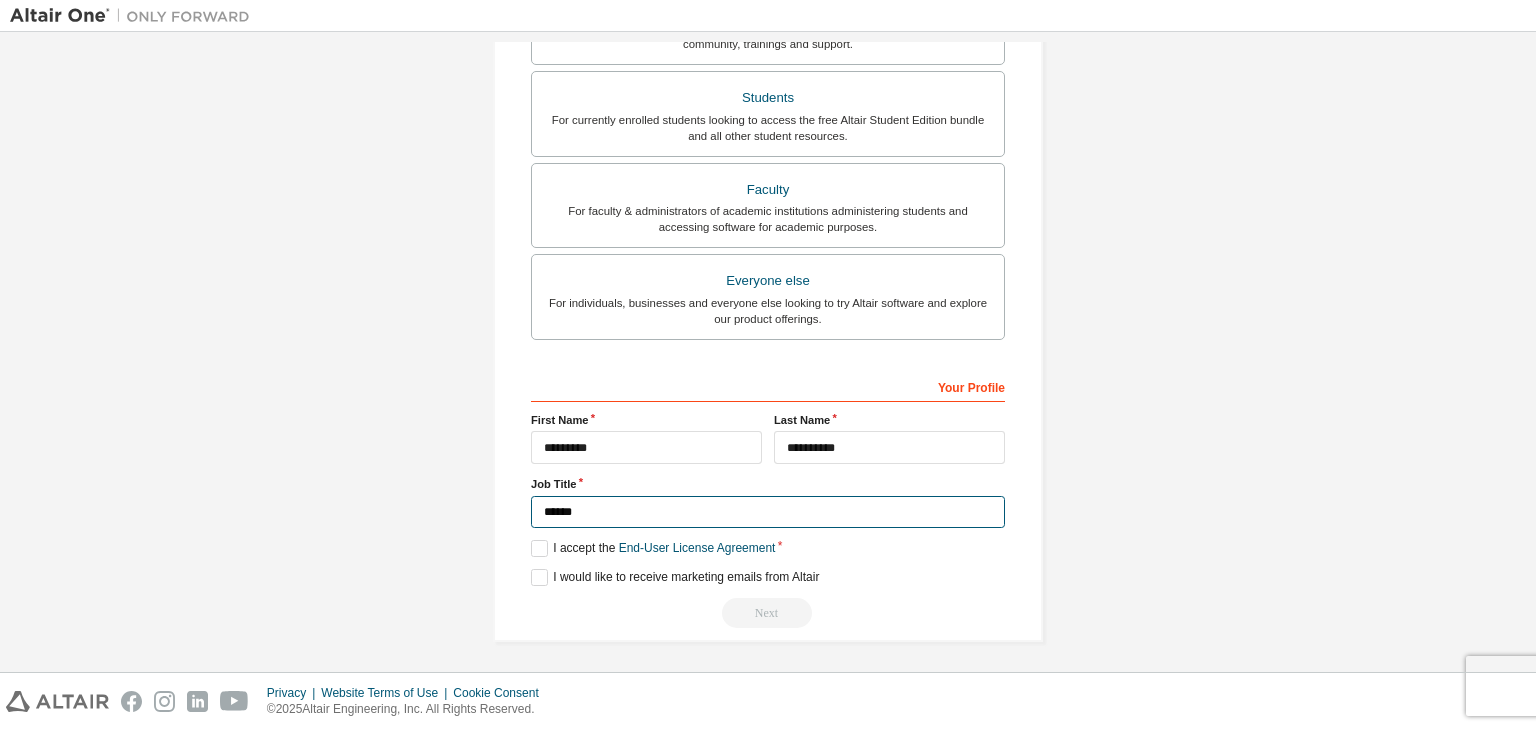 type on "*******" 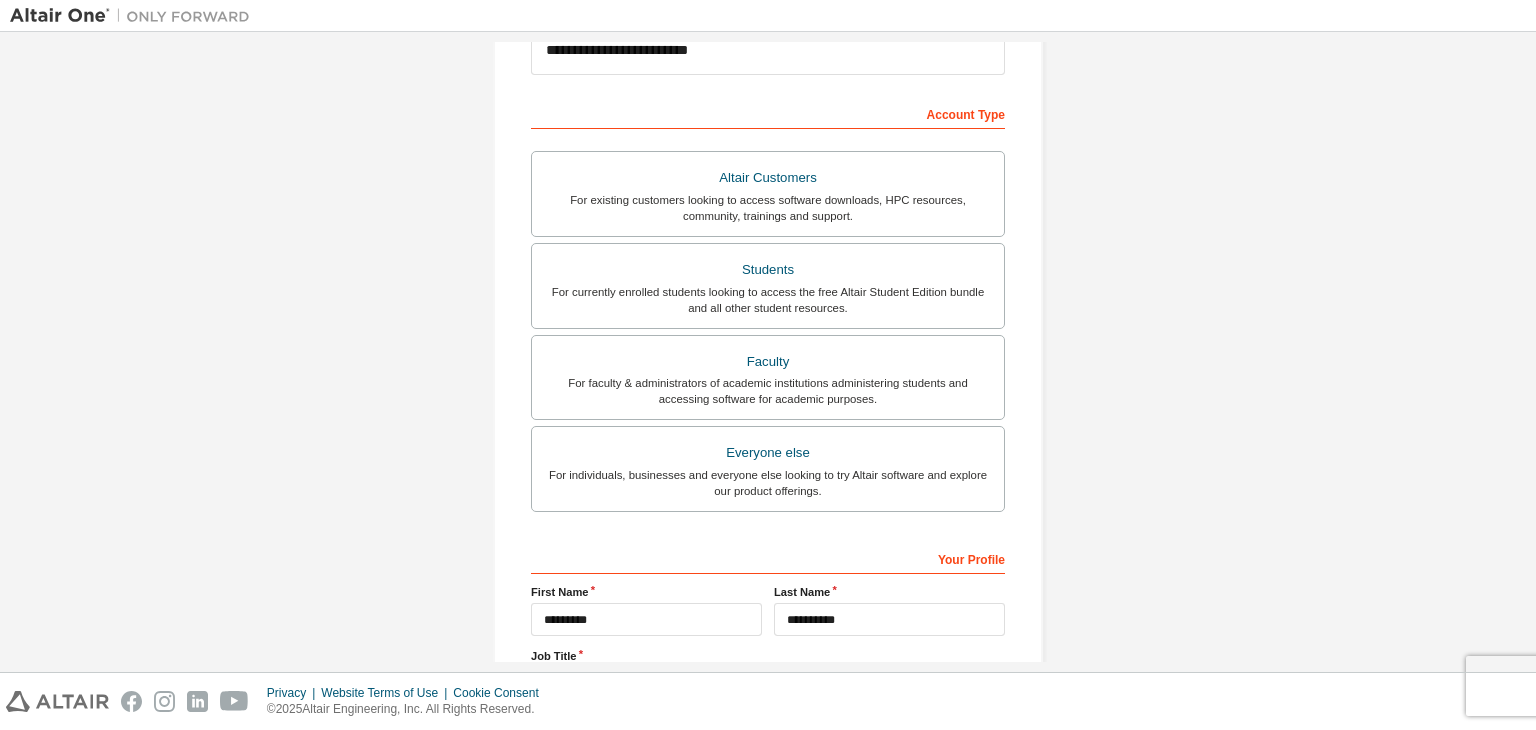 scroll, scrollTop: 0, scrollLeft: 0, axis: both 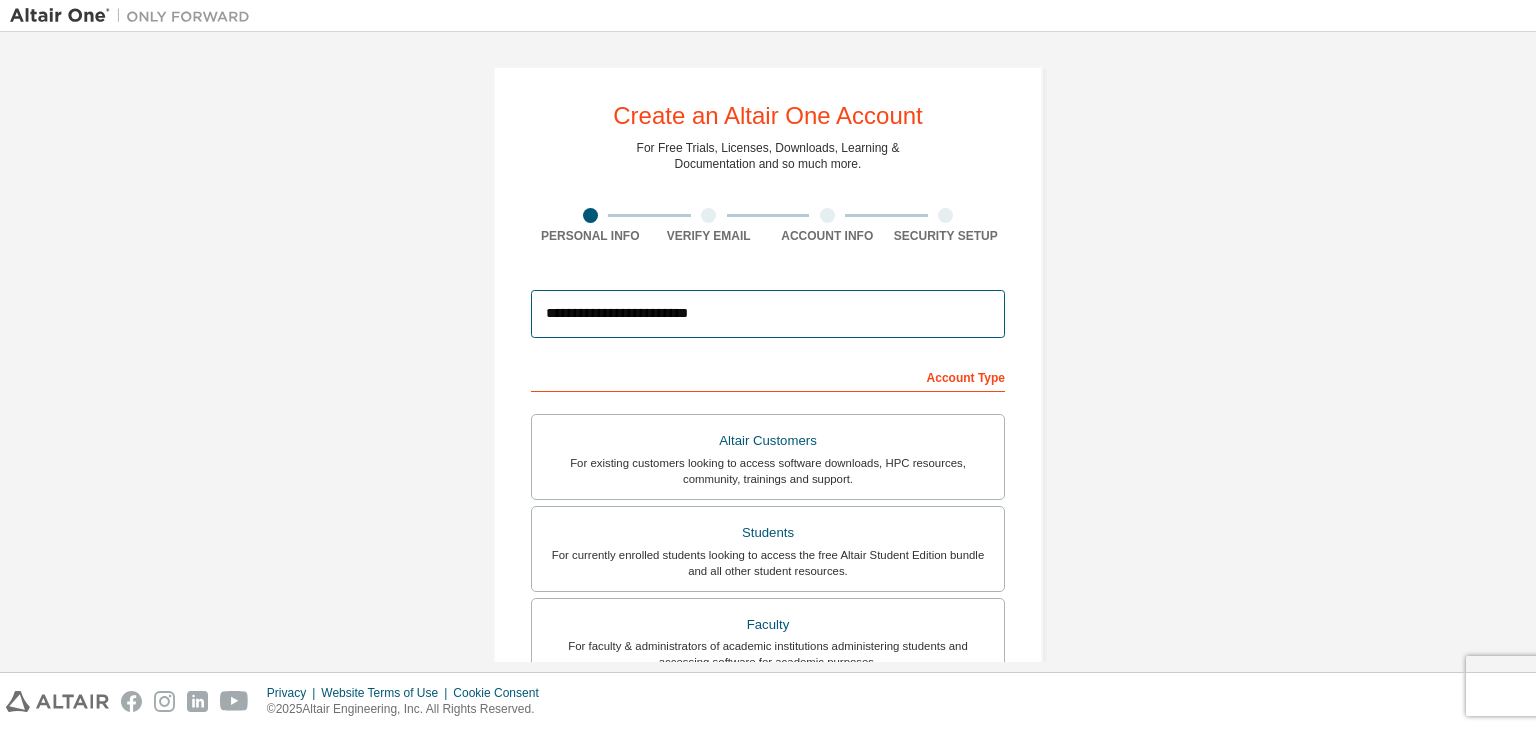 click on "**********" at bounding box center [768, 314] 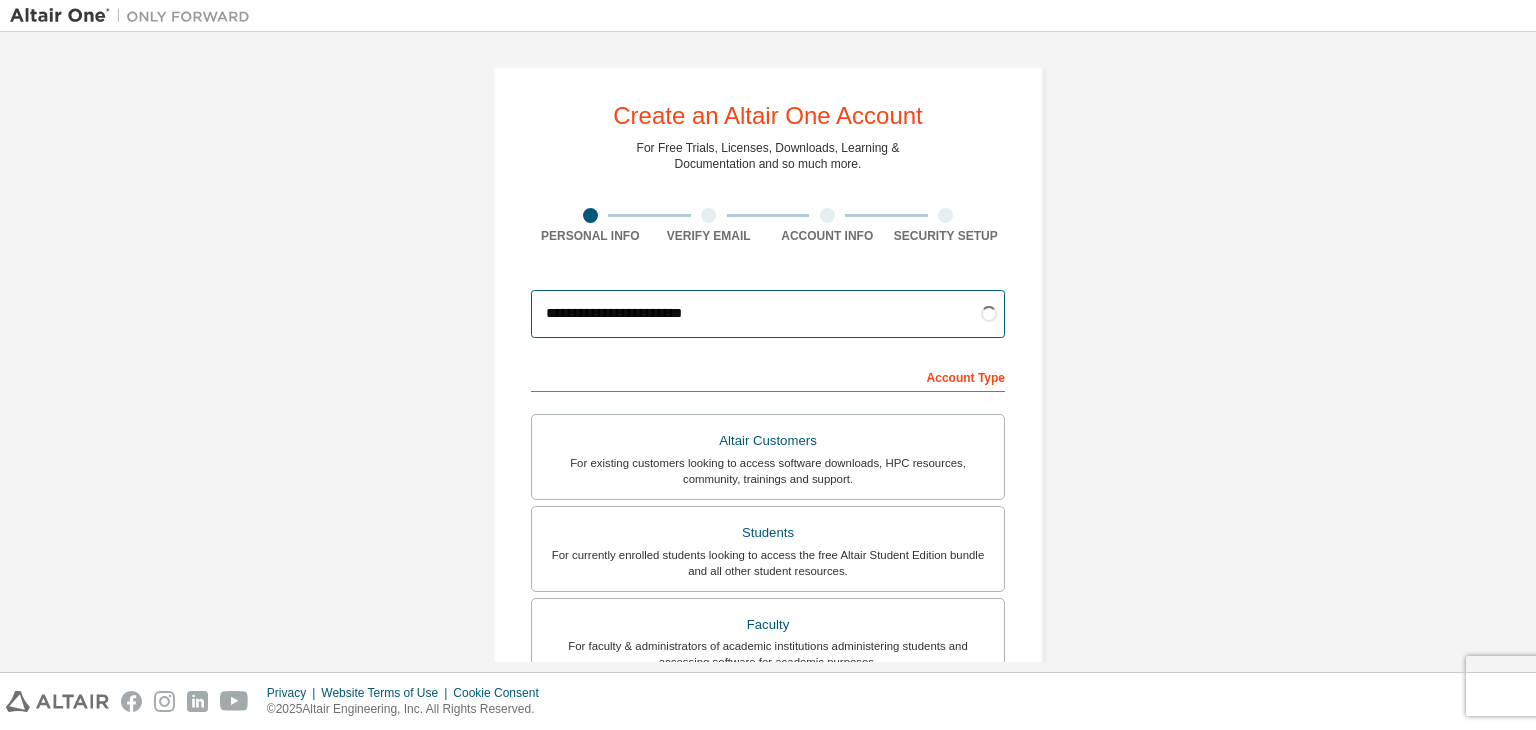 type on "**********" 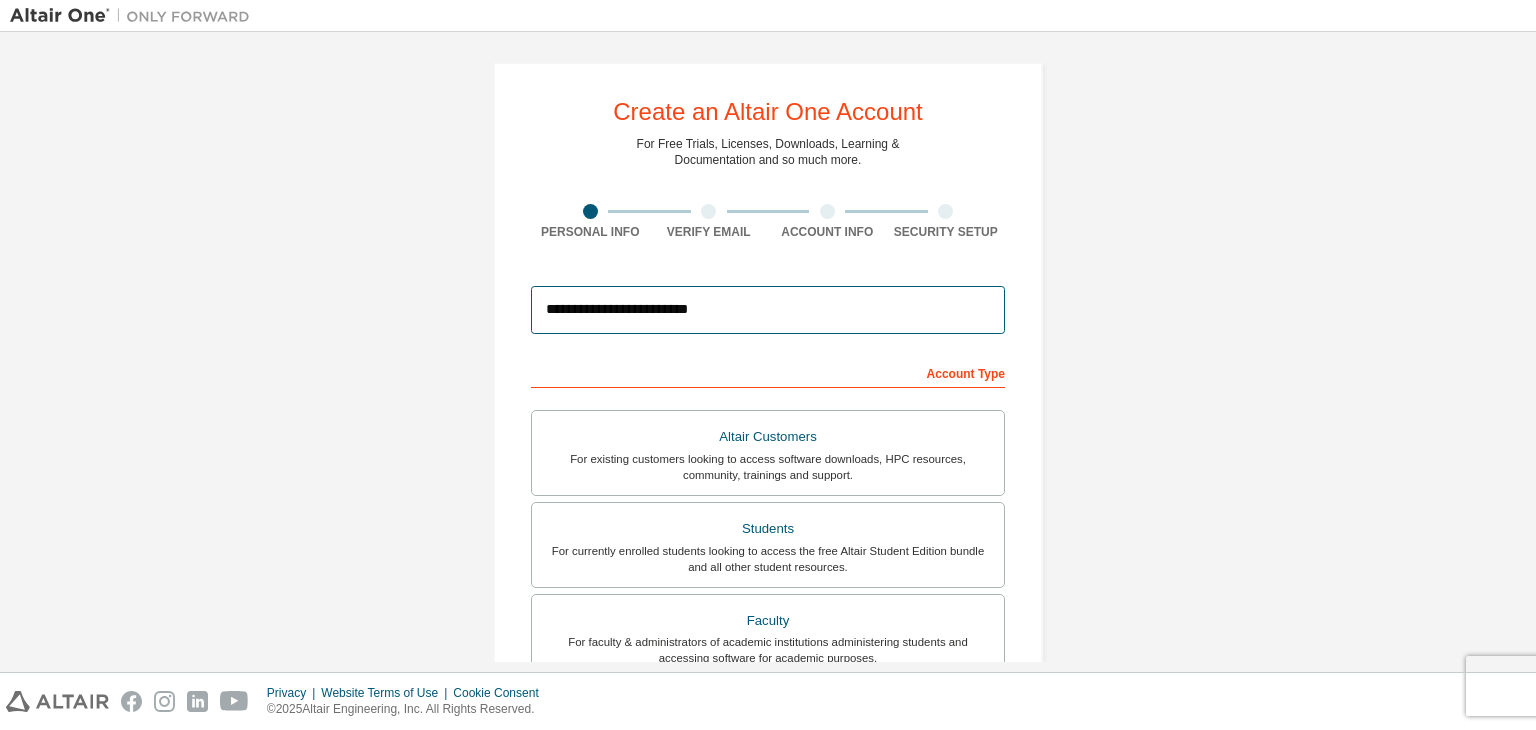 scroll, scrollTop: 0, scrollLeft: 0, axis: both 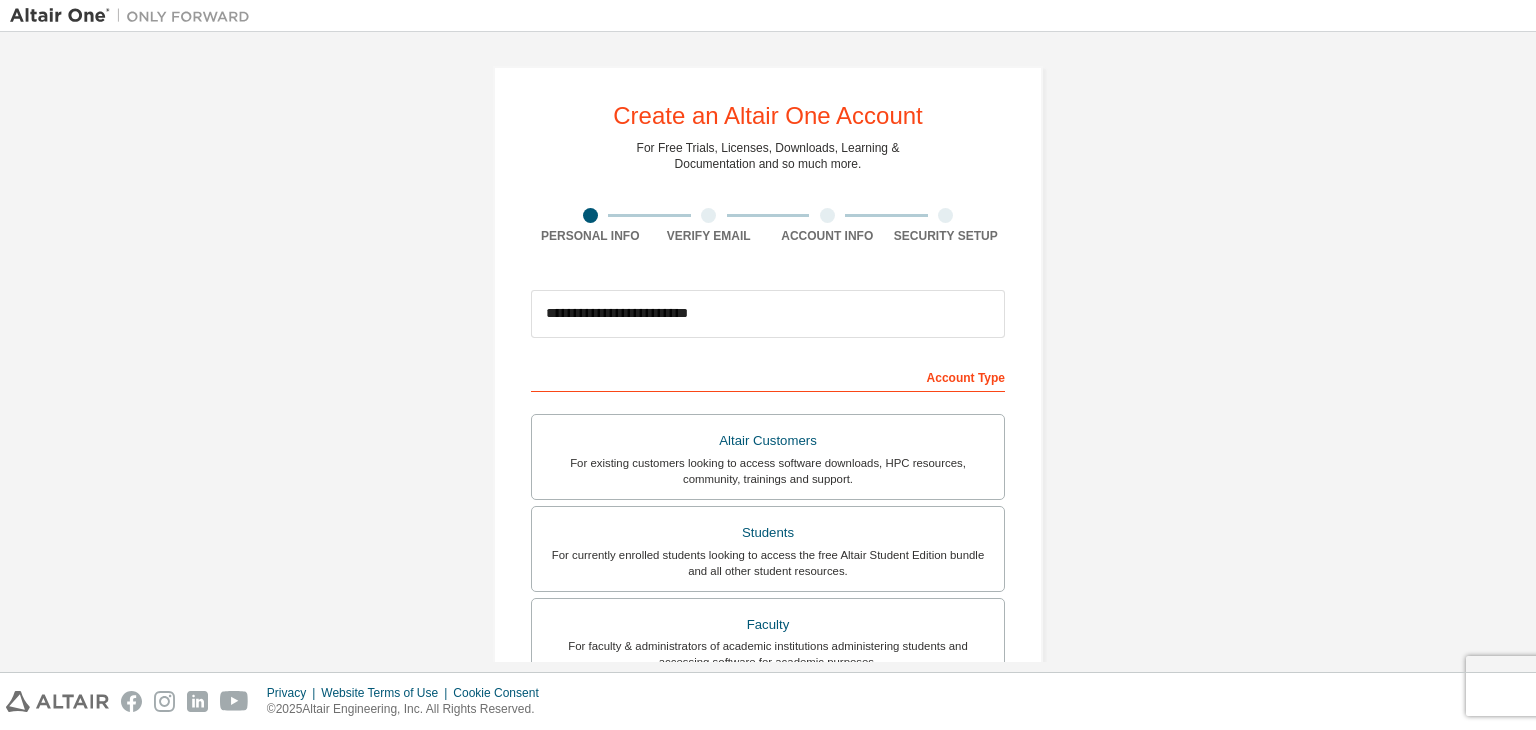 drag, startPoint x: 1532, startPoint y: 77, endPoint x: 1523, endPoint y: 103, distance: 27.513634 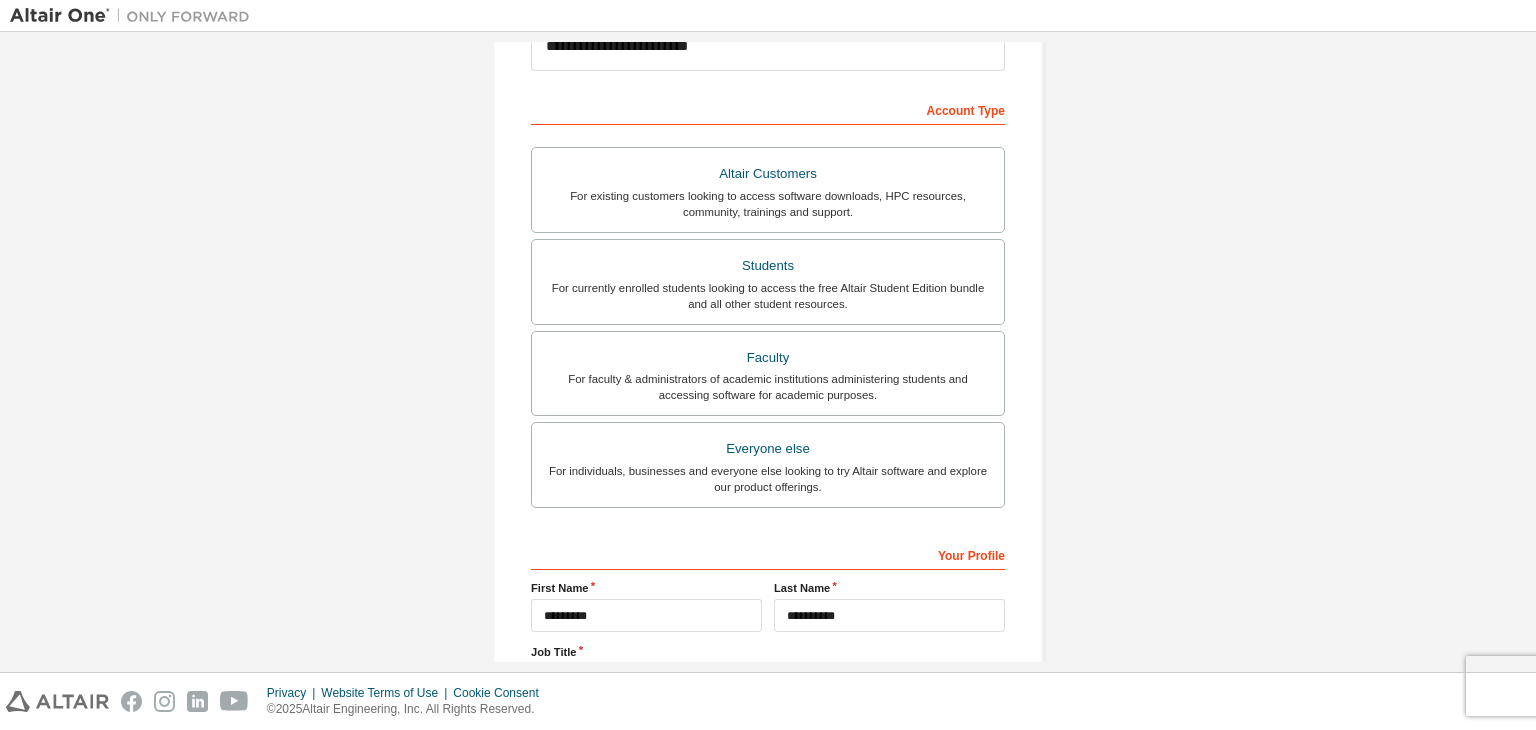 scroll, scrollTop: 435, scrollLeft: 0, axis: vertical 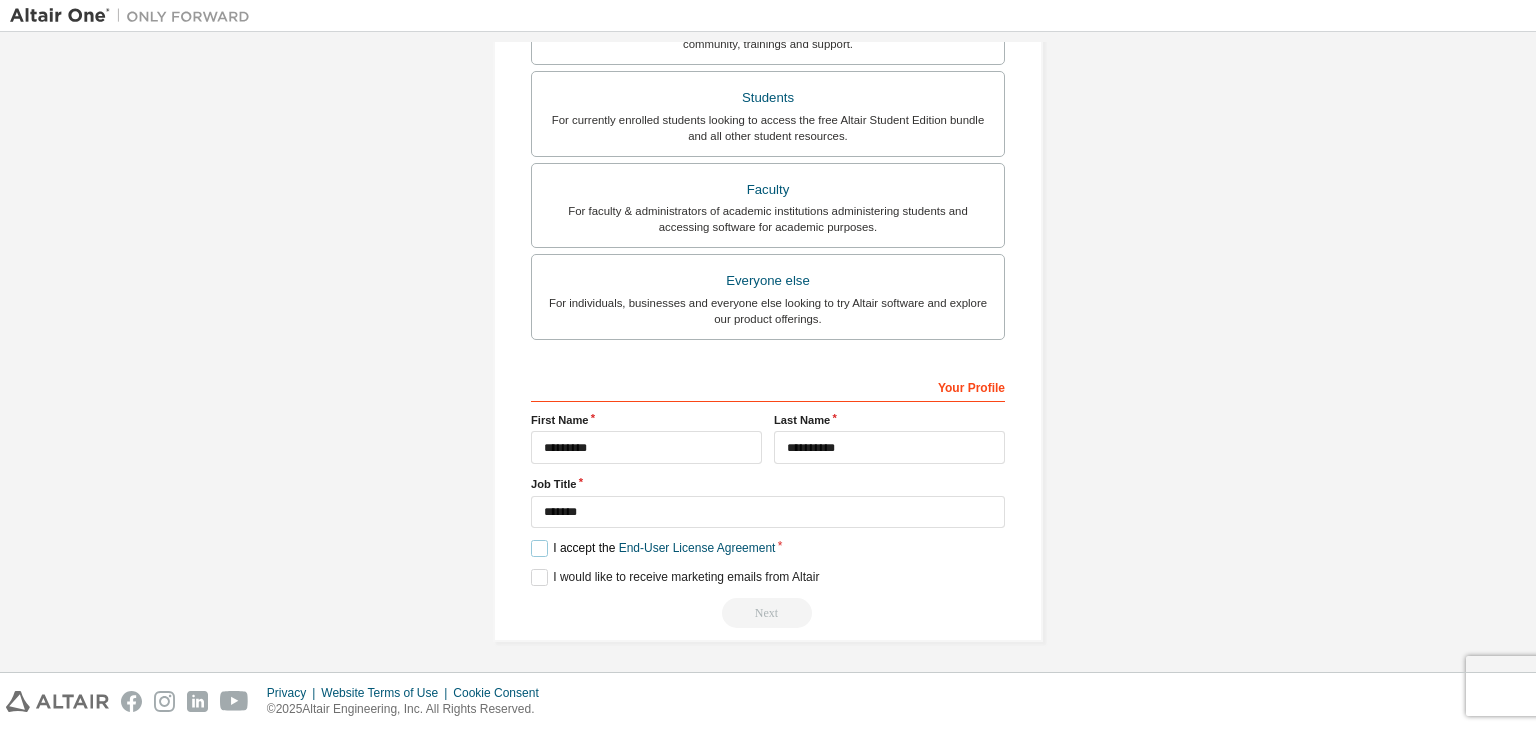 click on "I accept the    End-User License Agreement" at bounding box center (653, 548) 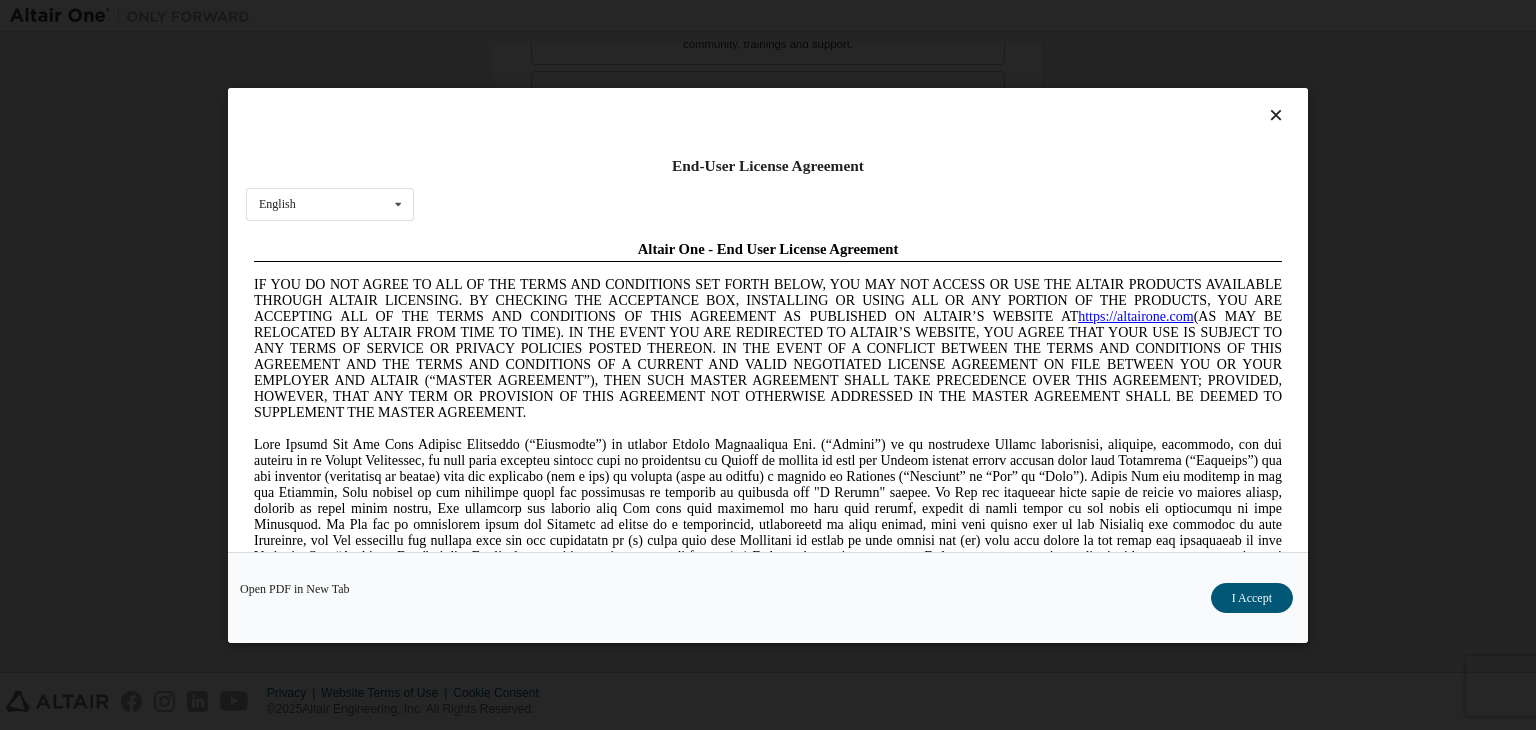 scroll, scrollTop: 0, scrollLeft: 0, axis: both 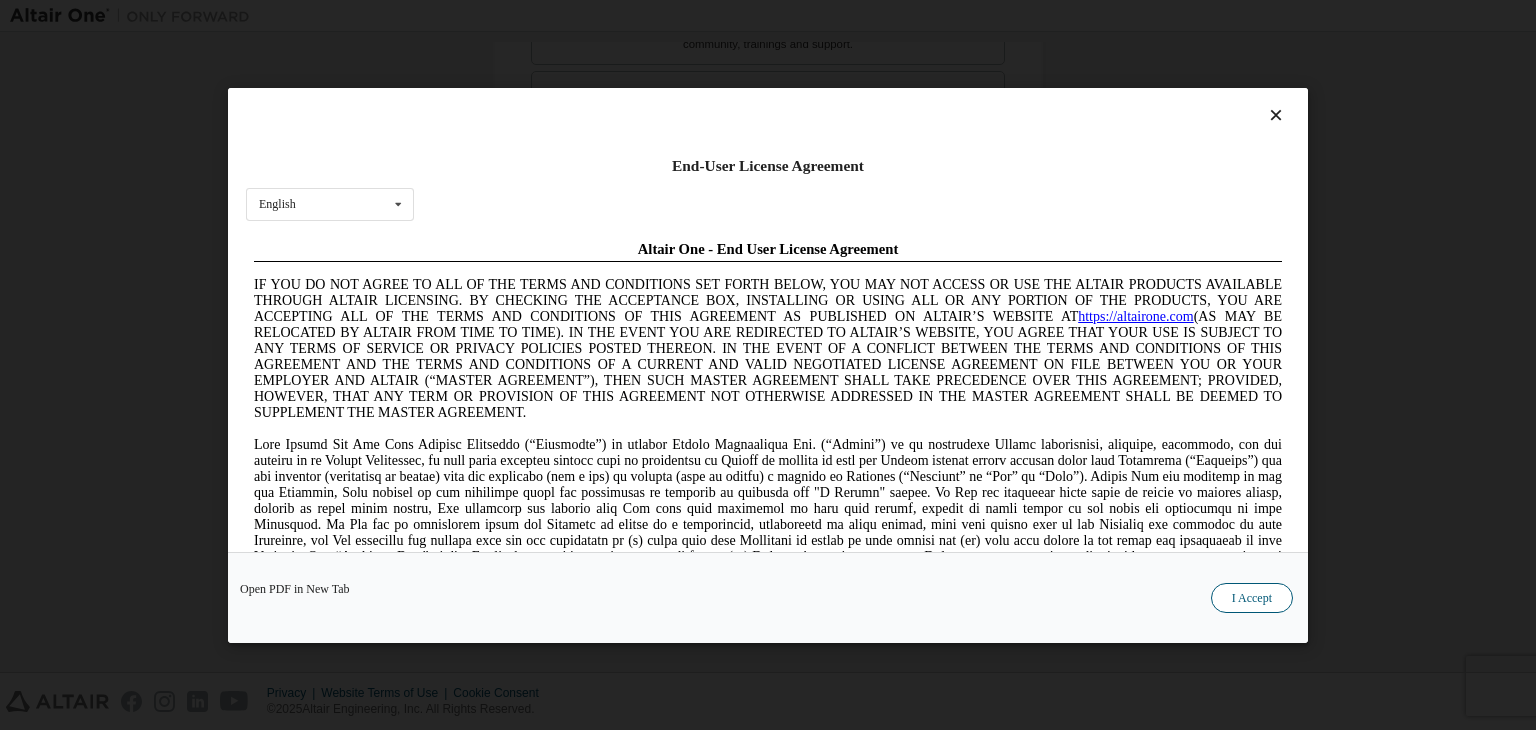 click on "I Accept" at bounding box center (1252, 598) 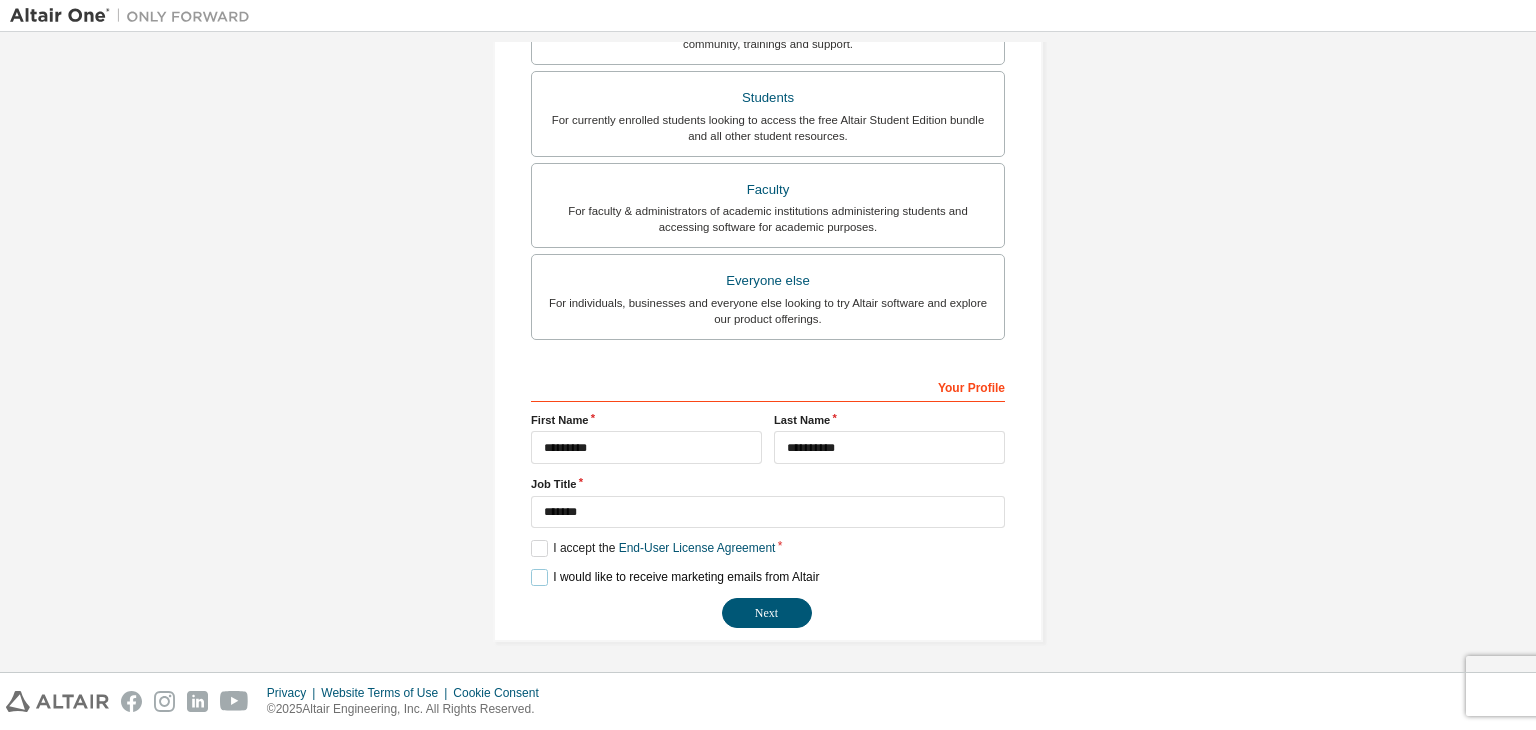 click on "I would like to receive marketing emails from Altair" at bounding box center (675, 577) 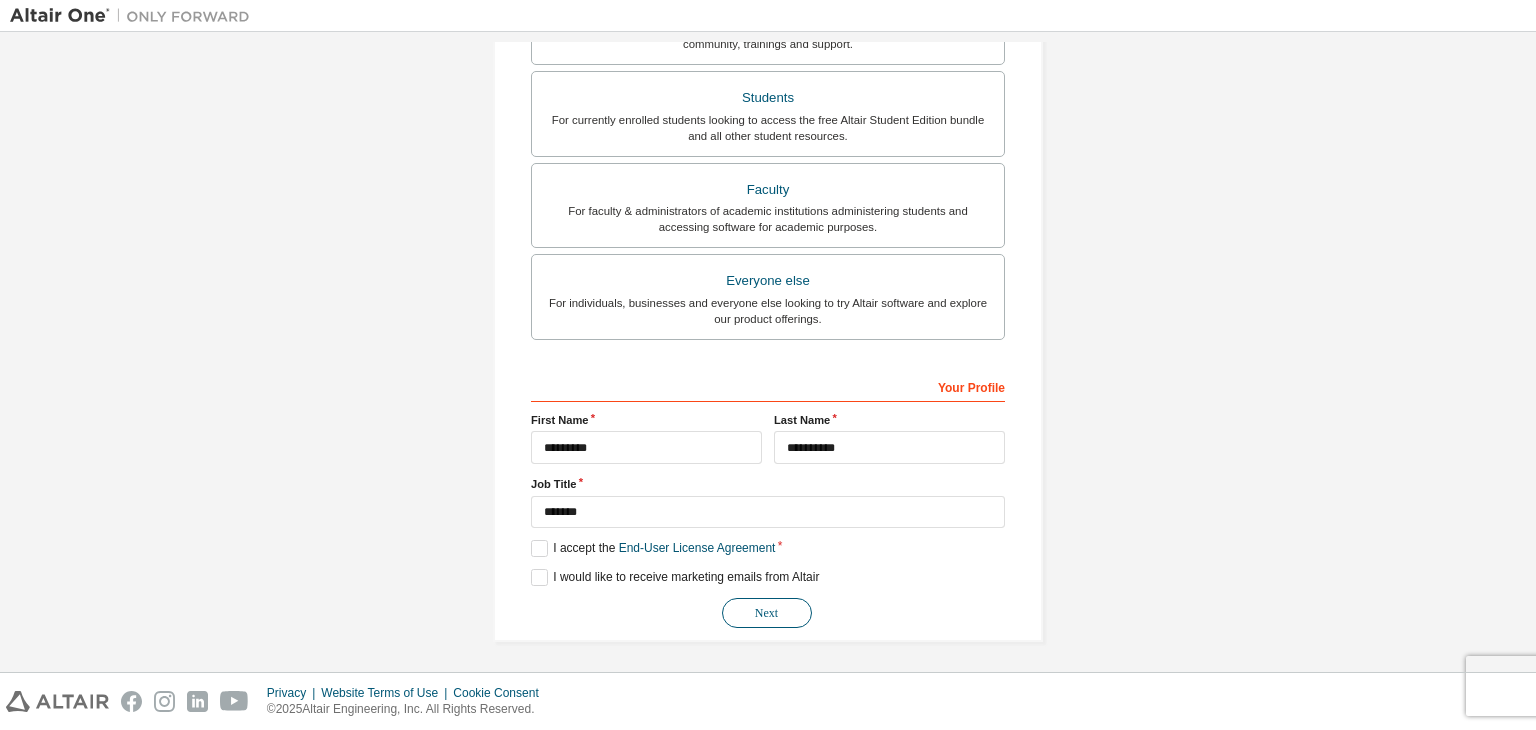 click on "Next" at bounding box center [767, 613] 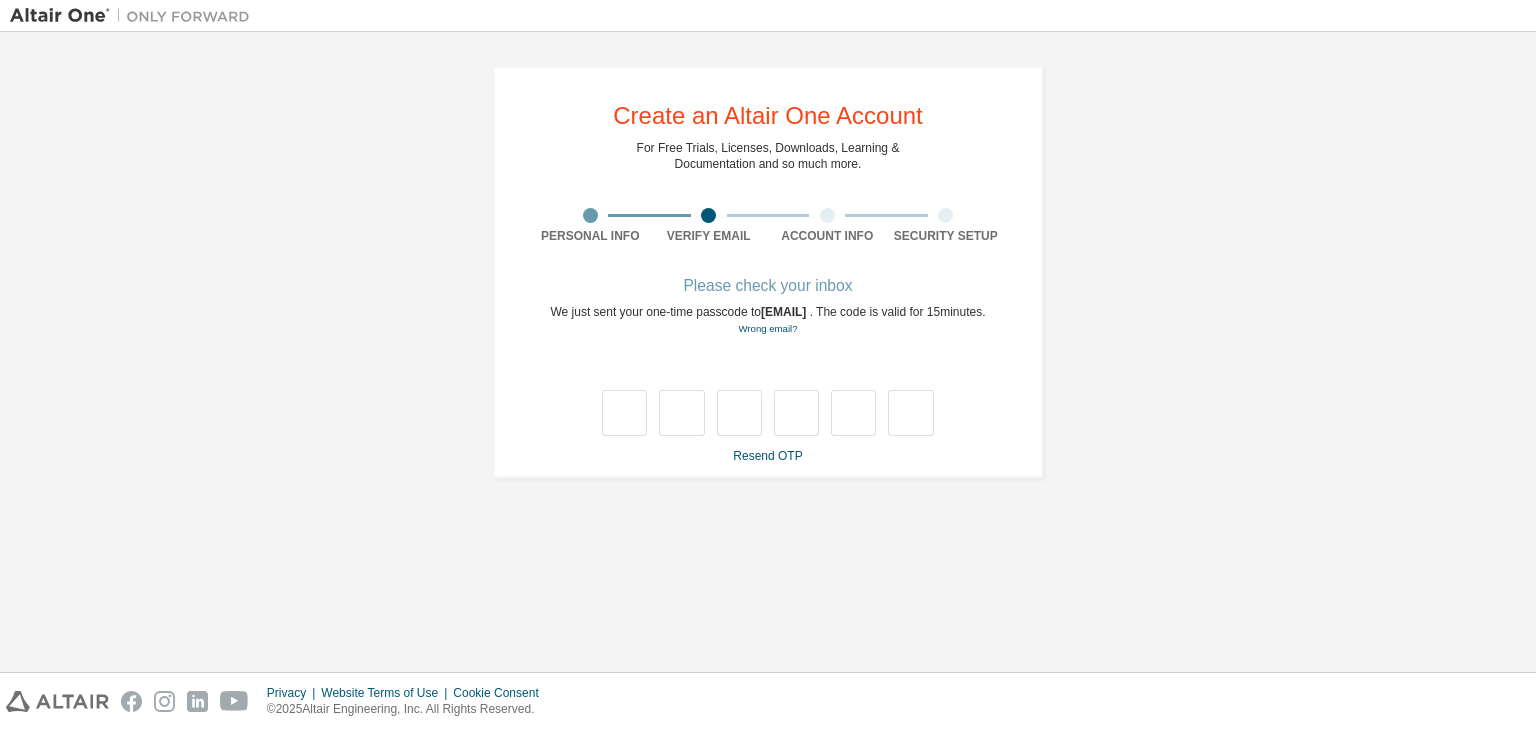 scroll, scrollTop: 0, scrollLeft: 0, axis: both 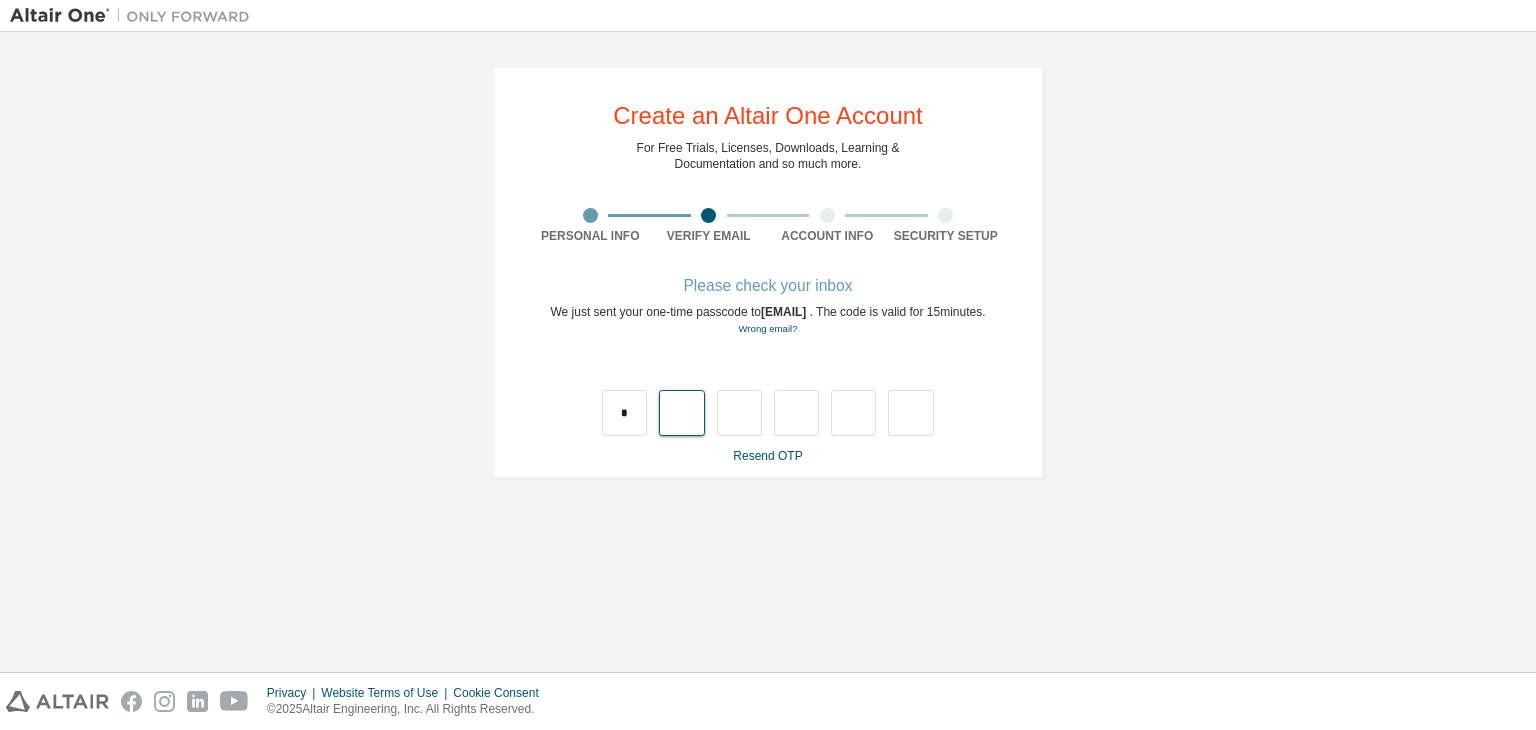 type on "*" 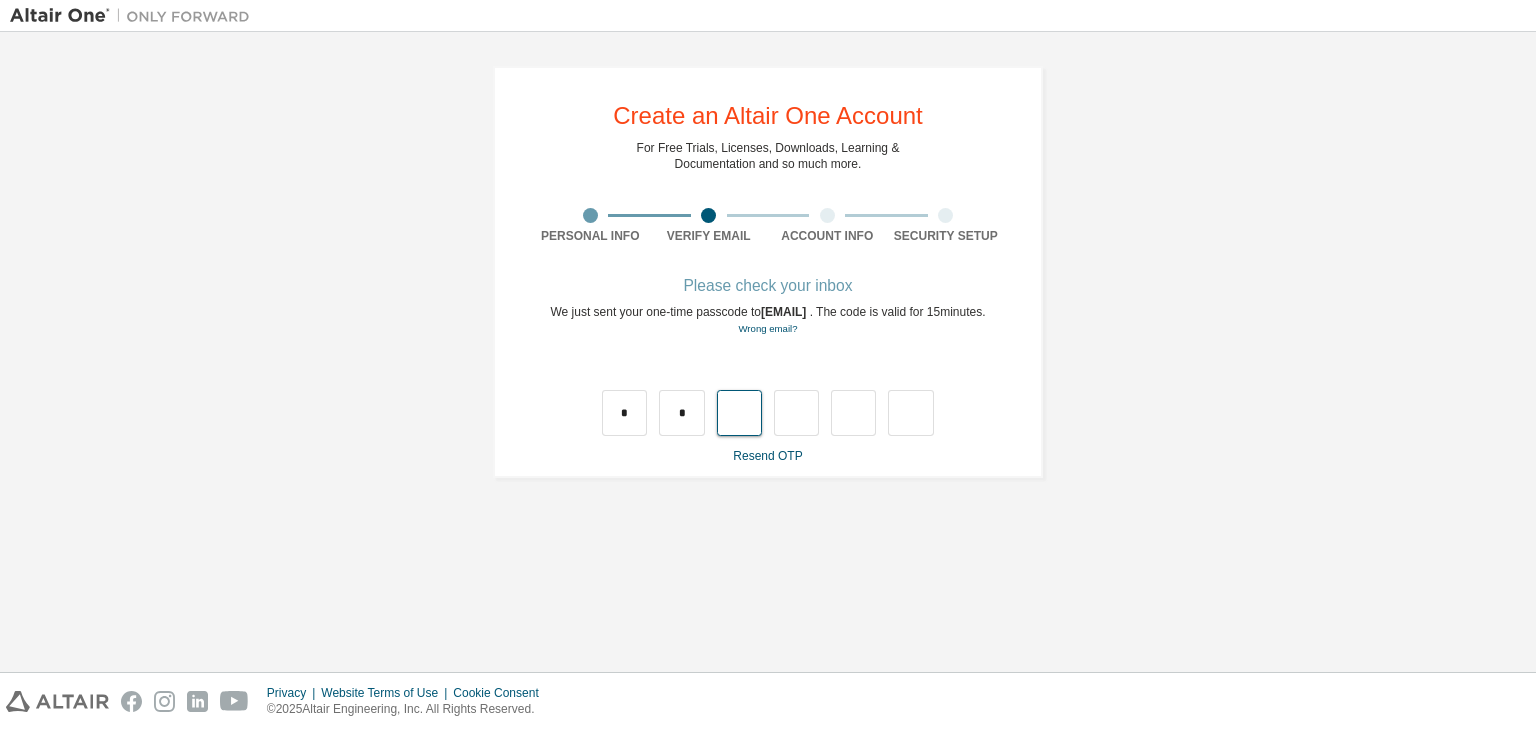 type on "*" 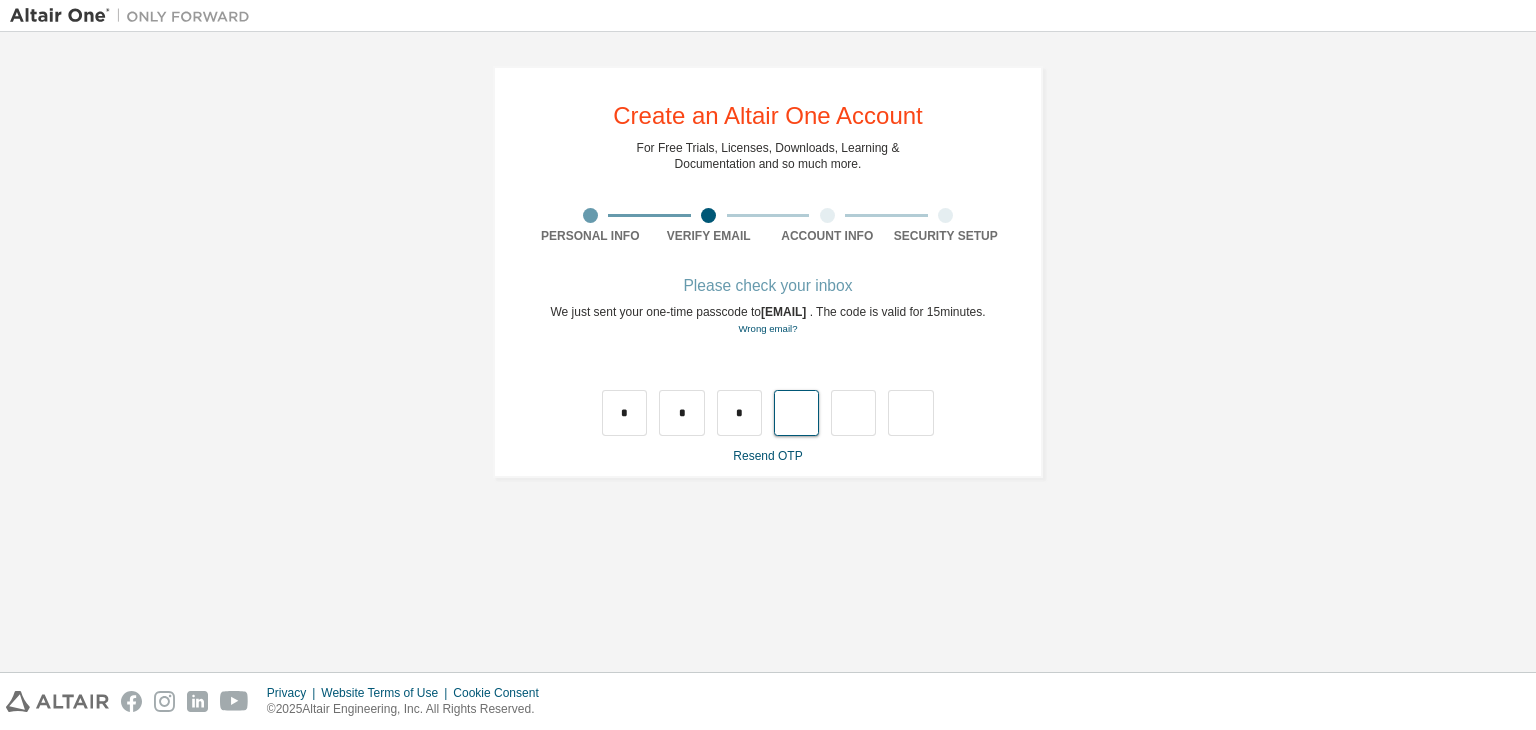 type on "*" 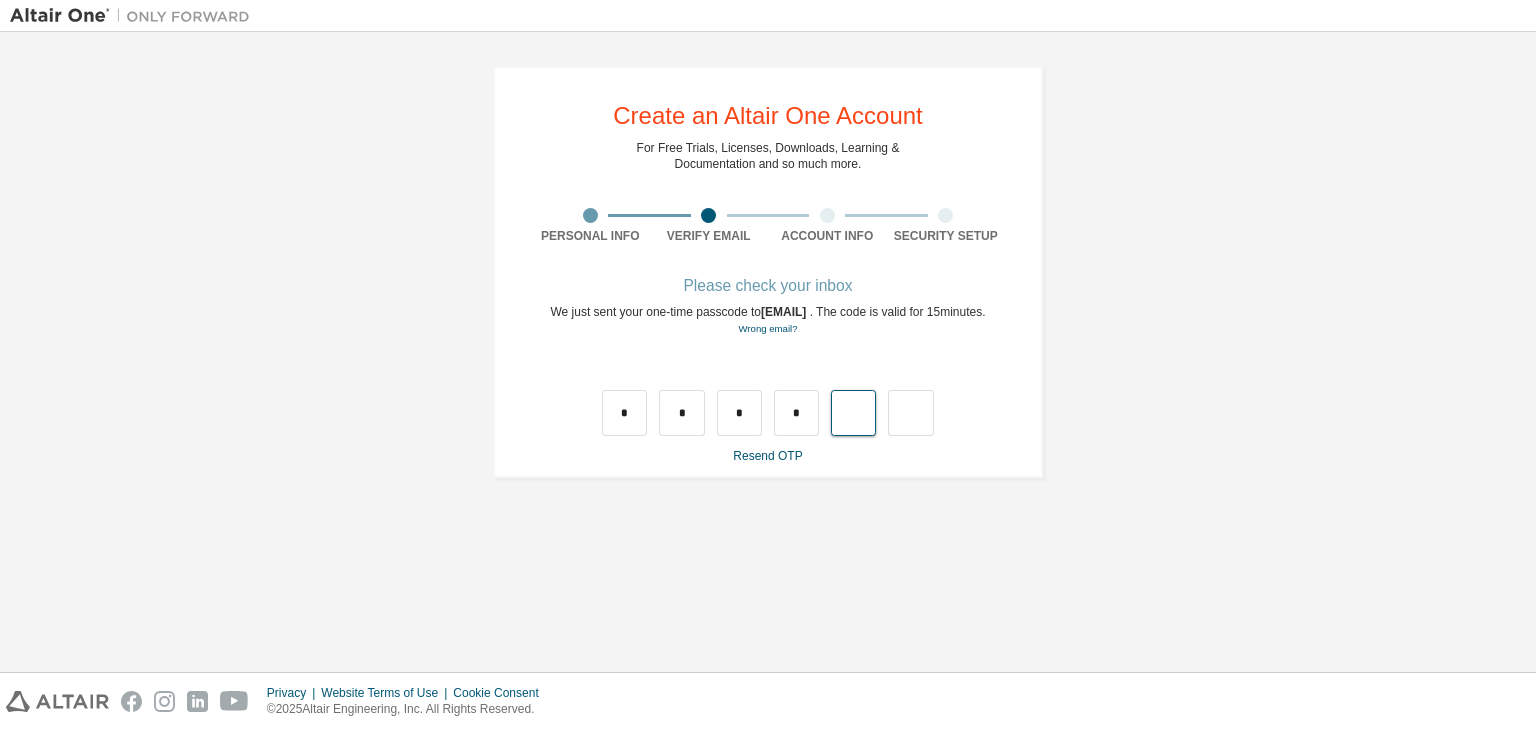 type on "*" 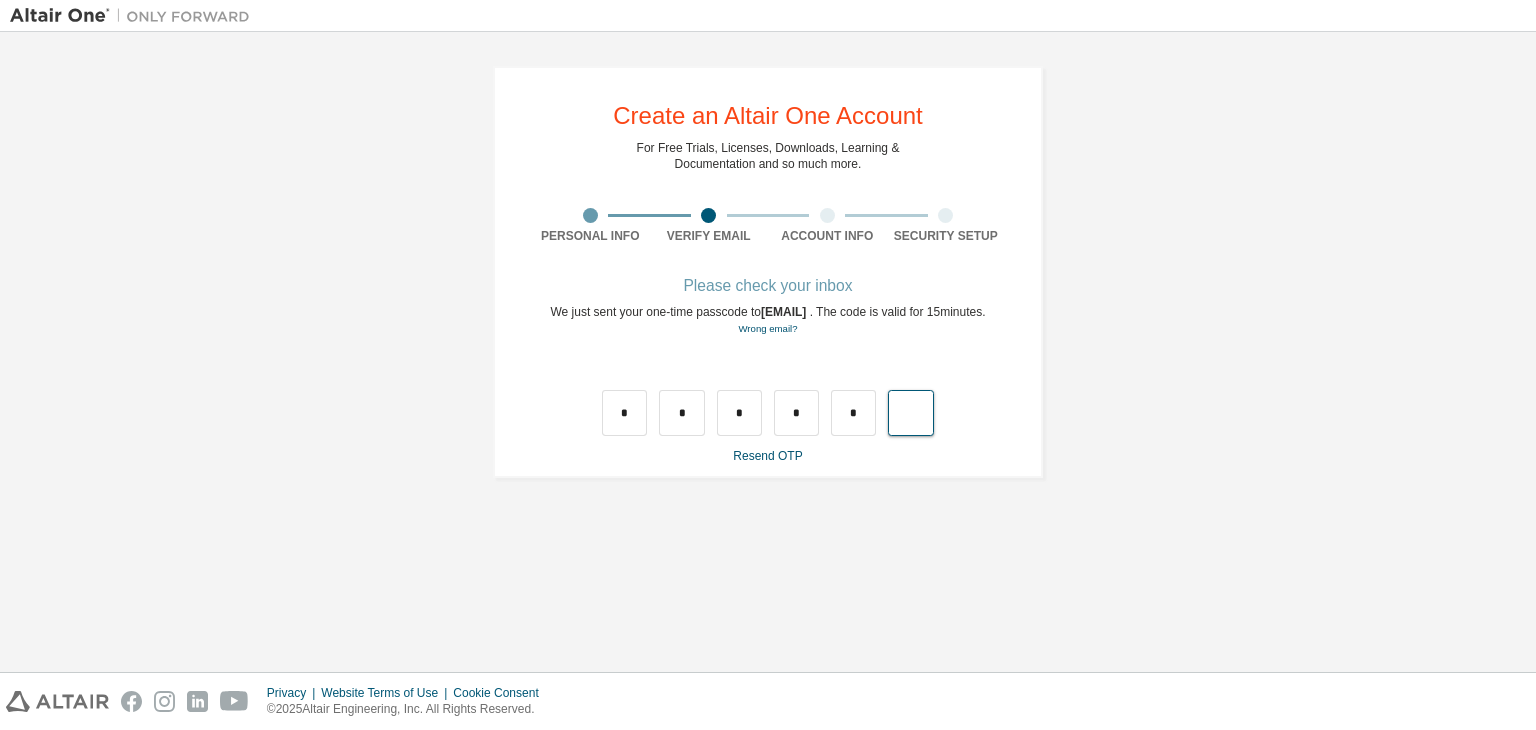 type on "*" 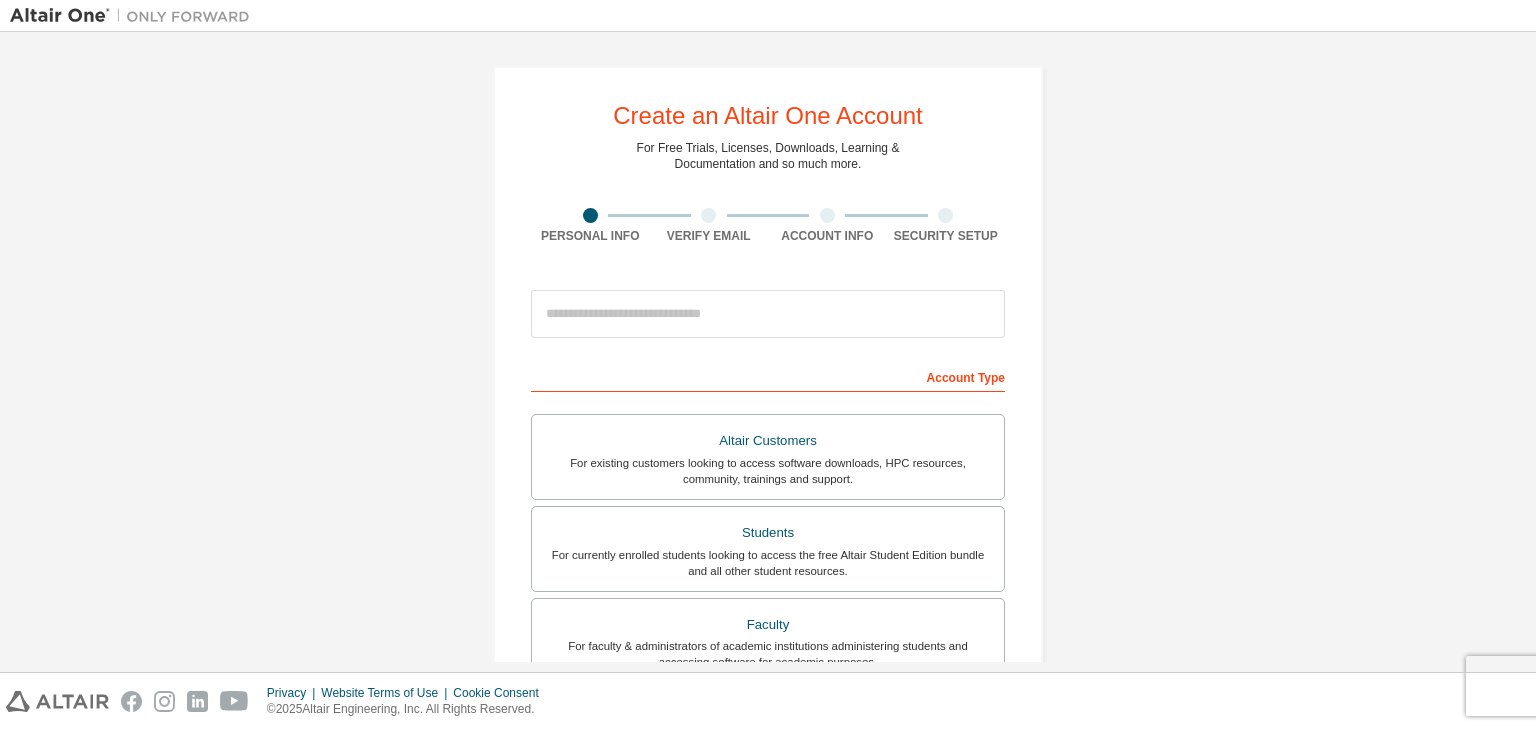 scroll, scrollTop: 0, scrollLeft: 0, axis: both 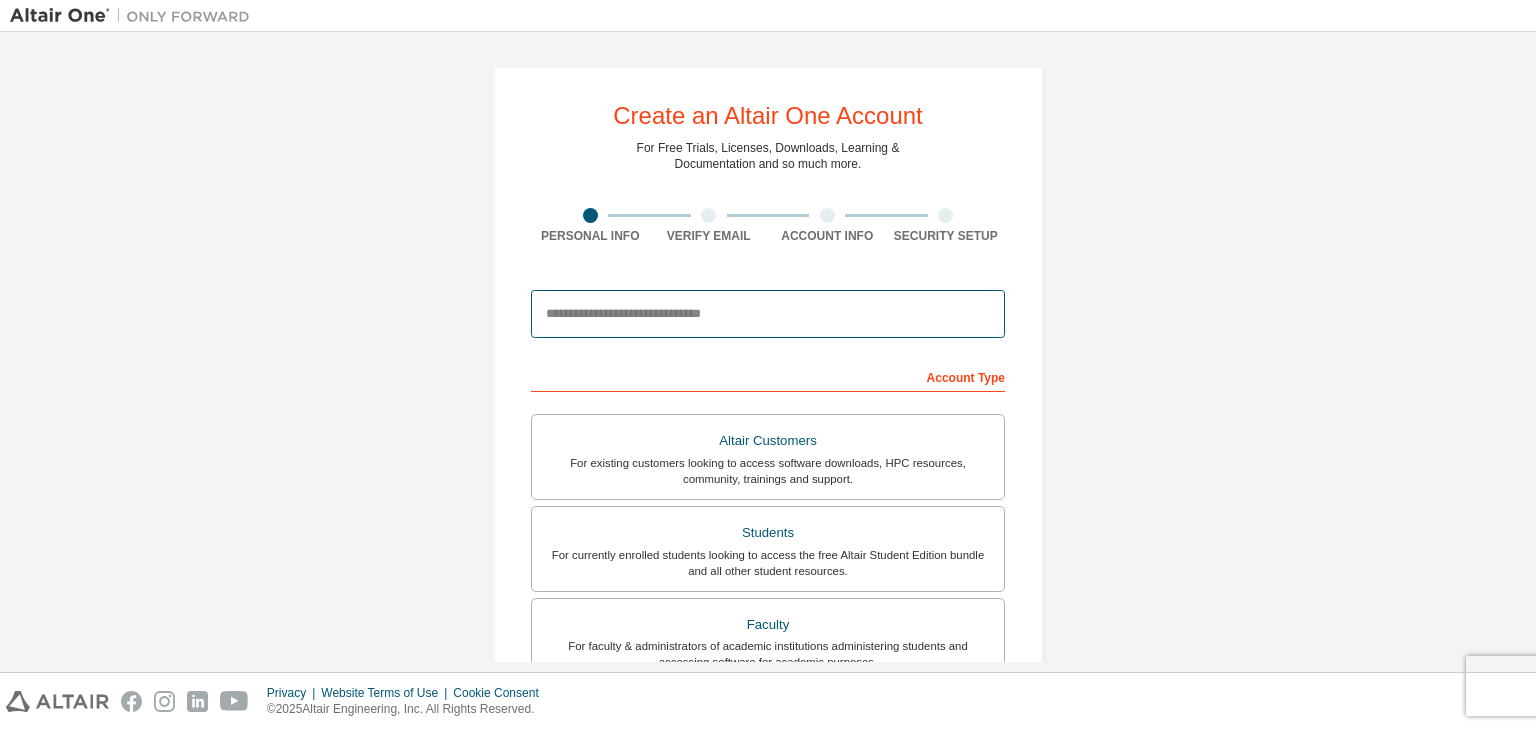 click at bounding box center (768, 314) 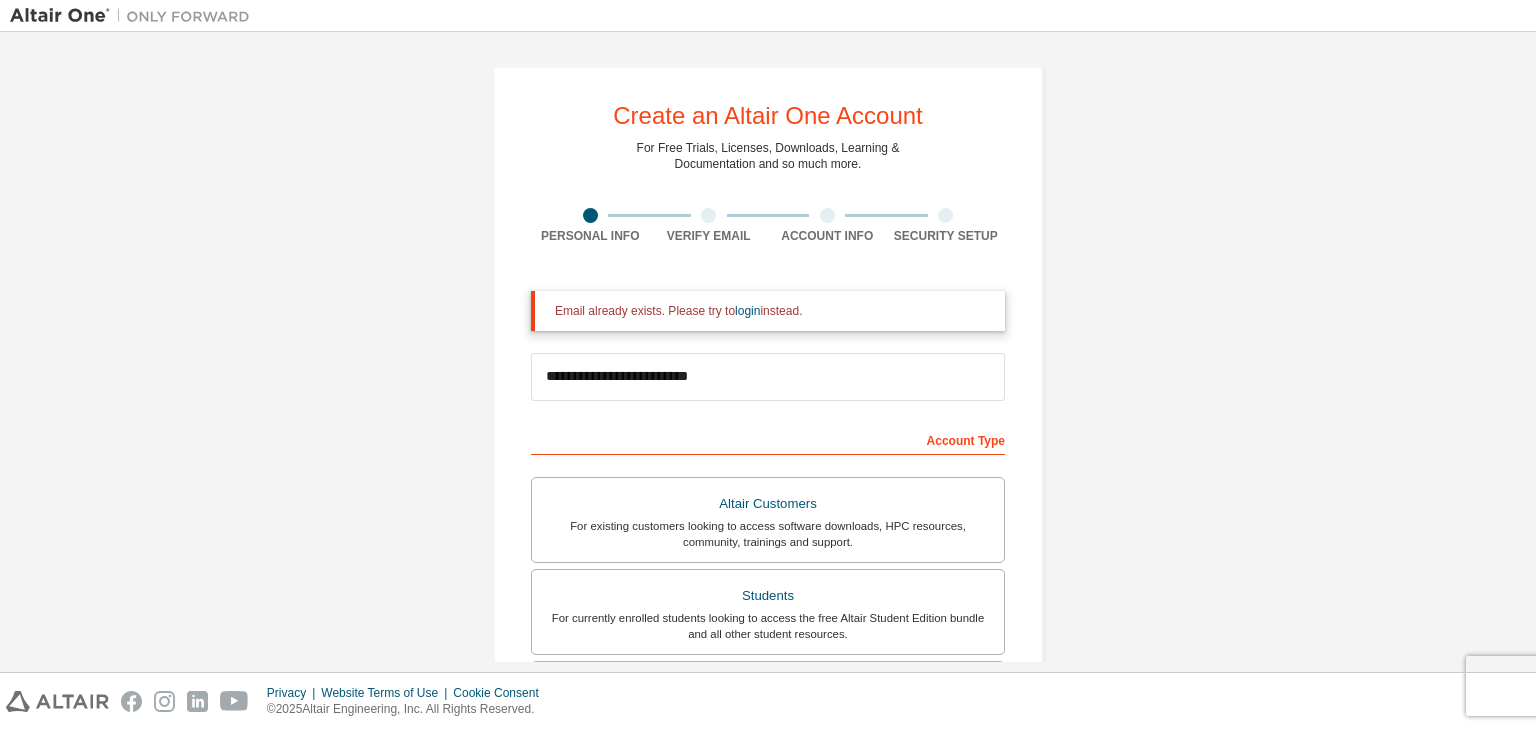 click on "Email already exists. Please try to  login  instead." at bounding box center [772, 311] 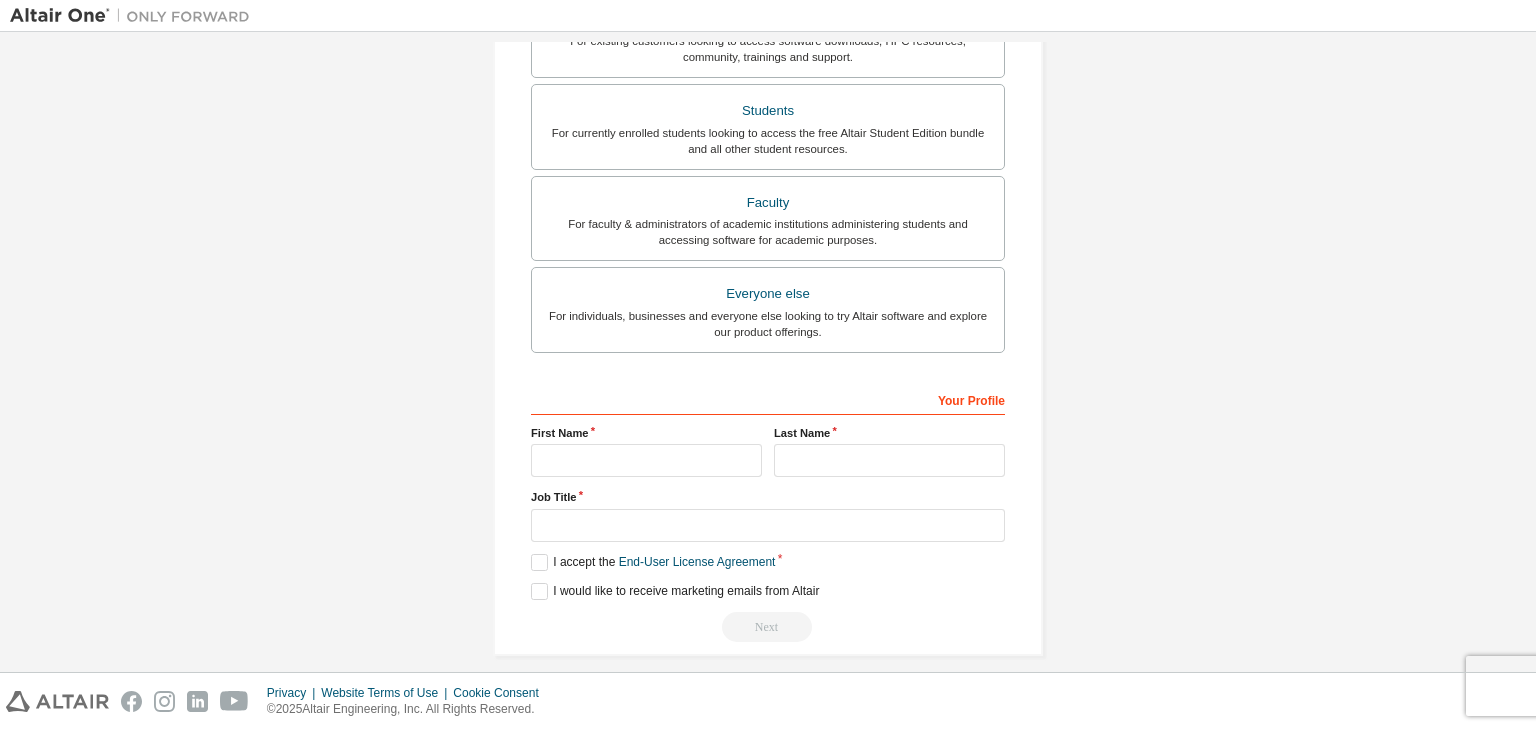 scroll, scrollTop: 498, scrollLeft: 0, axis: vertical 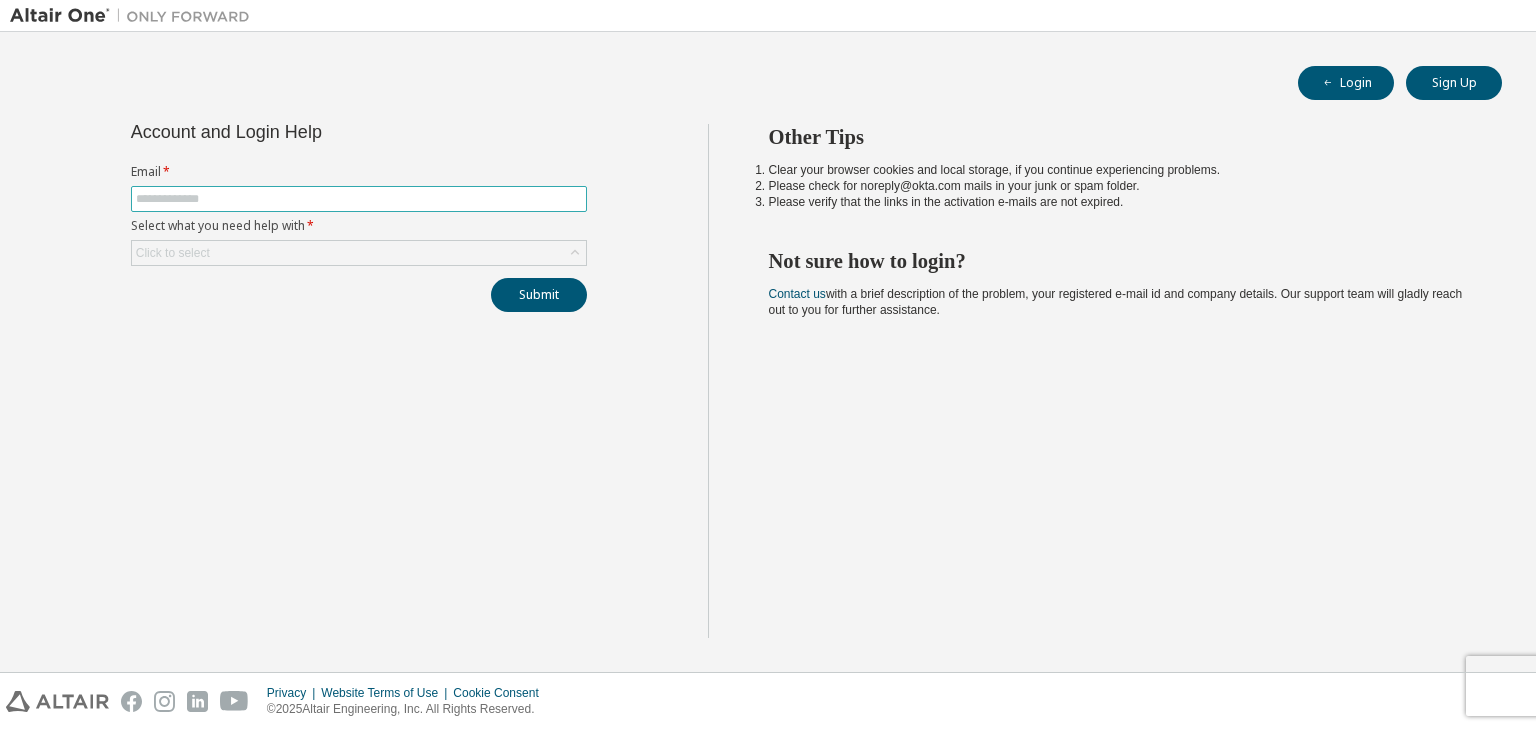 click at bounding box center [359, 199] 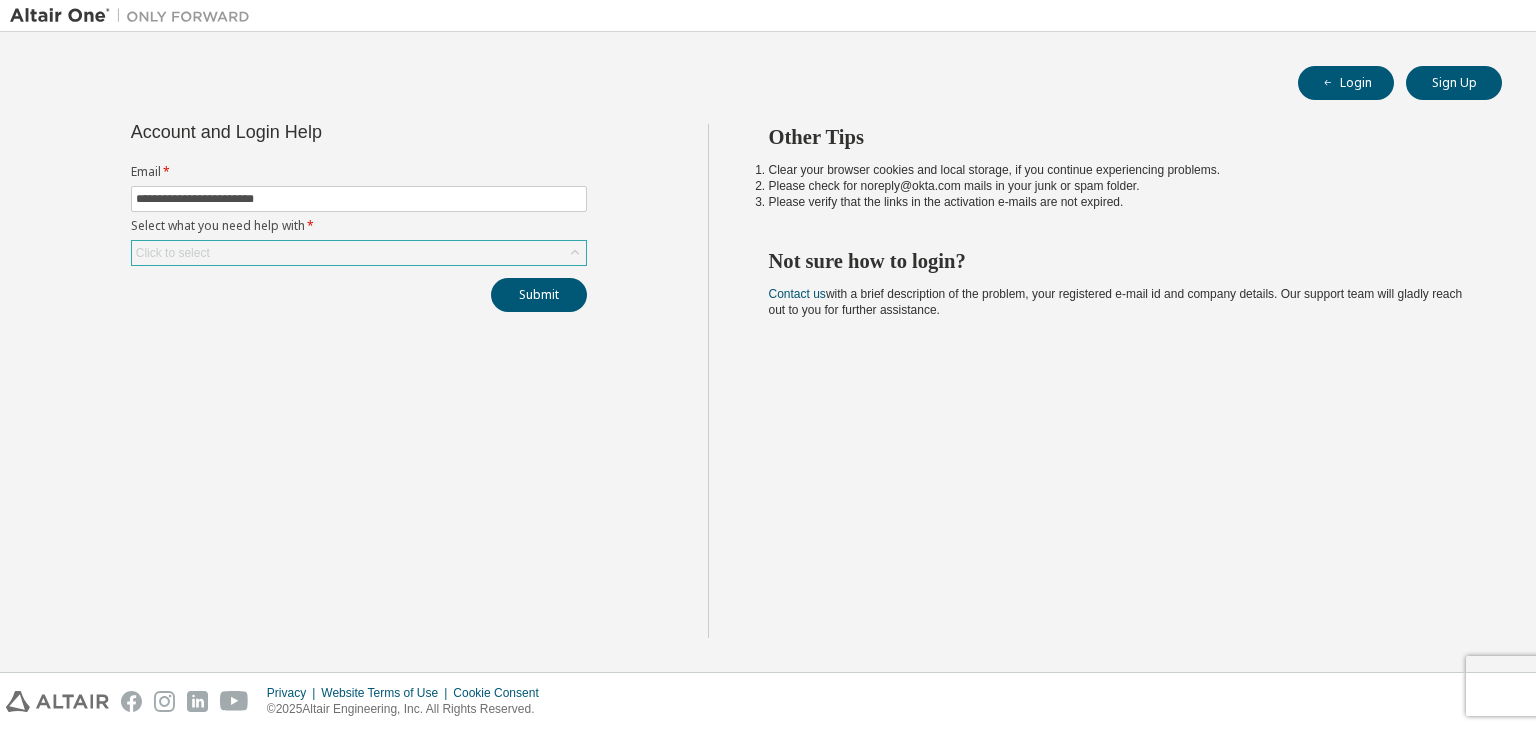 click on "Click to select" at bounding box center [359, 253] 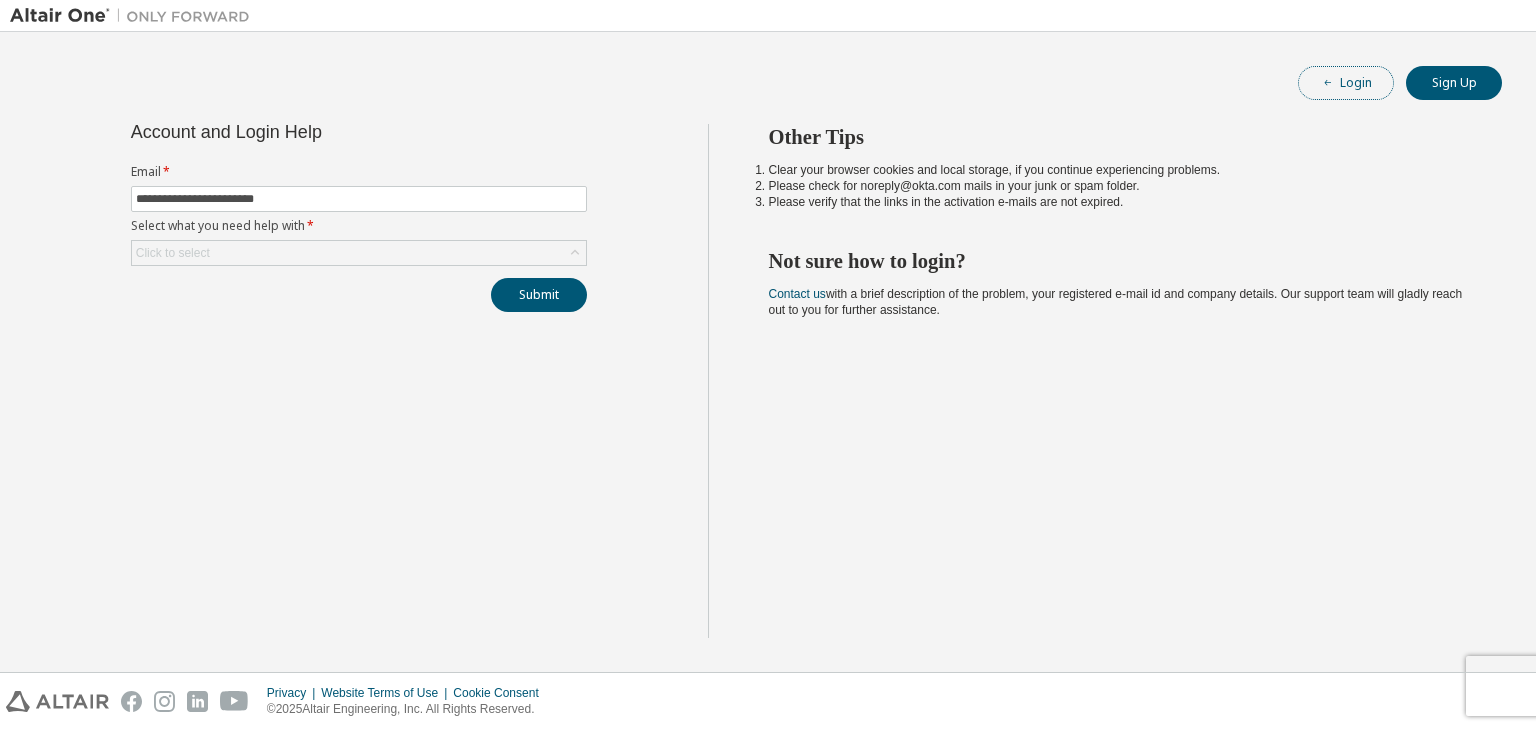 click on "Login" at bounding box center [1346, 83] 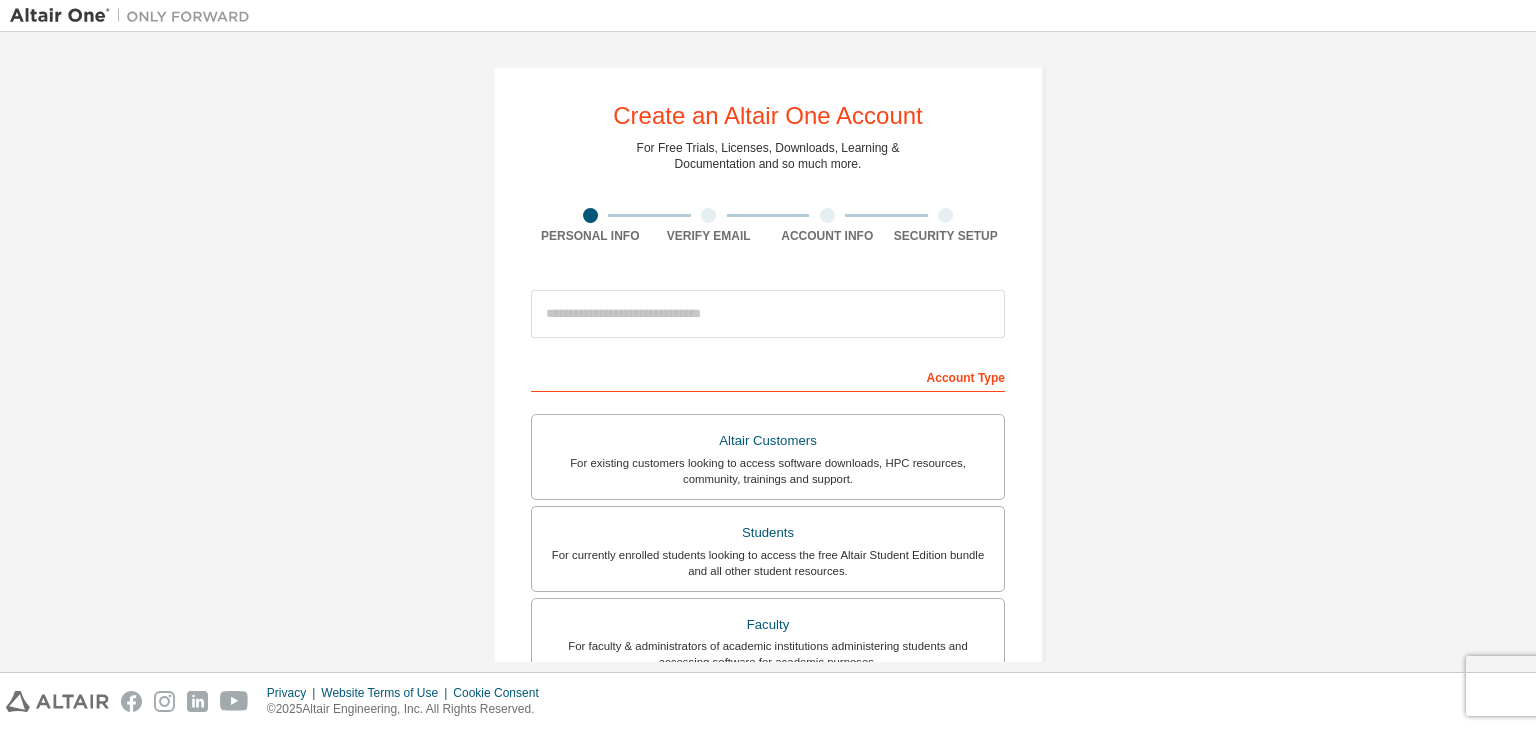 scroll, scrollTop: 0, scrollLeft: 0, axis: both 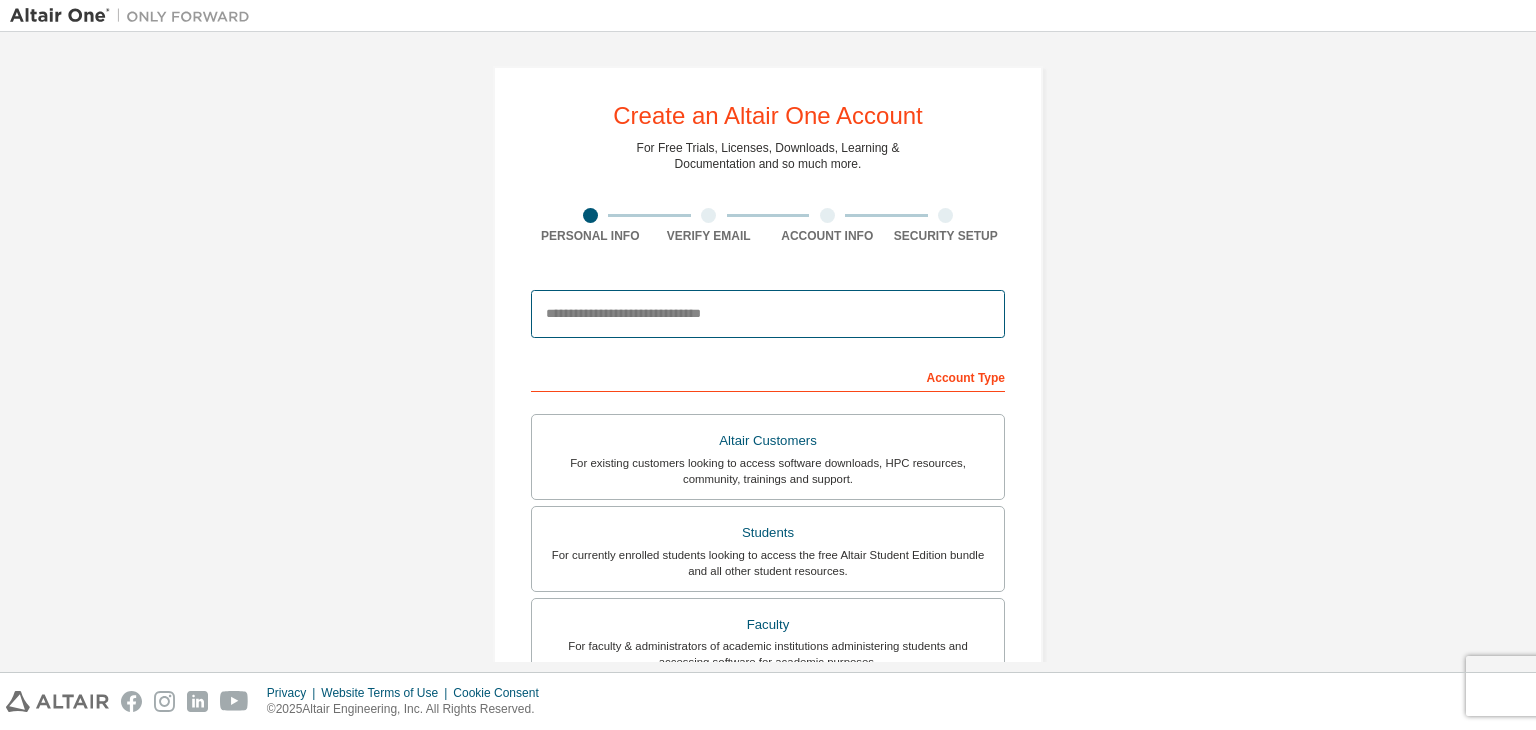 click at bounding box center [768, 314] 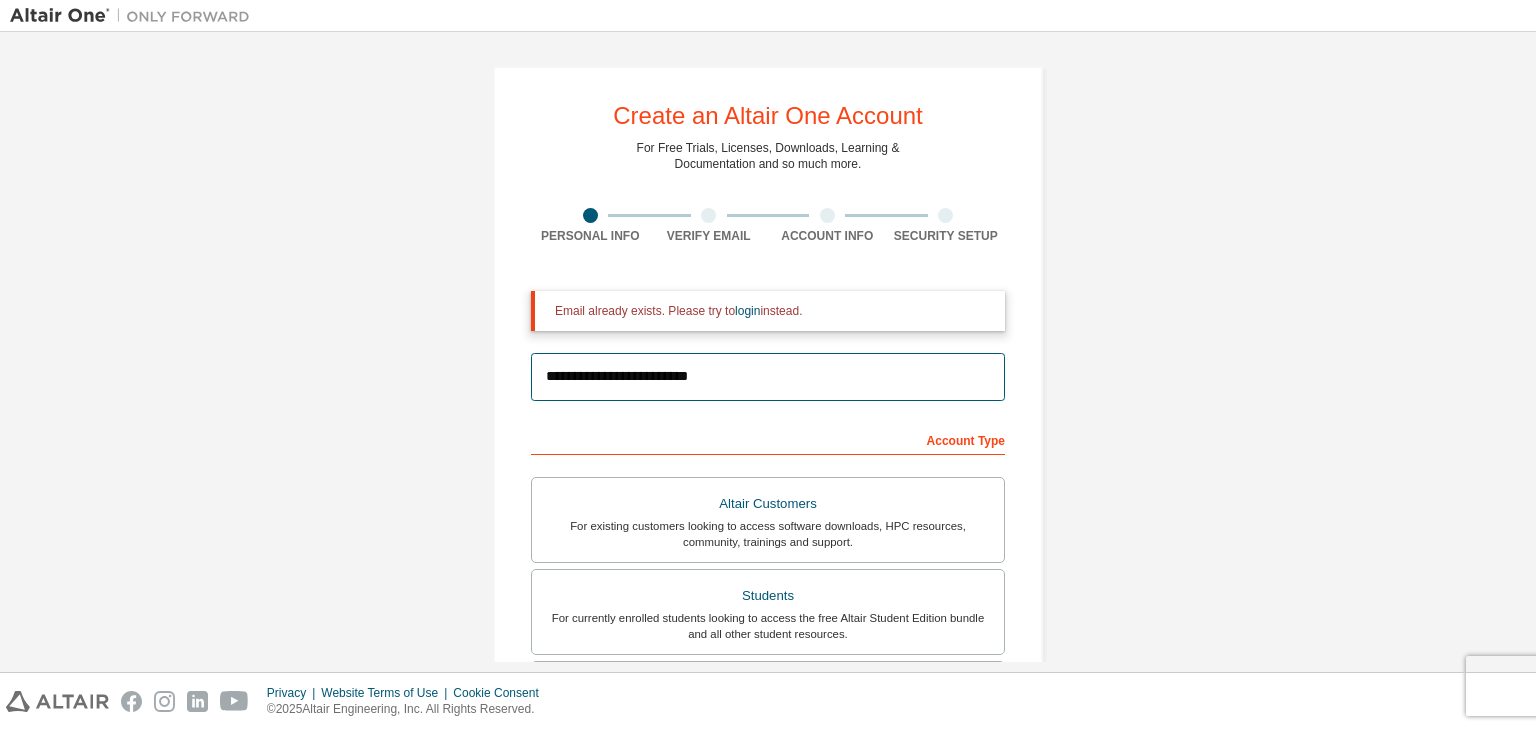 click on "**********" at bounding box center [768, 708] 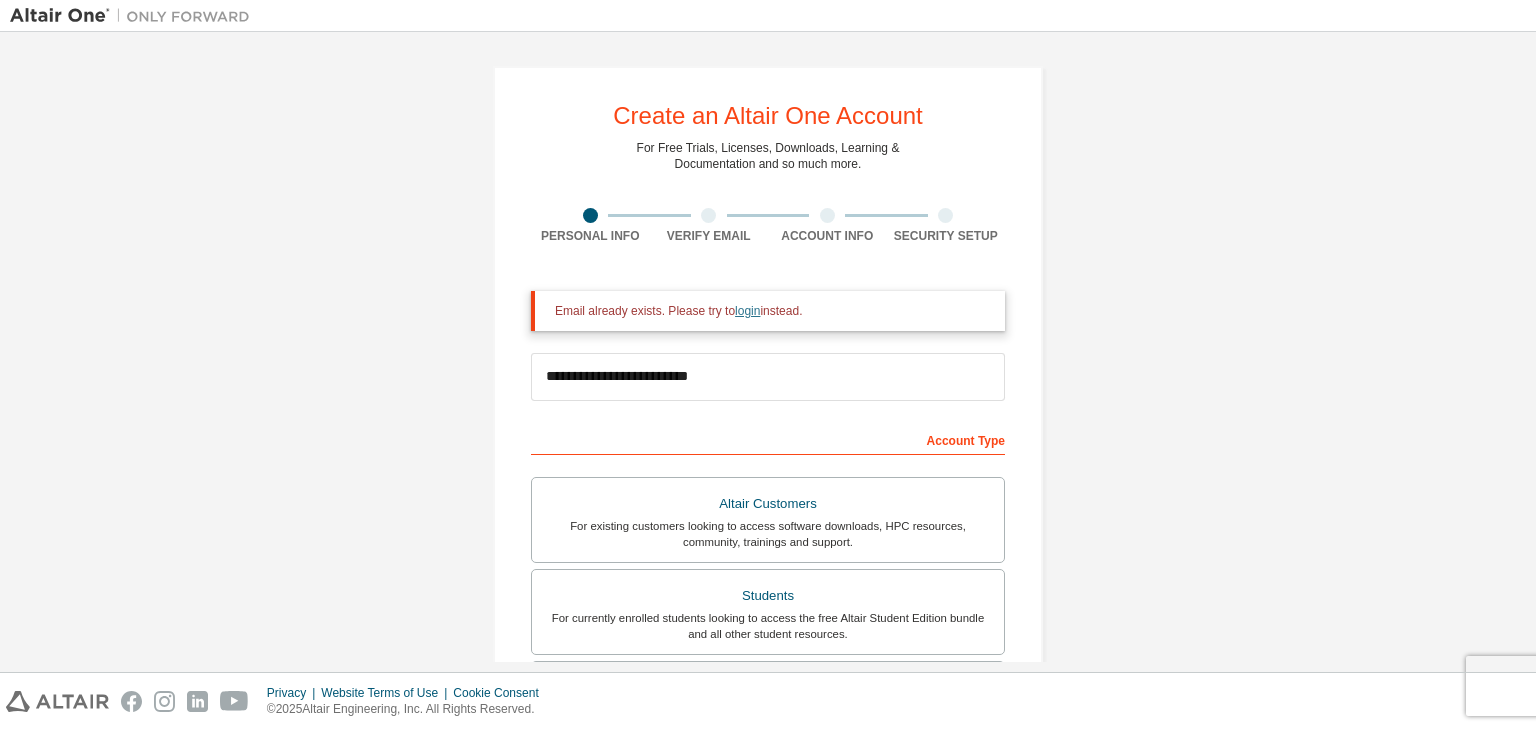 click on "login" at bounding box center (747, 311) 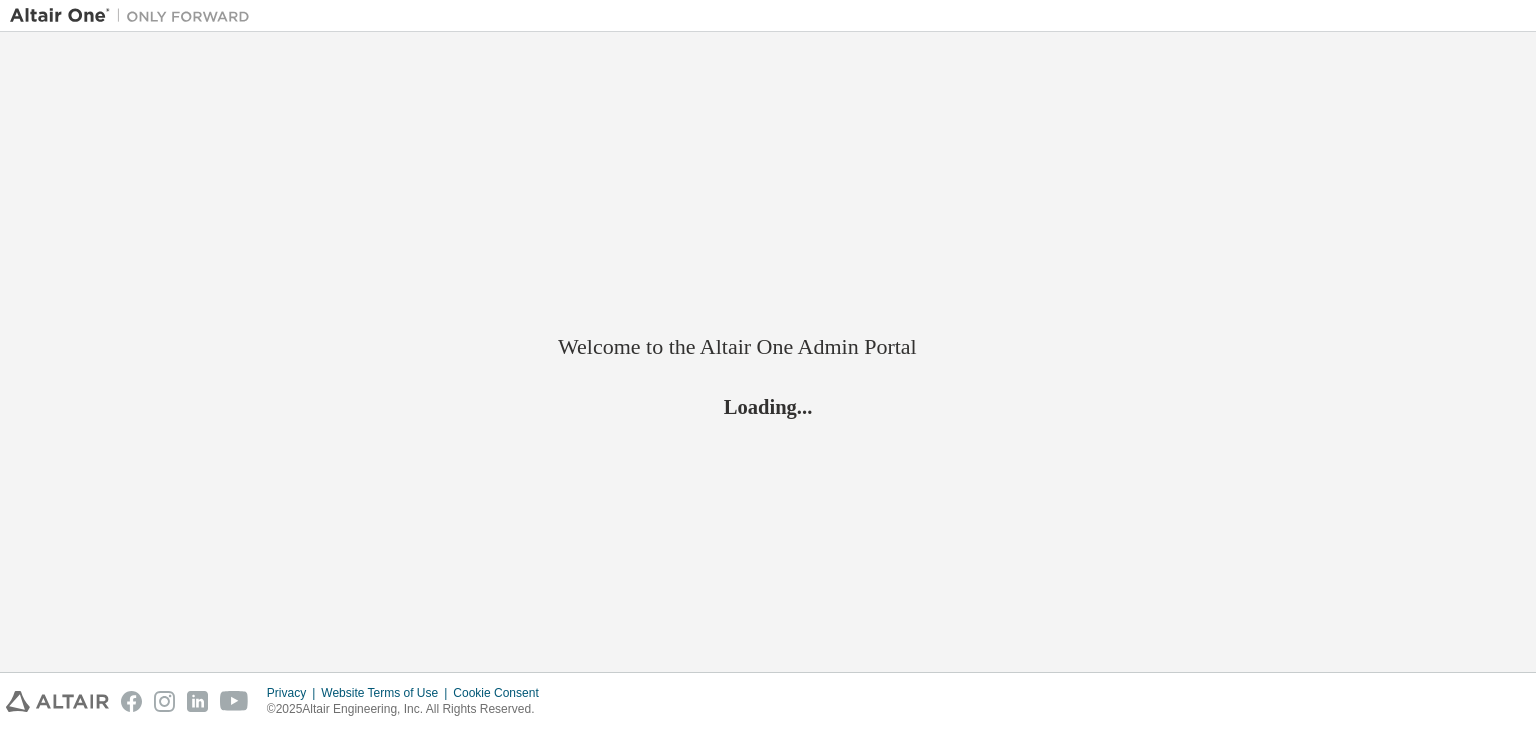 scroll, scrollTop: 0, scrollLeft: 0, axis: both 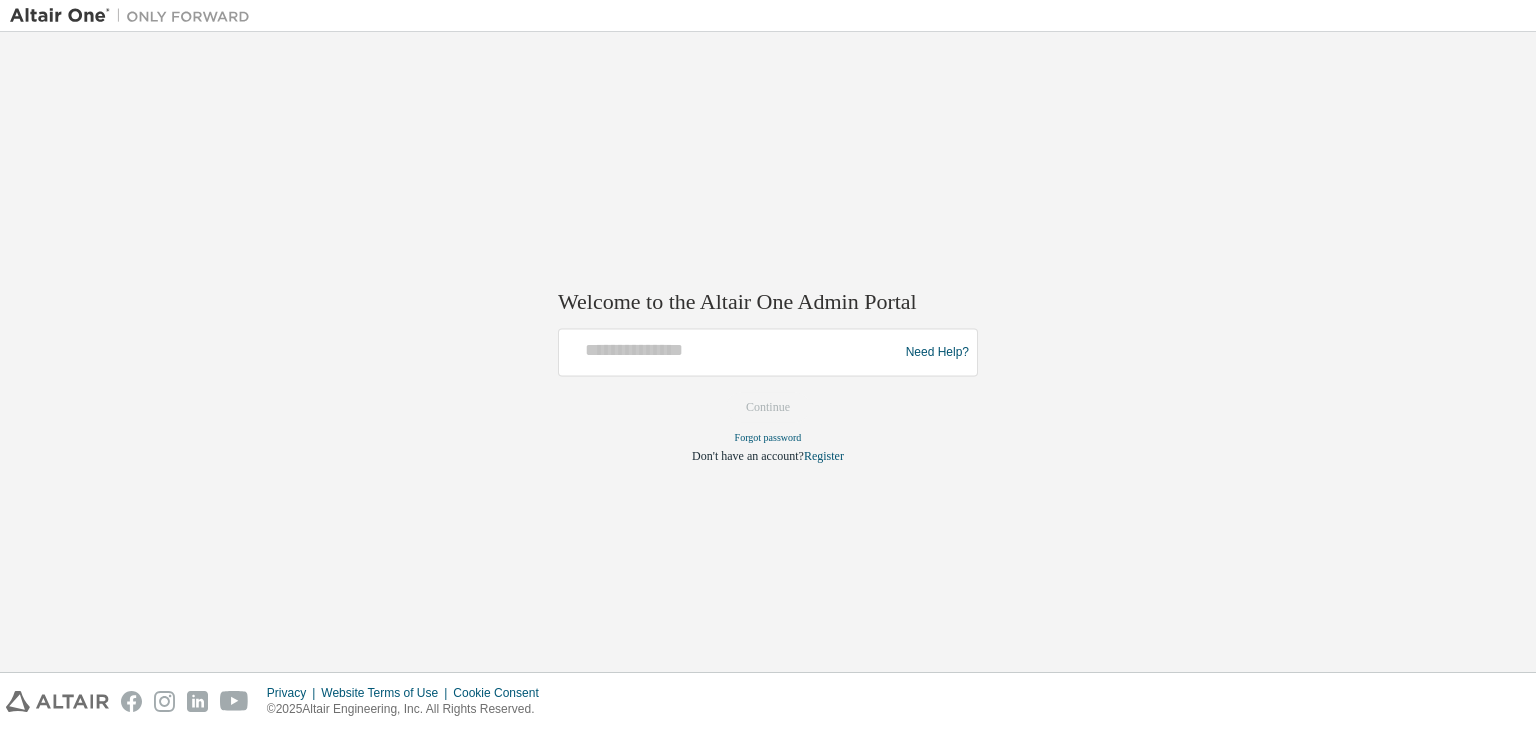 click on "Need Help?" at bounding box center [768, 353] 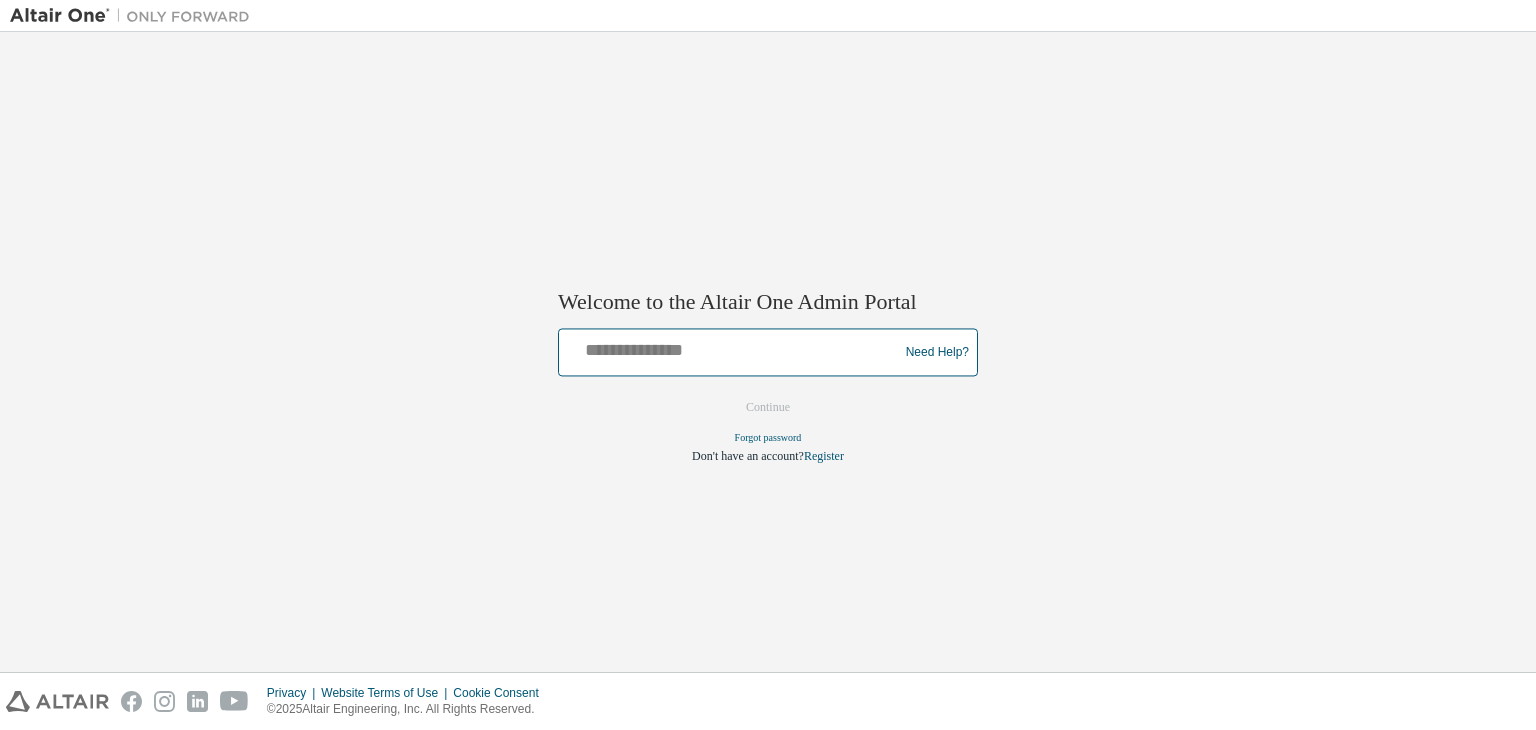 click at bounding box center (731, 348) 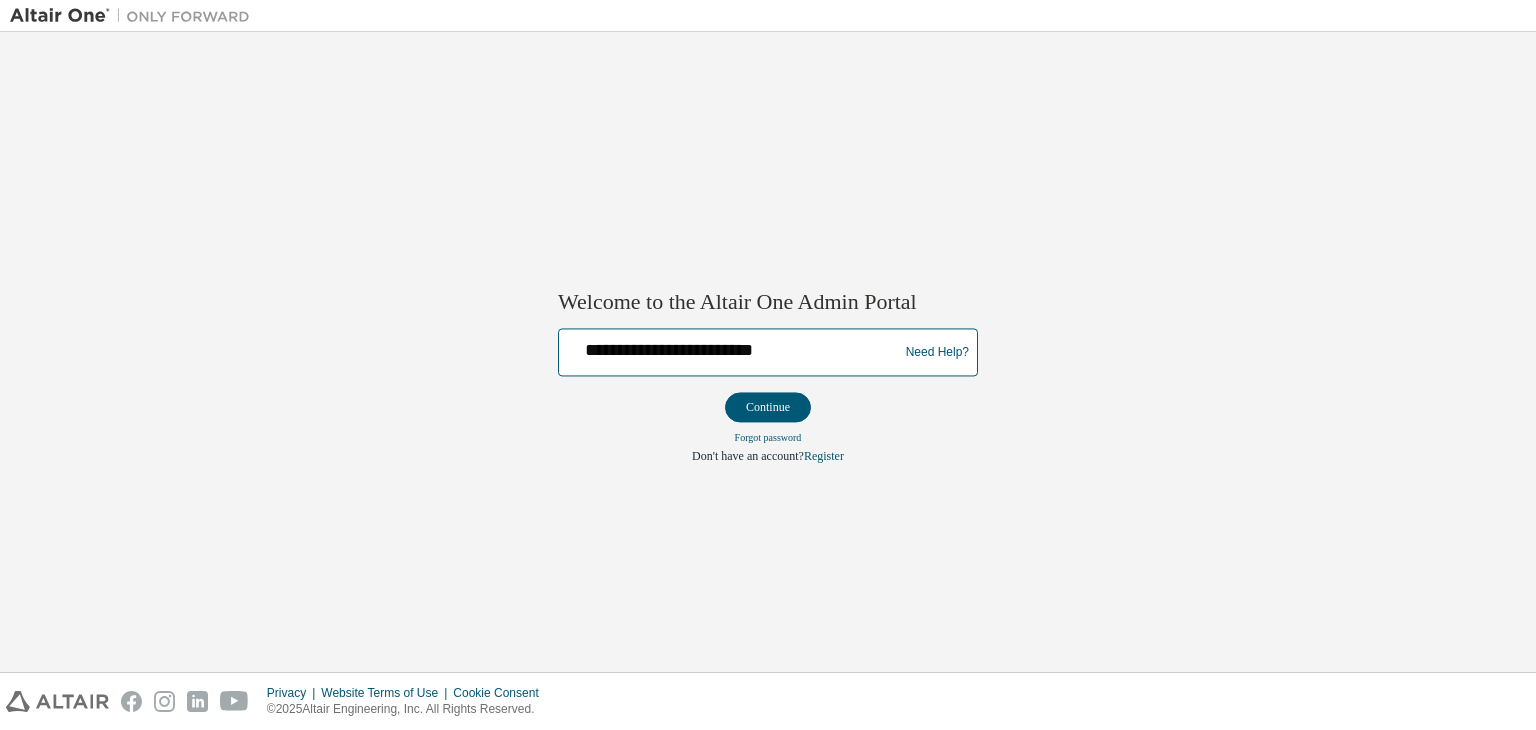 click on "**********" at bounding box center (731, 348) 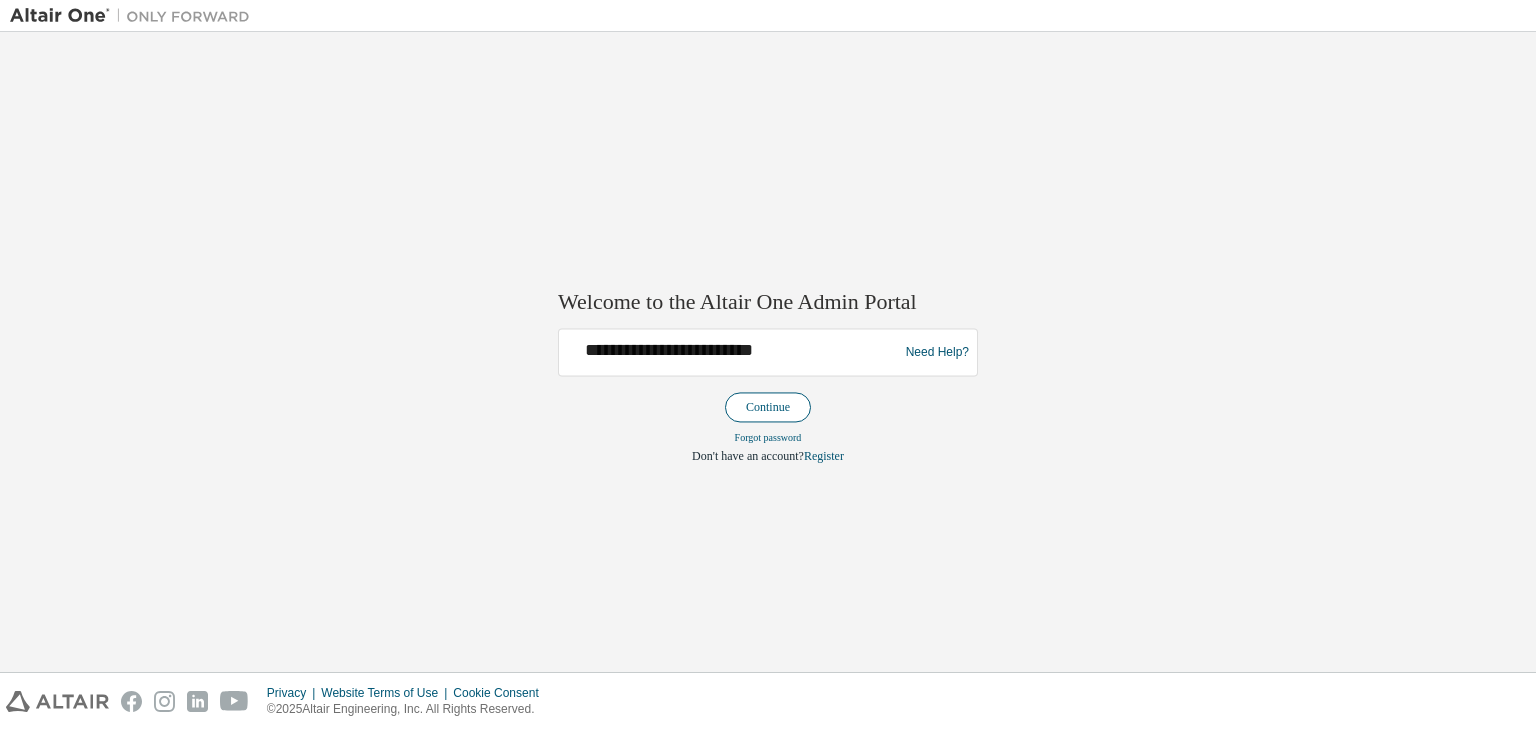 click on "Continue" at bounding box center (768, 408) 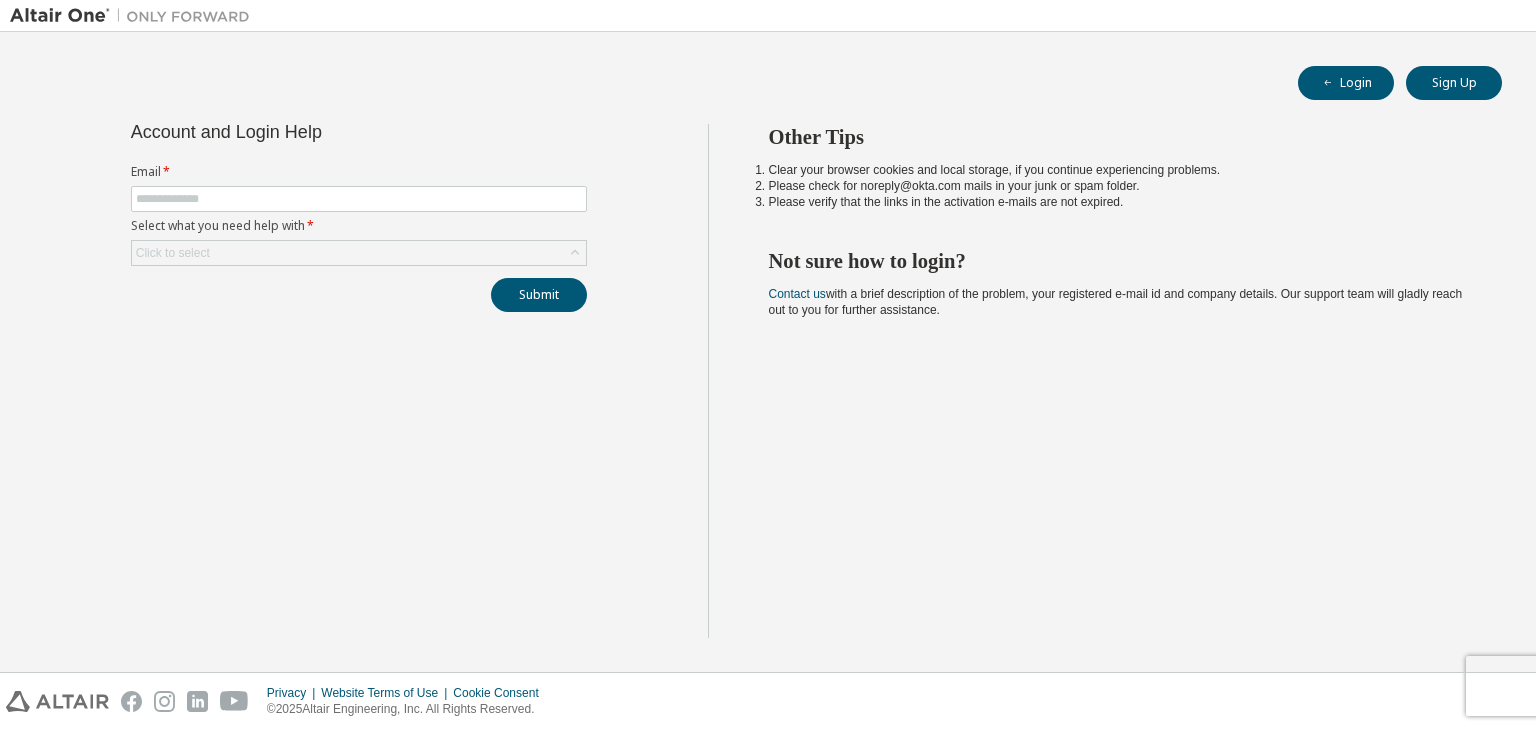 scroll, scrollTop: 0, scrollLeft: 0, axis: both 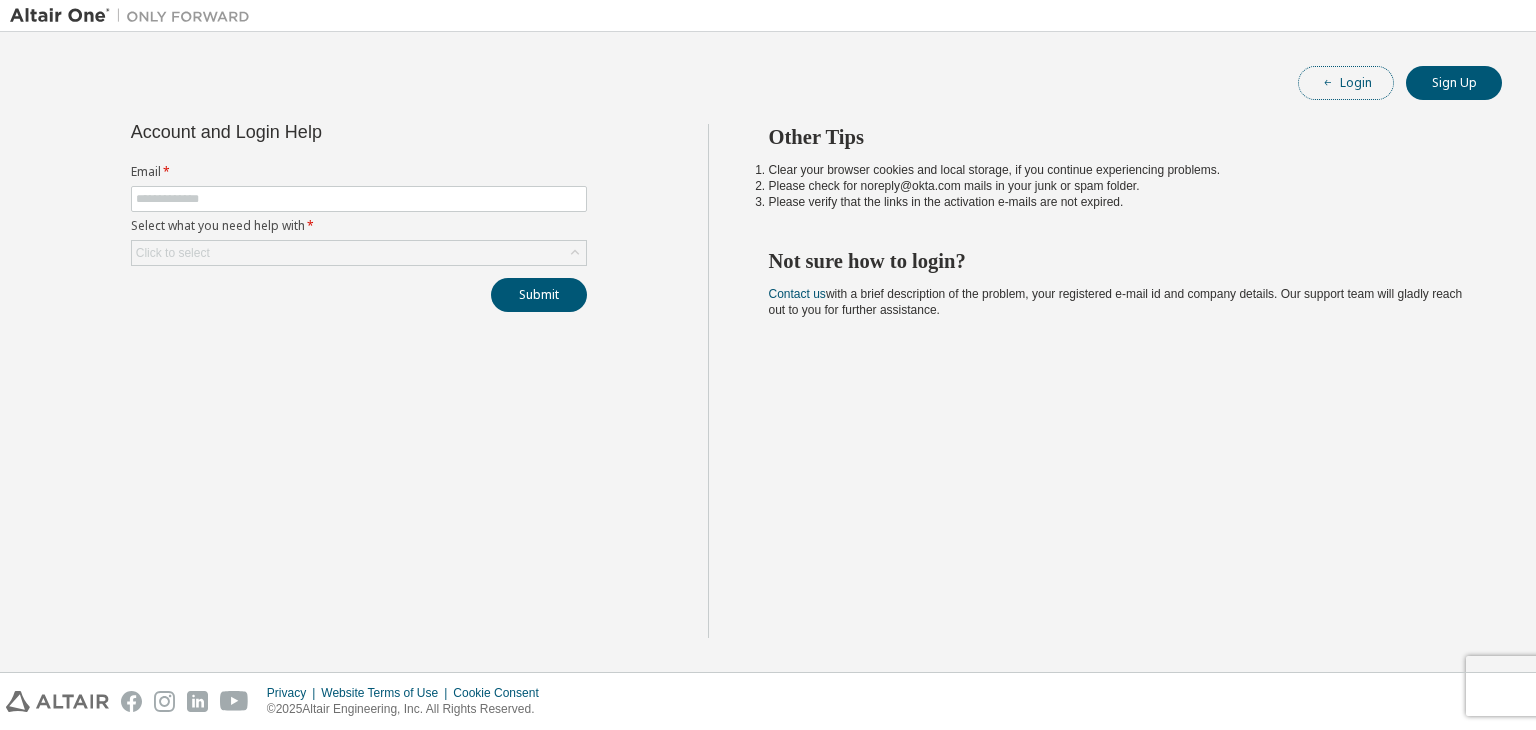 click on "Login" at bounding box center [1346, 83] 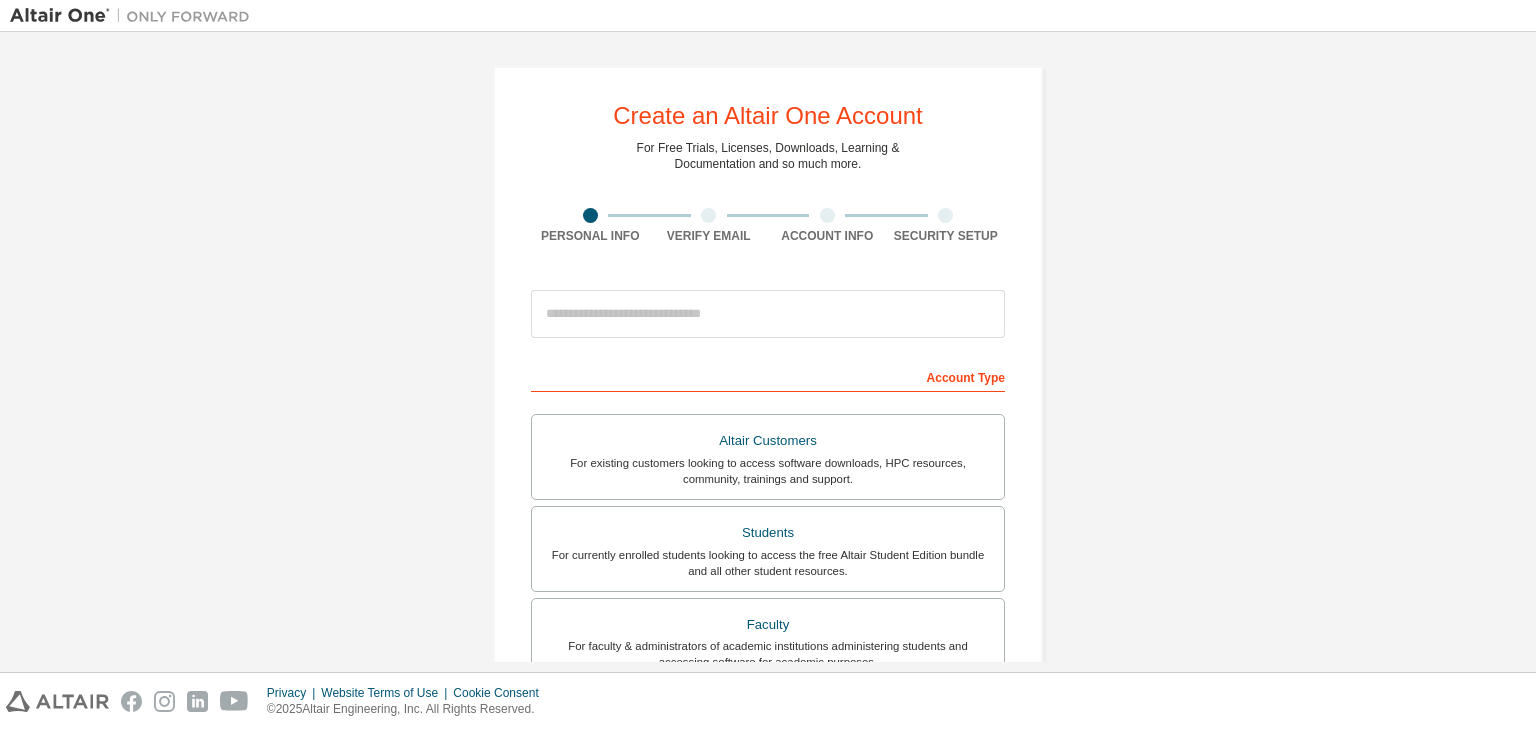 scroll, scrollTop: 0, scrollLeft: 0, axis: both 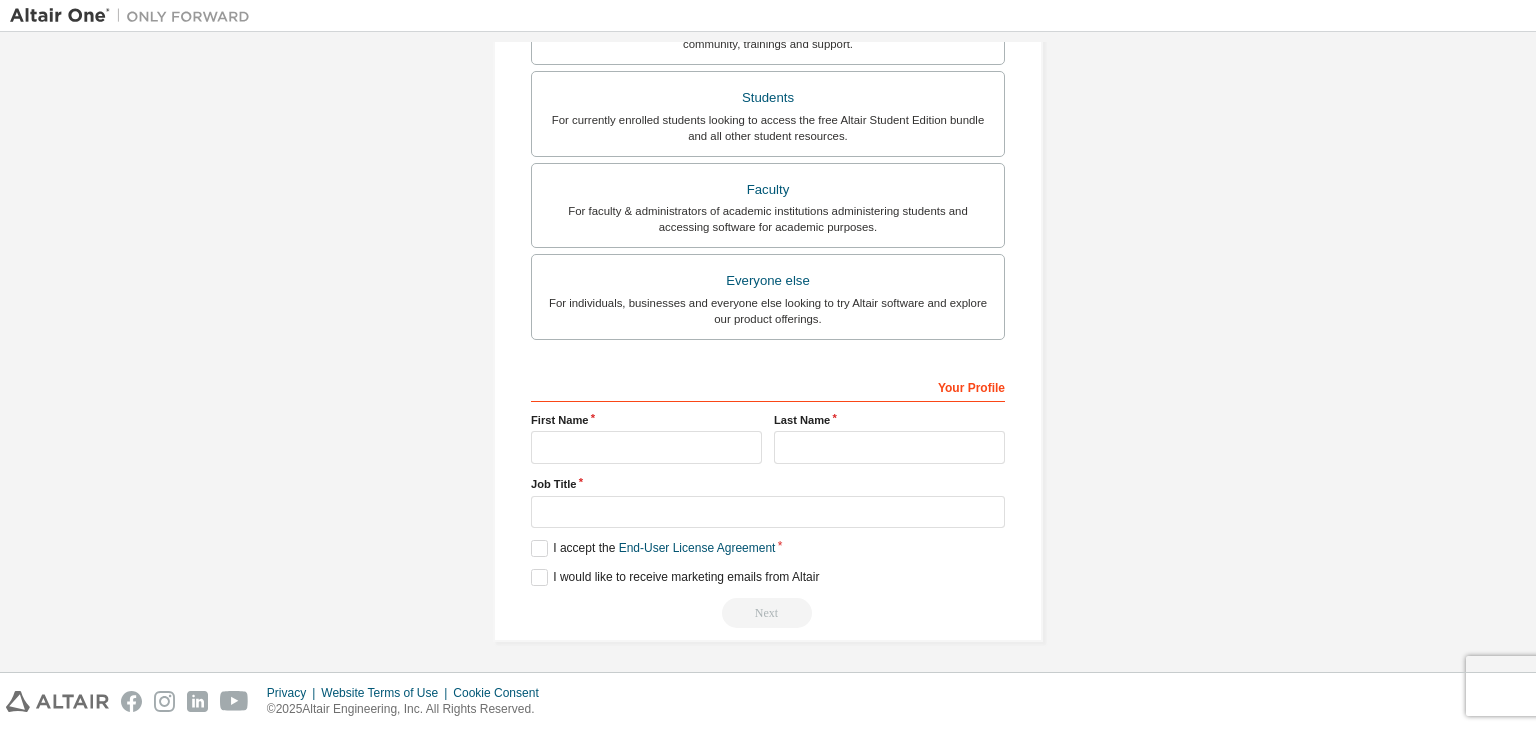 click on "Your Profile" at bounding box center (768, 386) 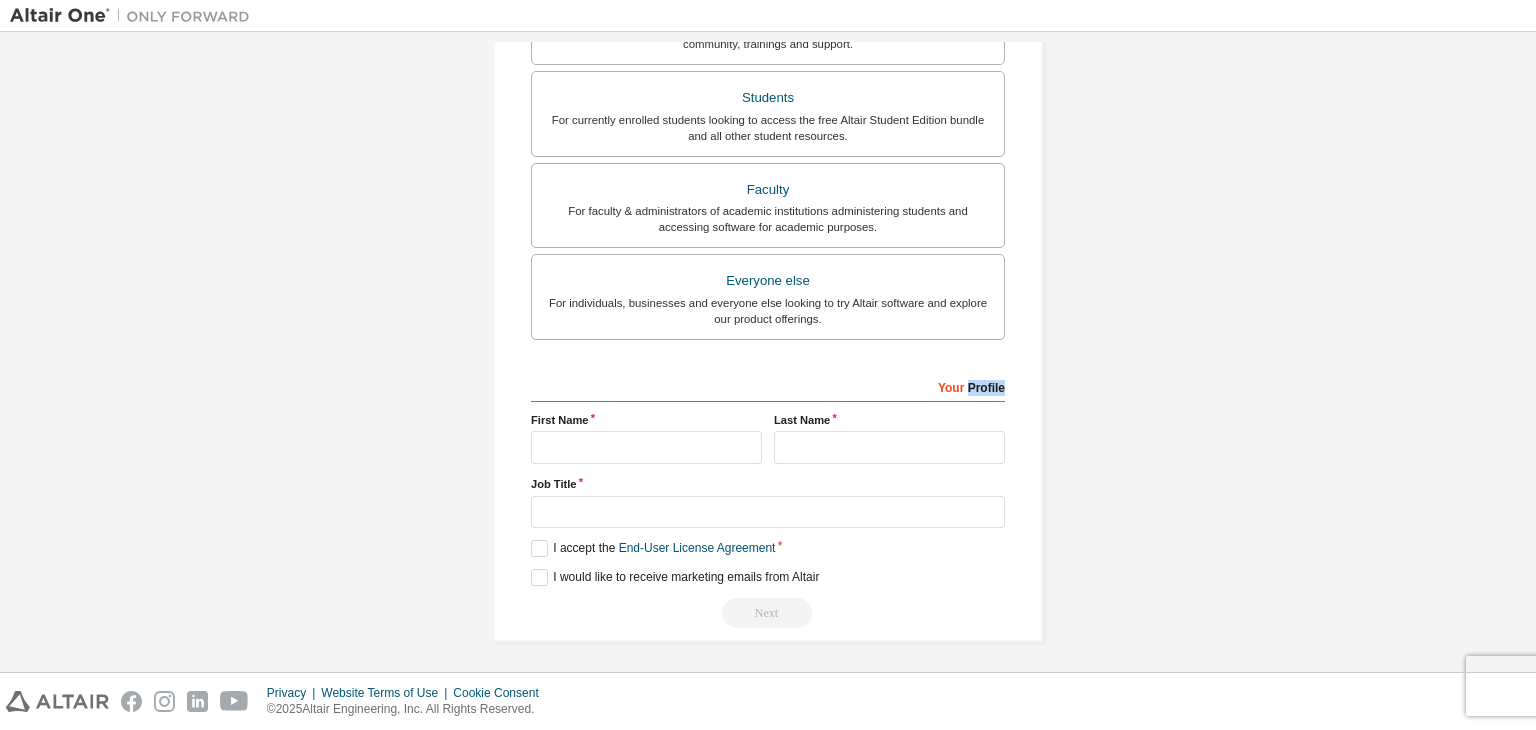 click on "Your Profile" at bounding box center [768, 386] 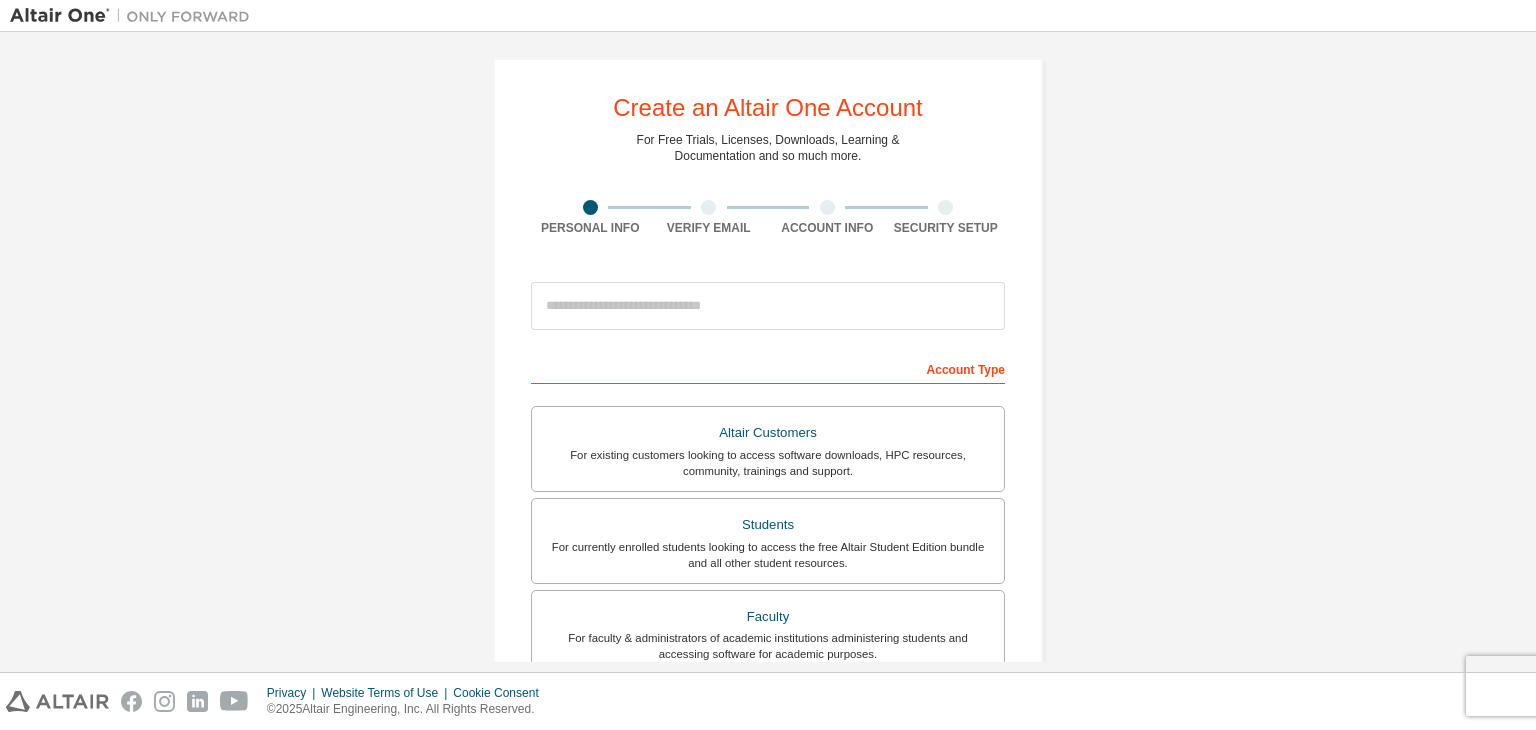 scroll, scrollTop: 0, scrollLeft: 0, axis: both 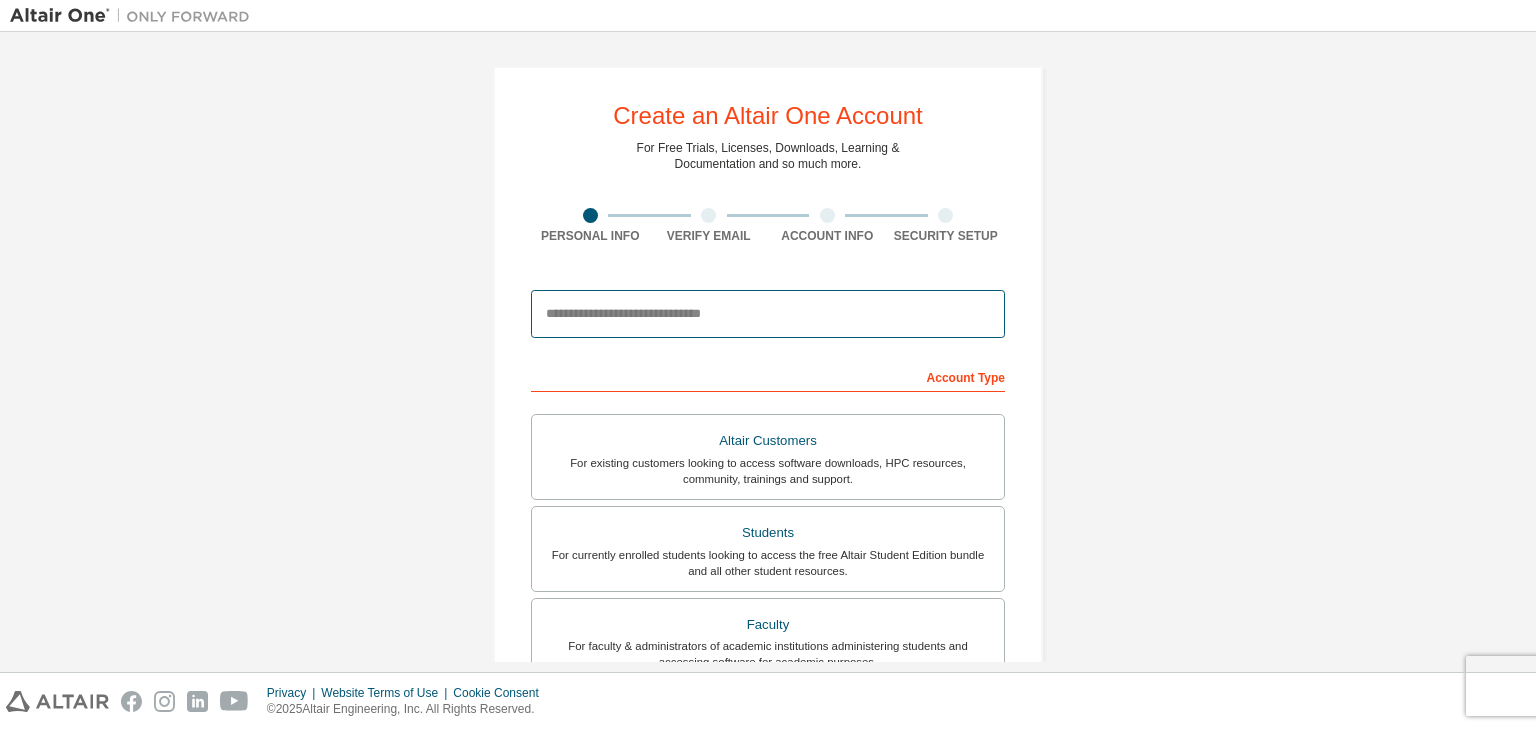 click at bounding box center (768, 314) 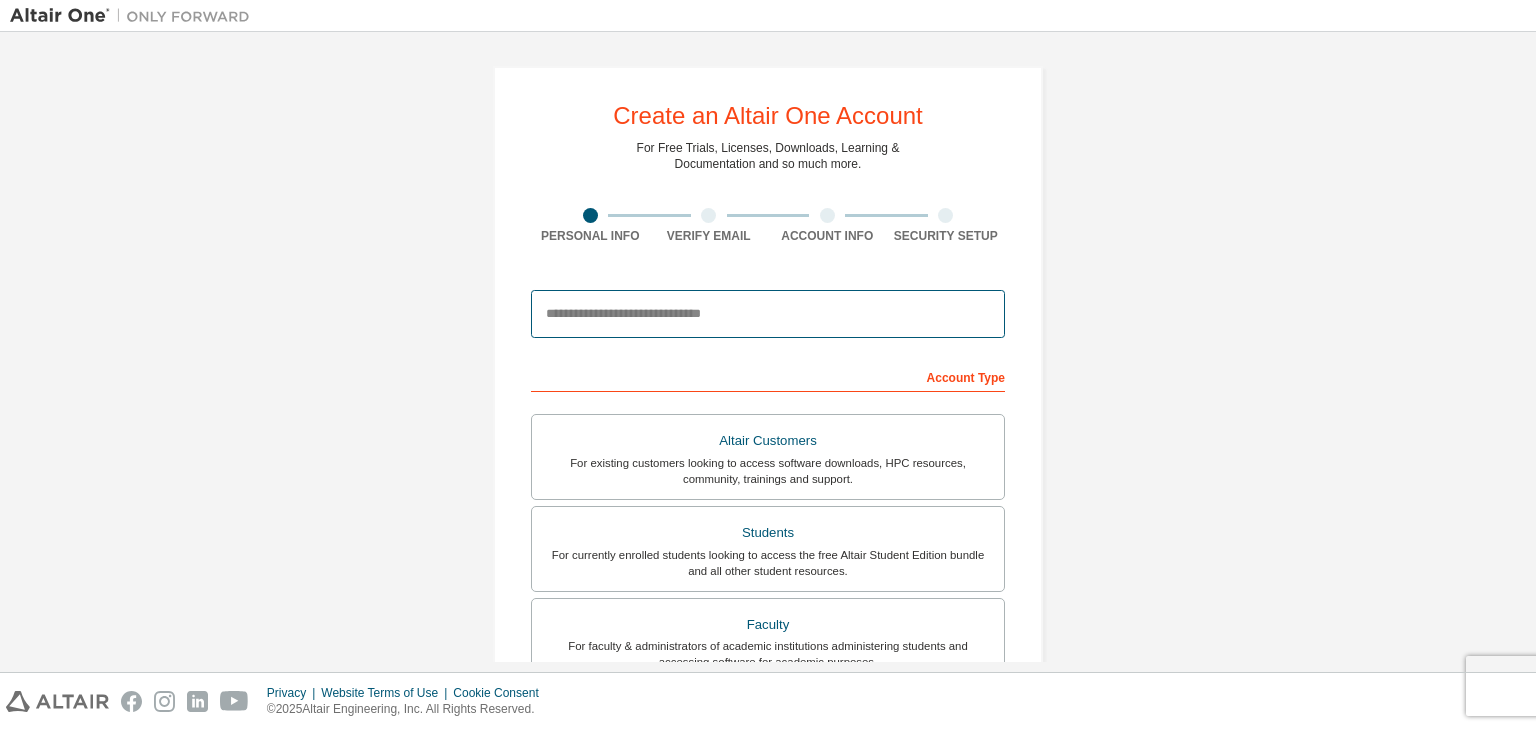 type on "**********" 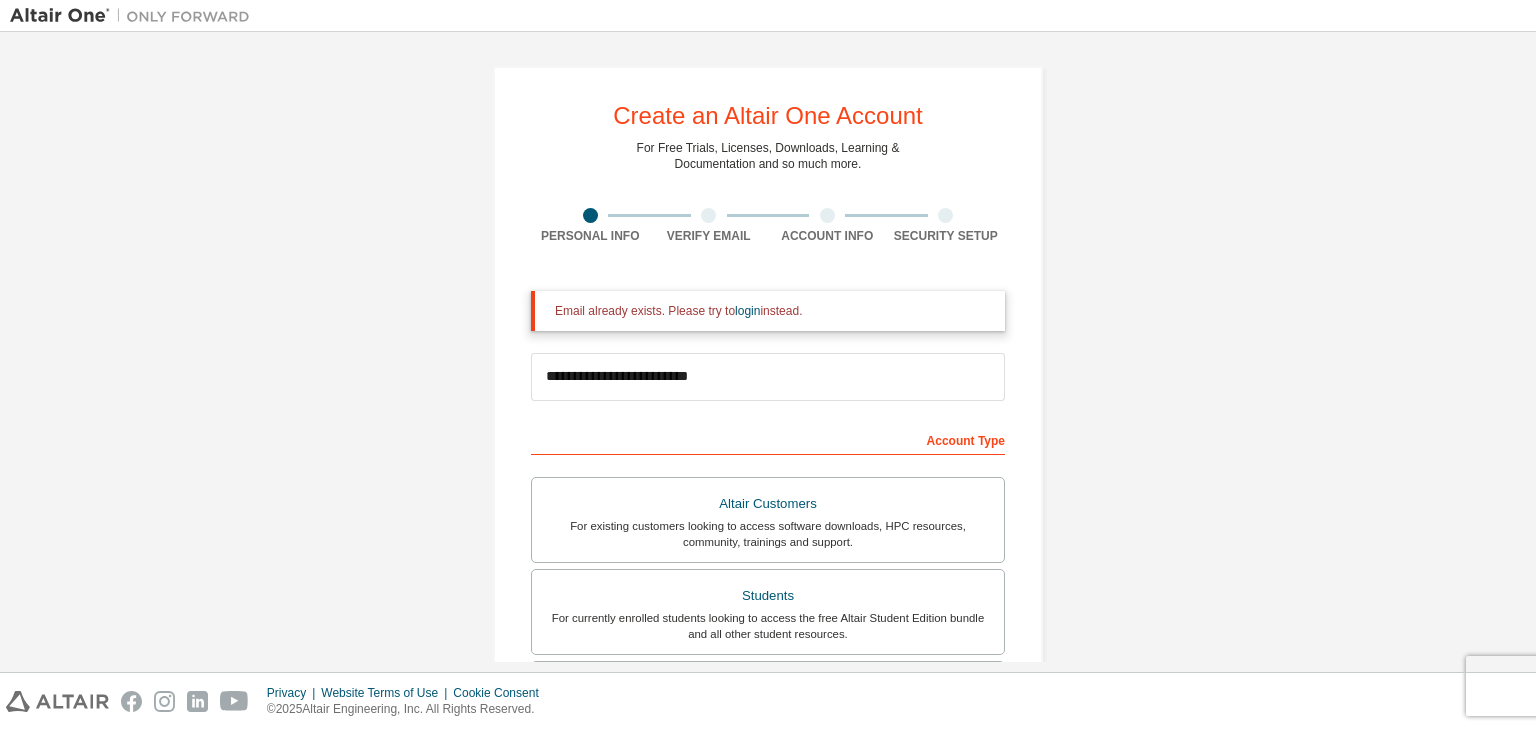 click on "Email already exists. Please try to  login  instead." at bounding box center [768, 311] 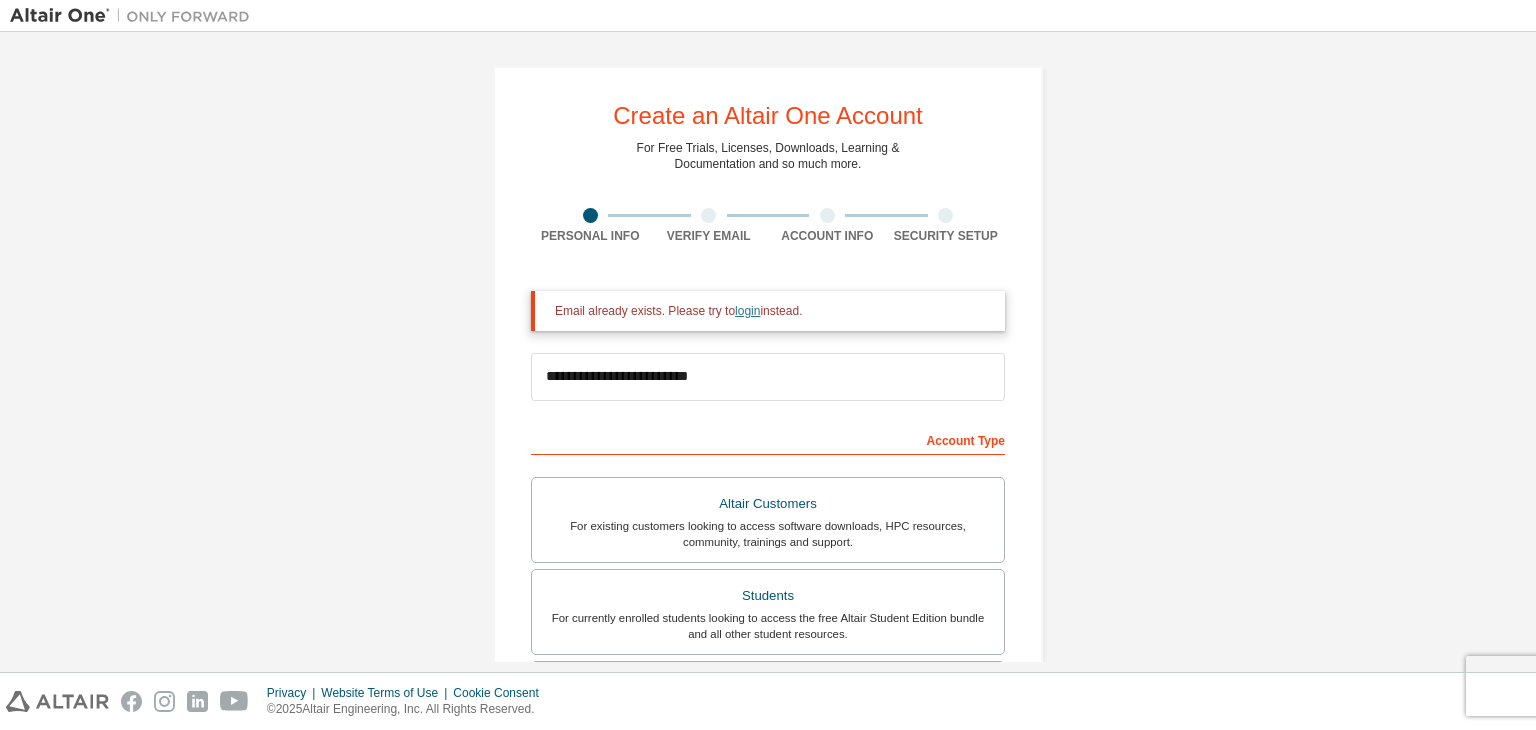 click on "login" at bounding box center (747, 311) 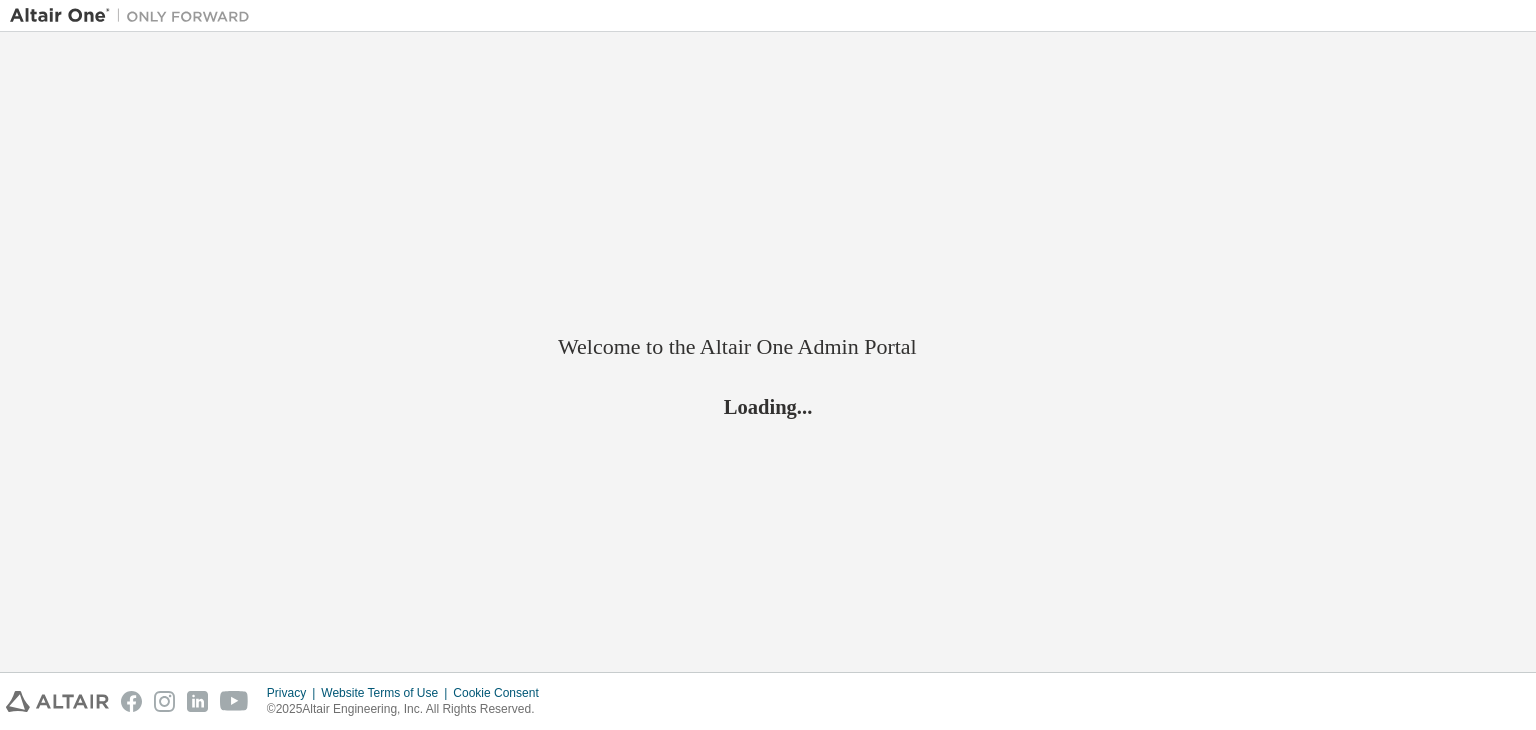 scroll, scrollTop: 0, scrollLeft: 0, axis: both 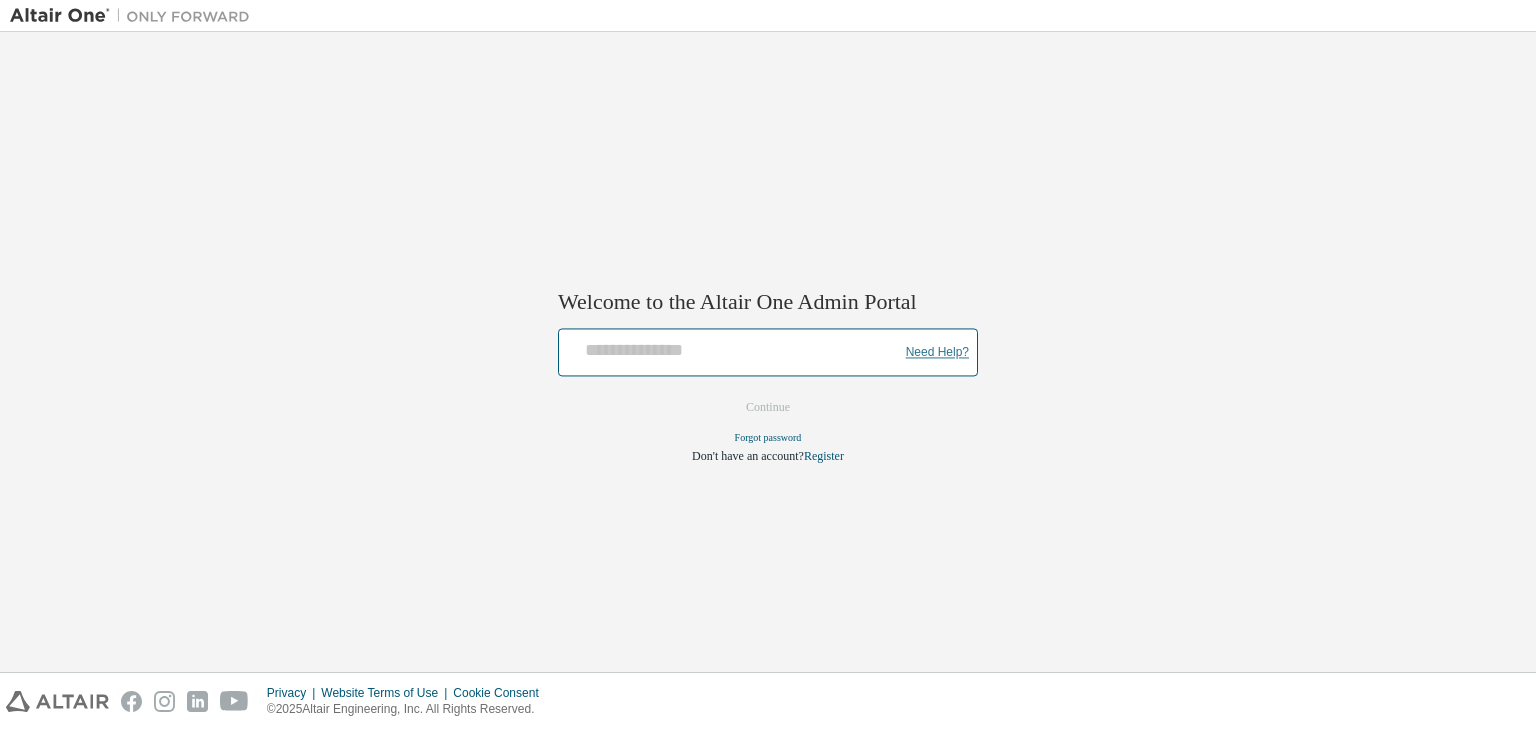 click on "Need Help?" at bounding box center [937, 352] 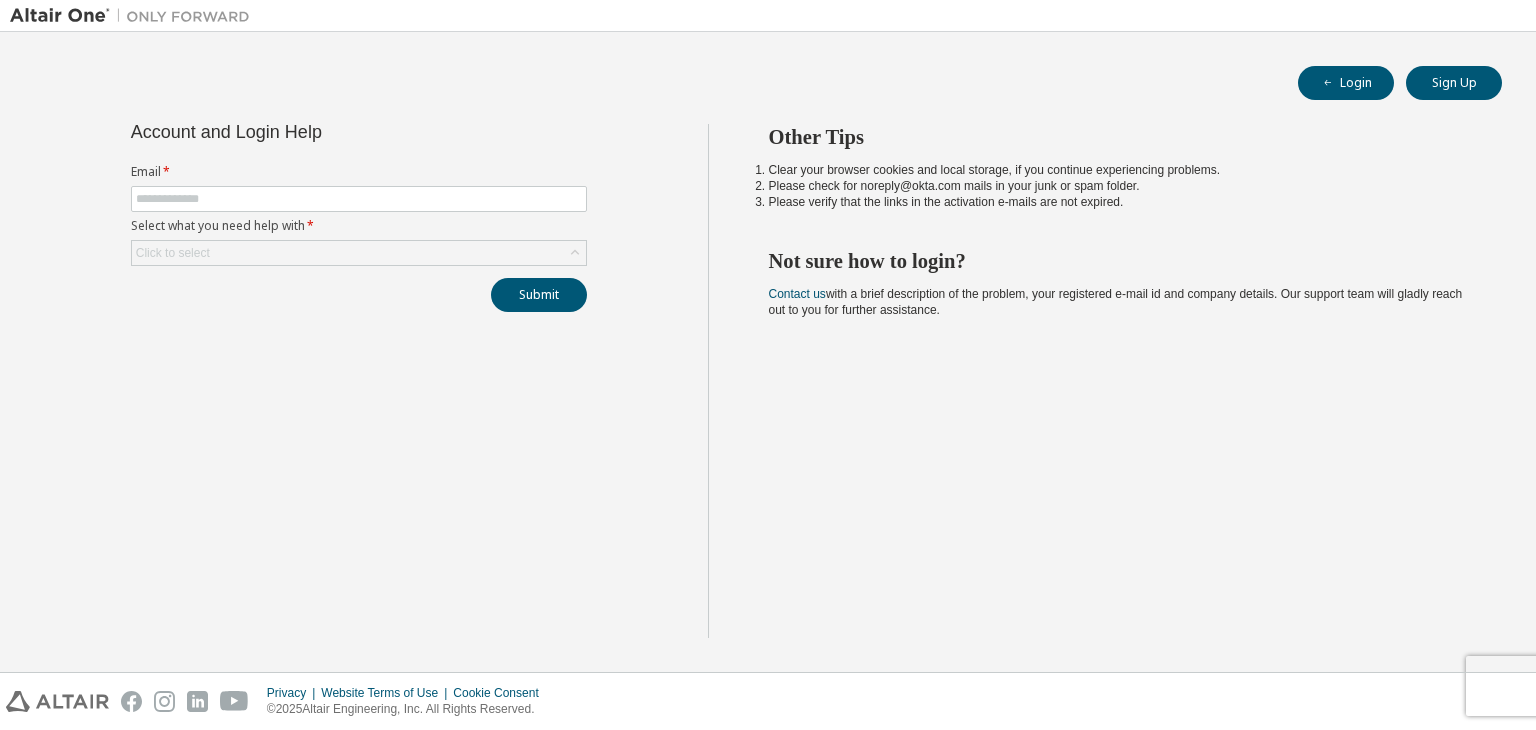 scroll, scrollTop: 0, scrollLeft: 0, axis: both 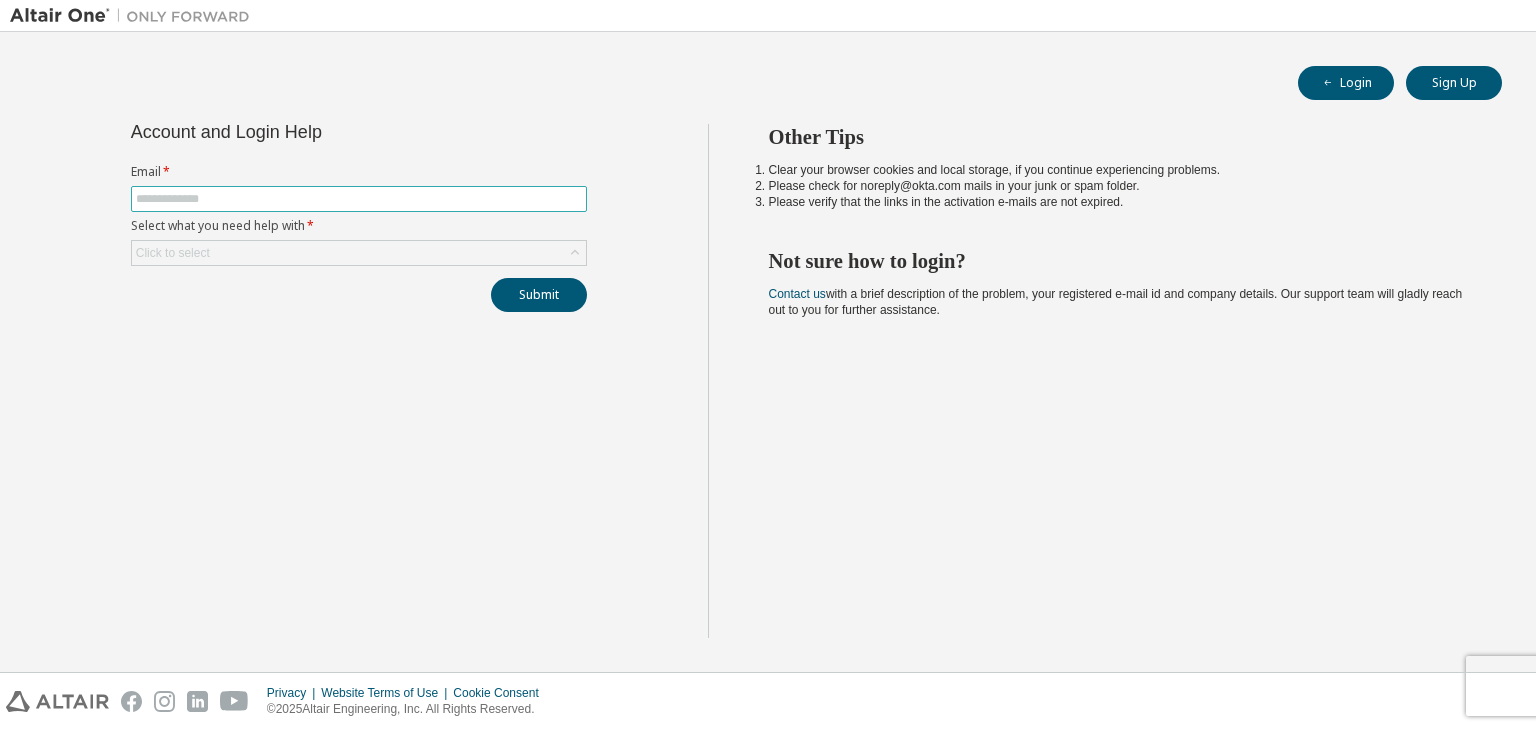 click at bounding box center [359, 199] 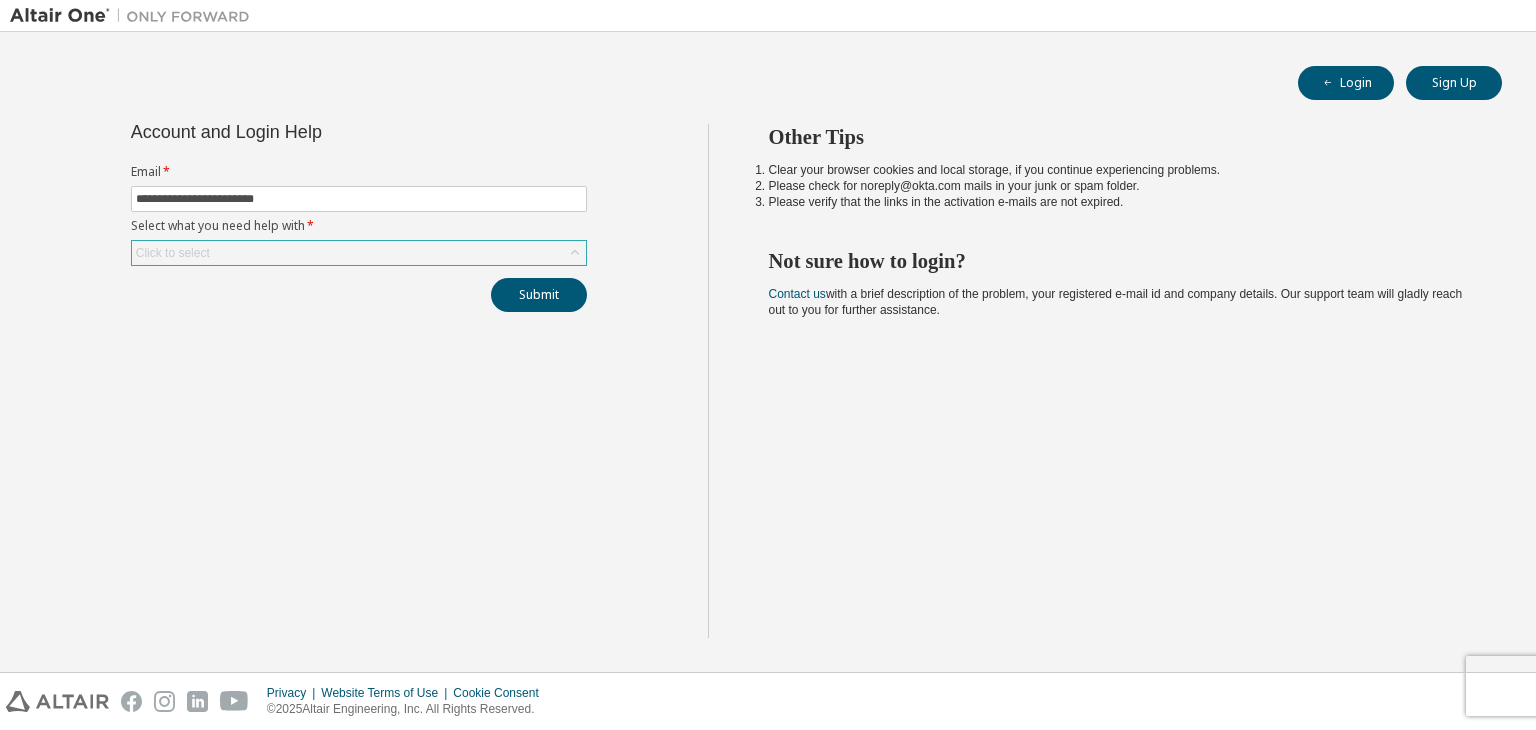 click on "Click to select" at bounding box center (359, 253) 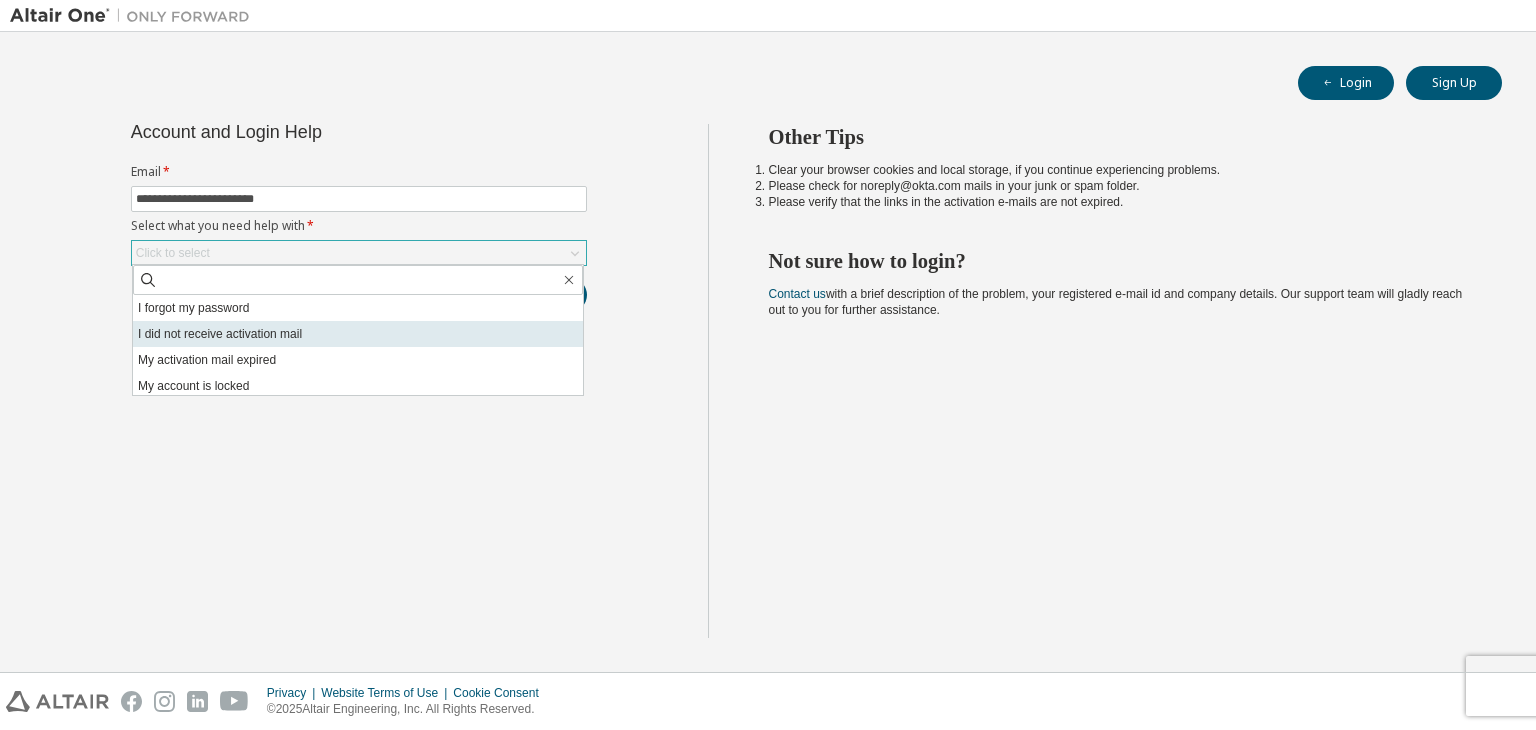 click on "I did not receive activation mail" at bounding box center [358, 334] 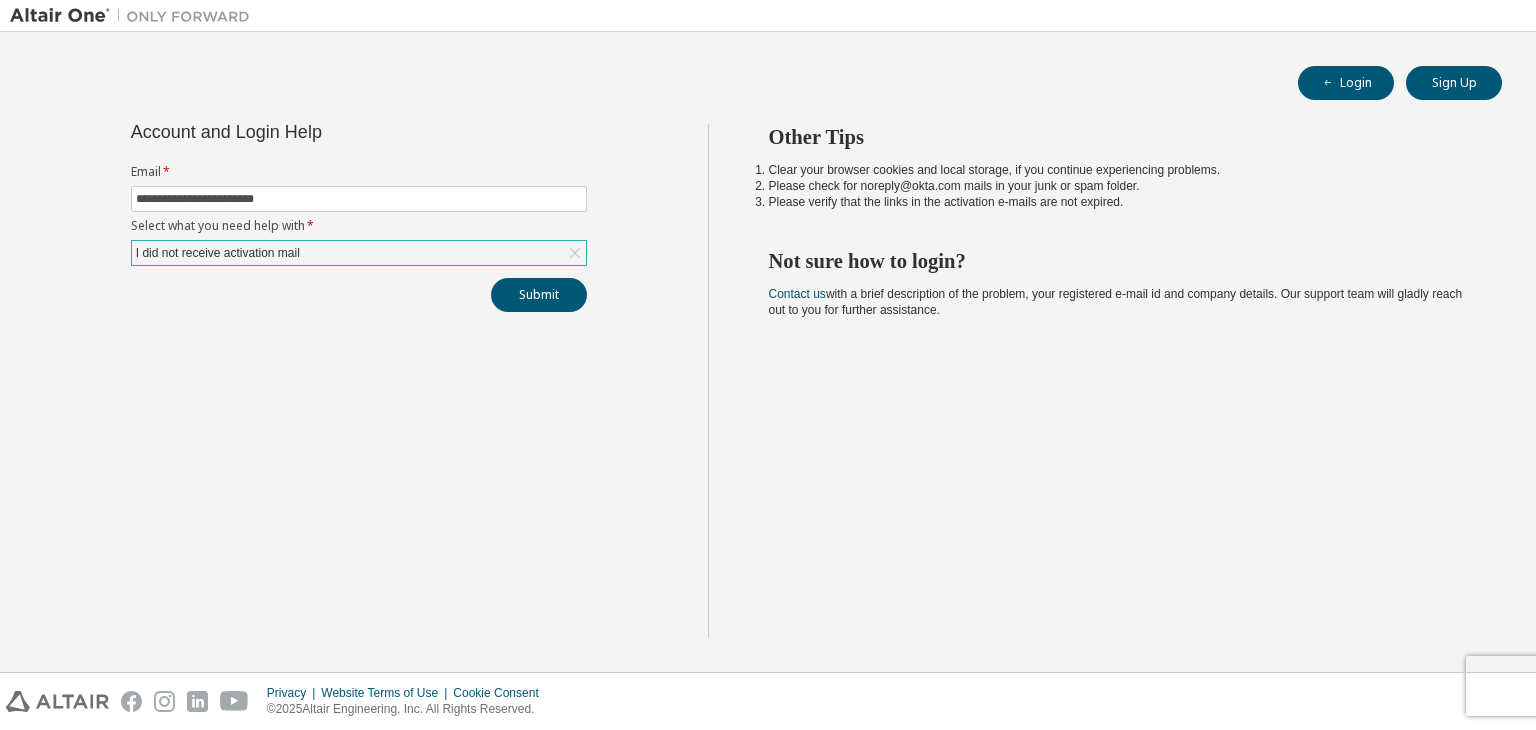 drag, startPoint x: 406, startPoint y: 259, endPoint x: 472, endPoint y: 251, distance: 66.48308 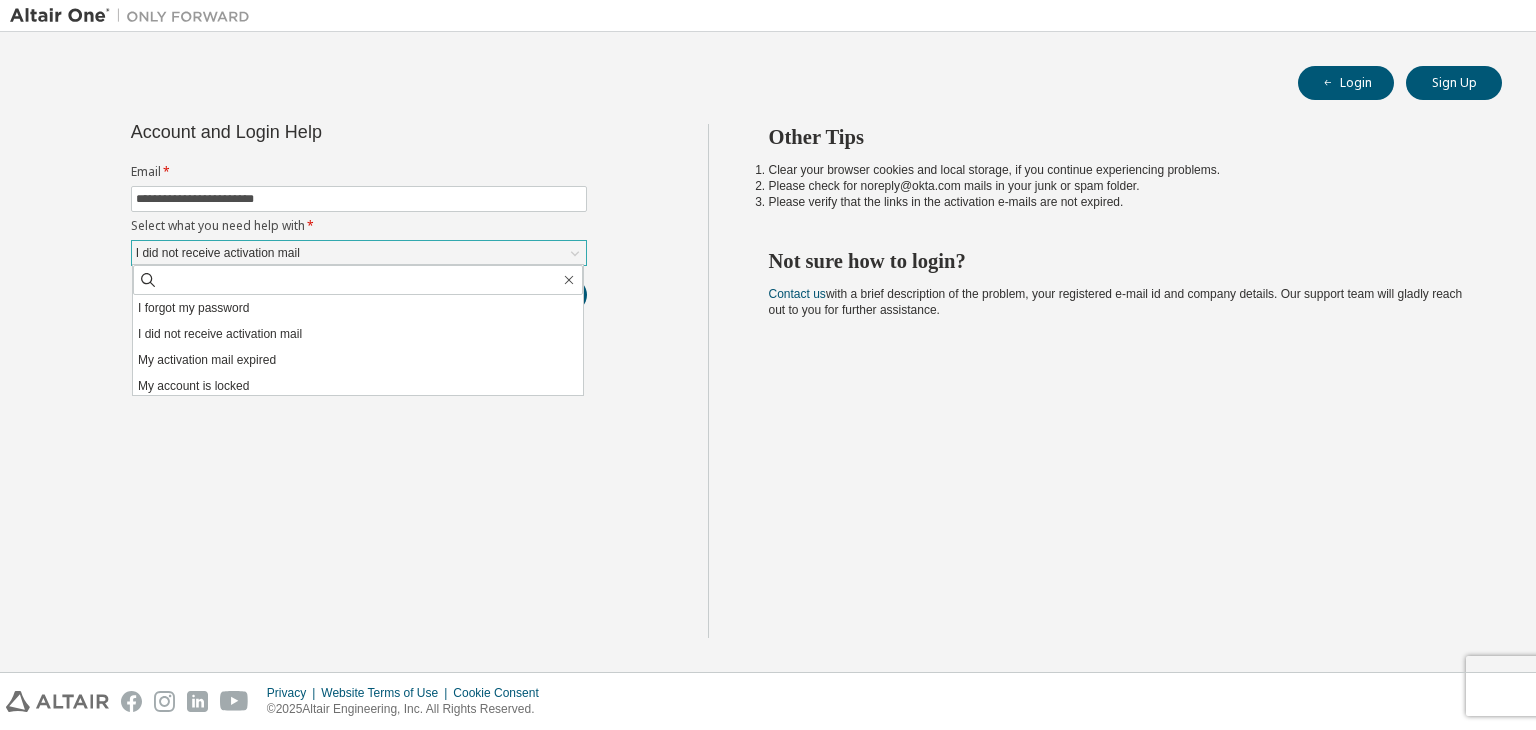 click on "I did not receive activation mail" at bounding box center (359, 253) 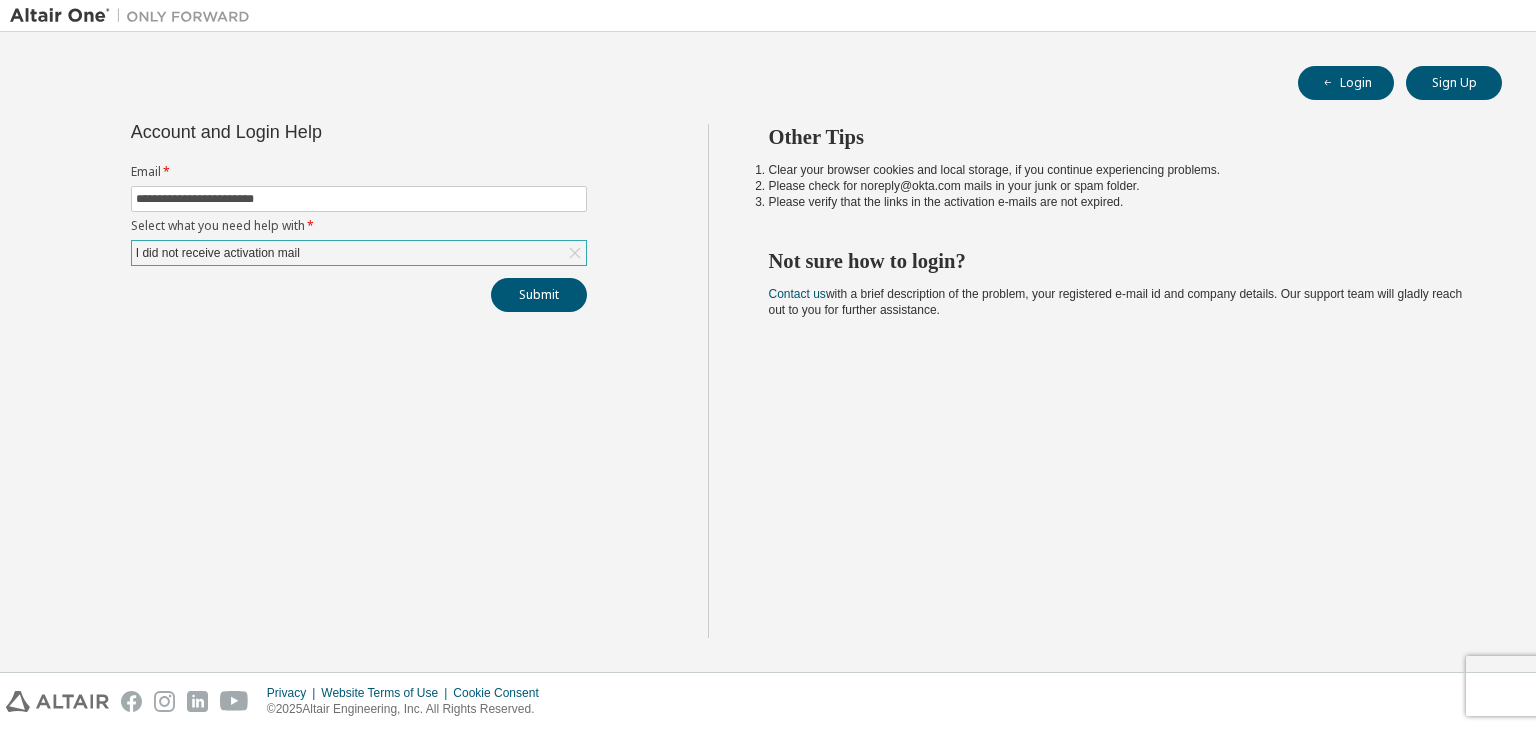 click on "I did not receive activation mail" at bounding box center [359, 253] 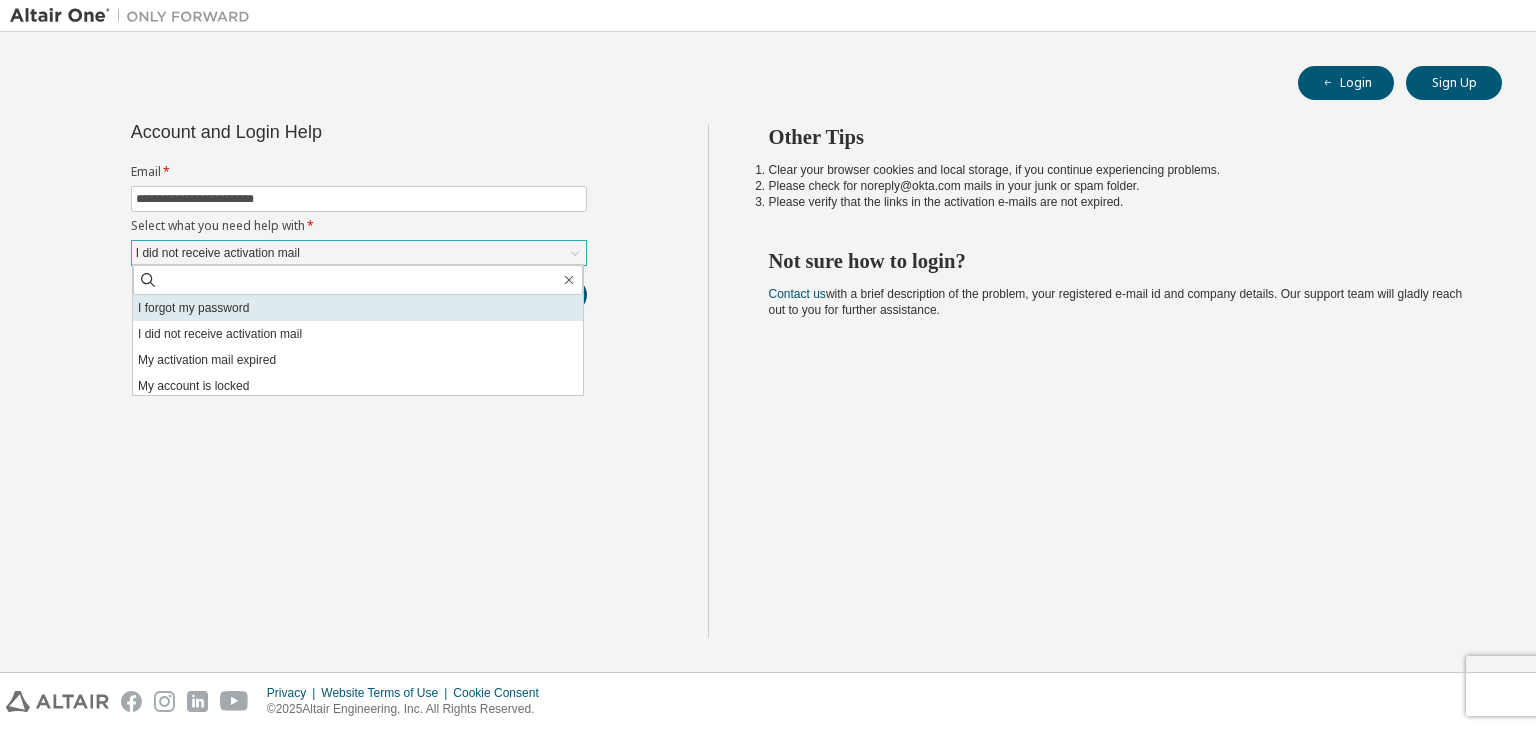 click on "I forgot my password" at bounding box center (358, 308) 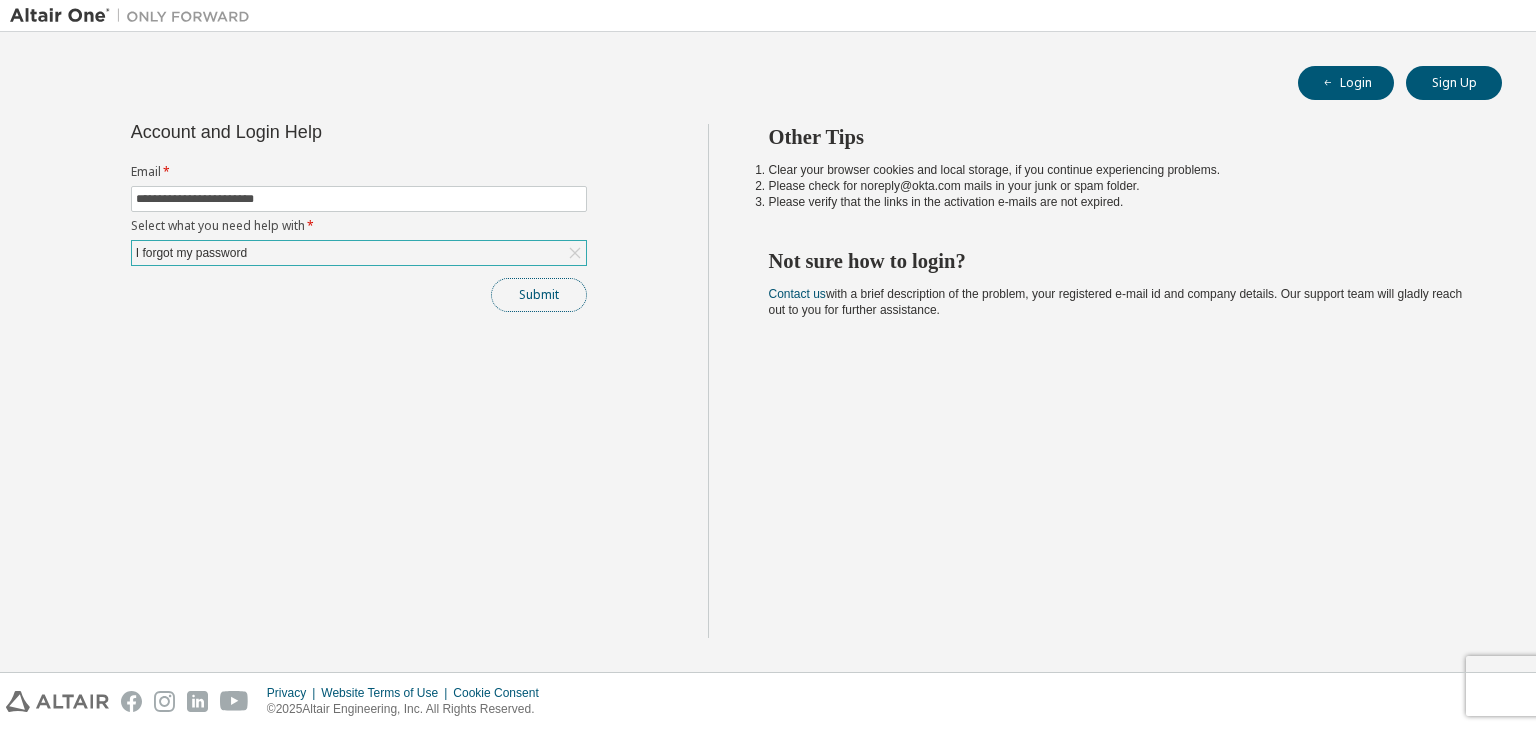 click on "Submit" at bounding box center (539, 295) 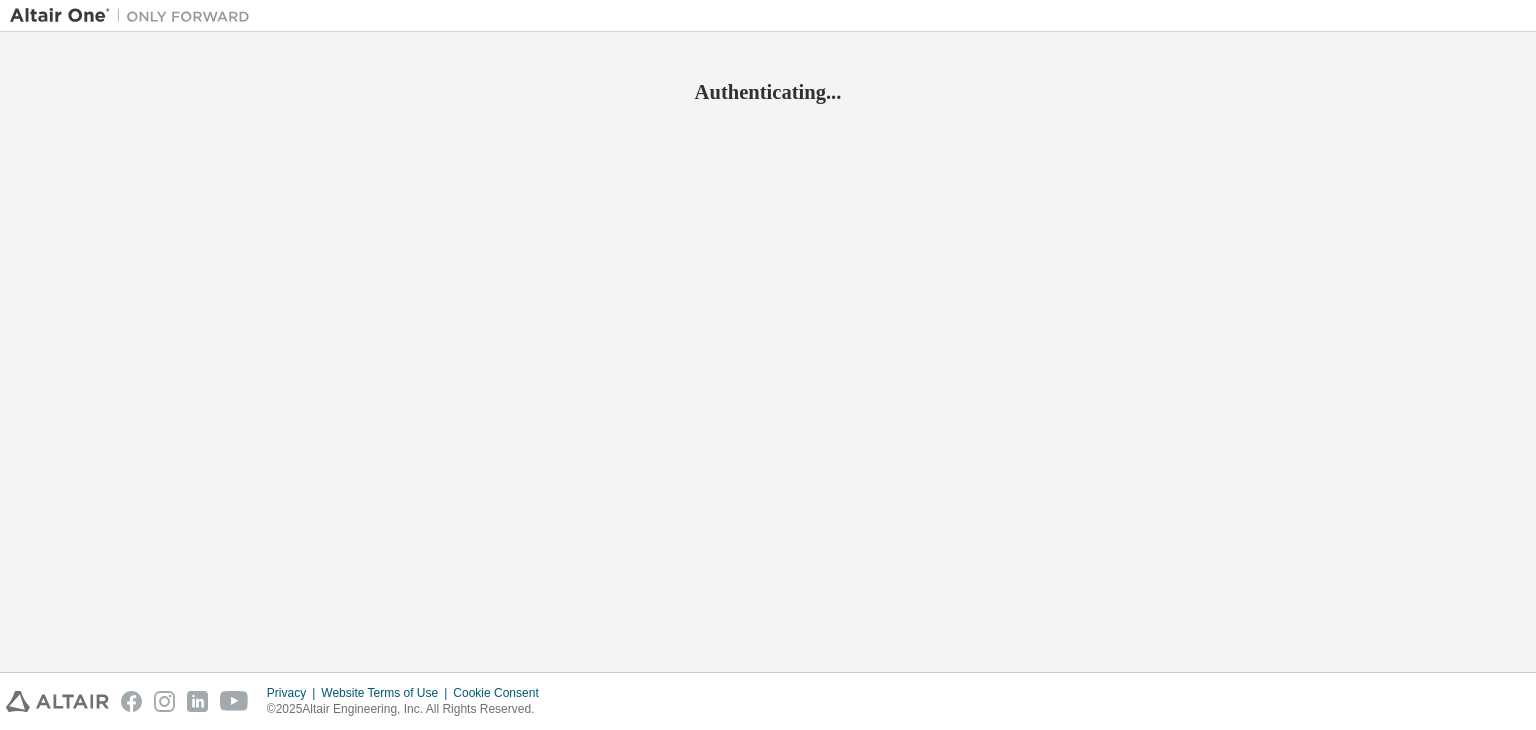 scroll, scrollTop: 0, scrollLeft: 0, axis: both 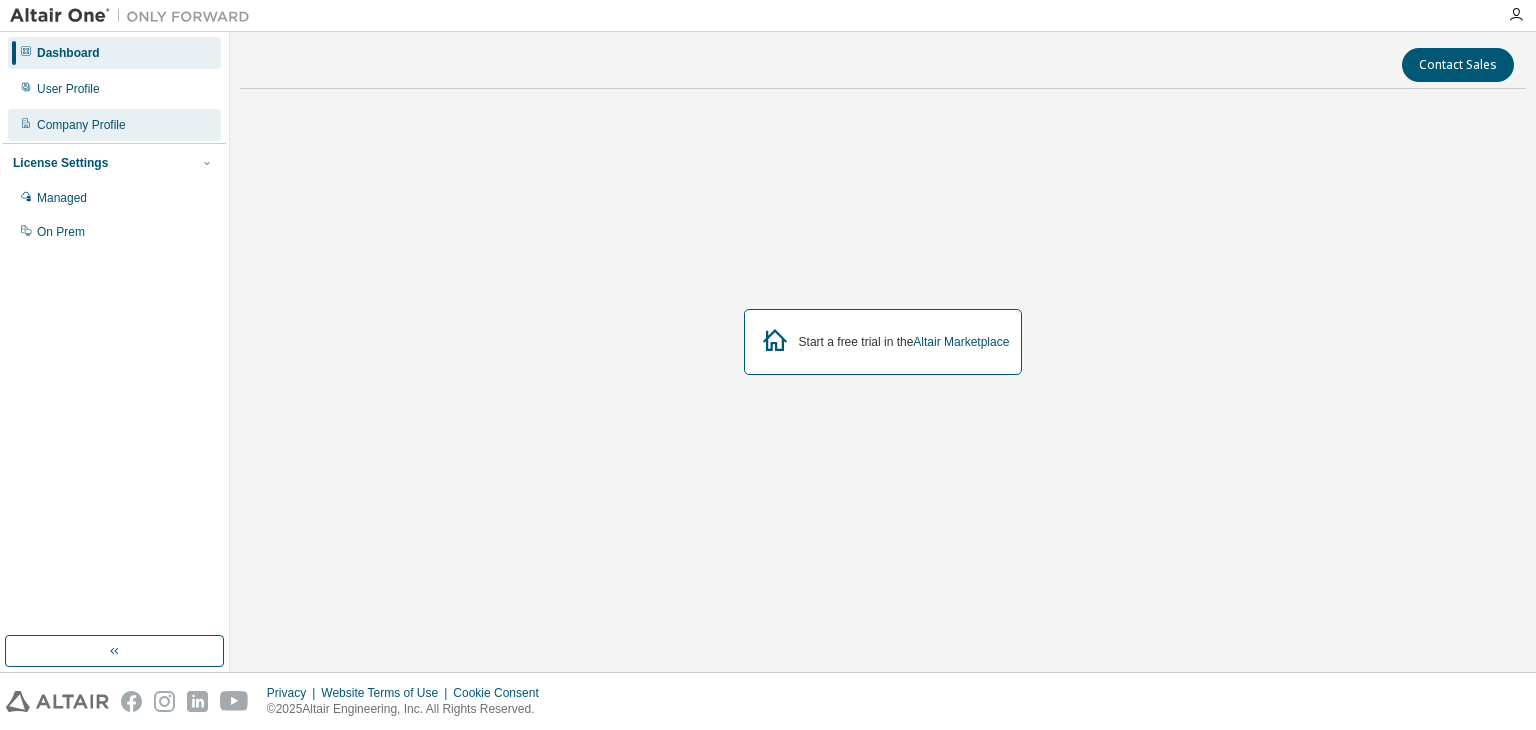 click on "Company Profile" at bounding box center [114, 125] 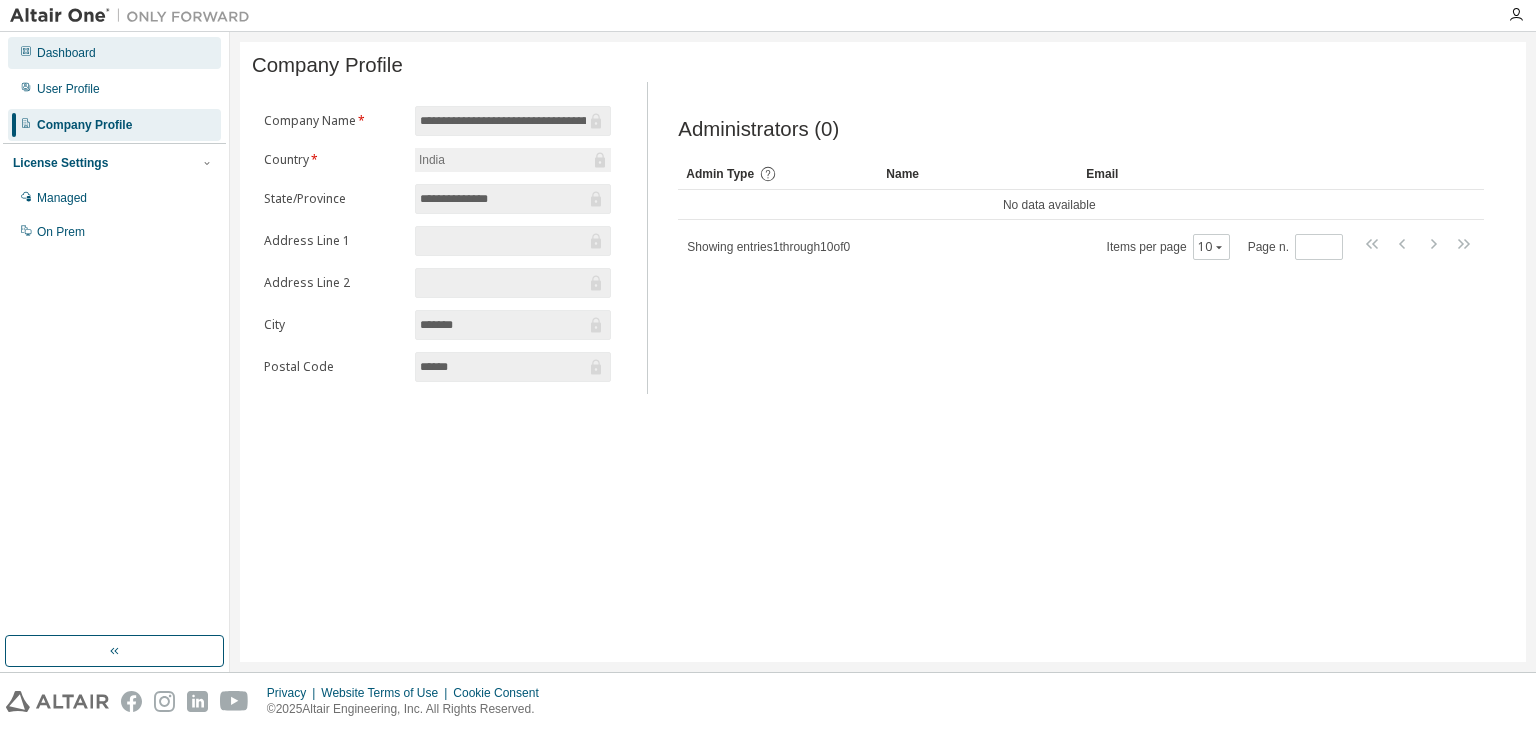 click on "Dashboard" at bounding box center (114, 53) 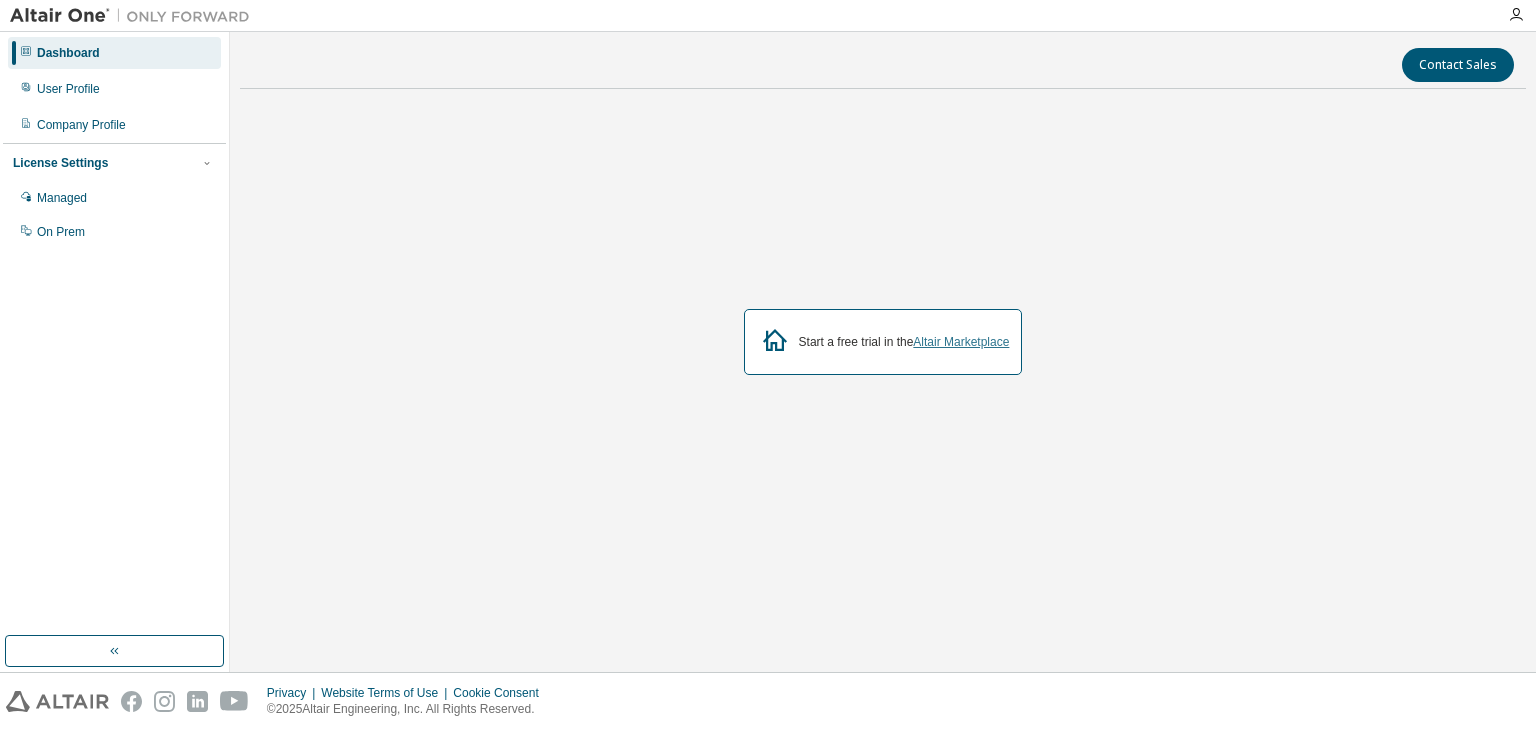 click on "Altair Marketplace" at bounding box center (961, 342) 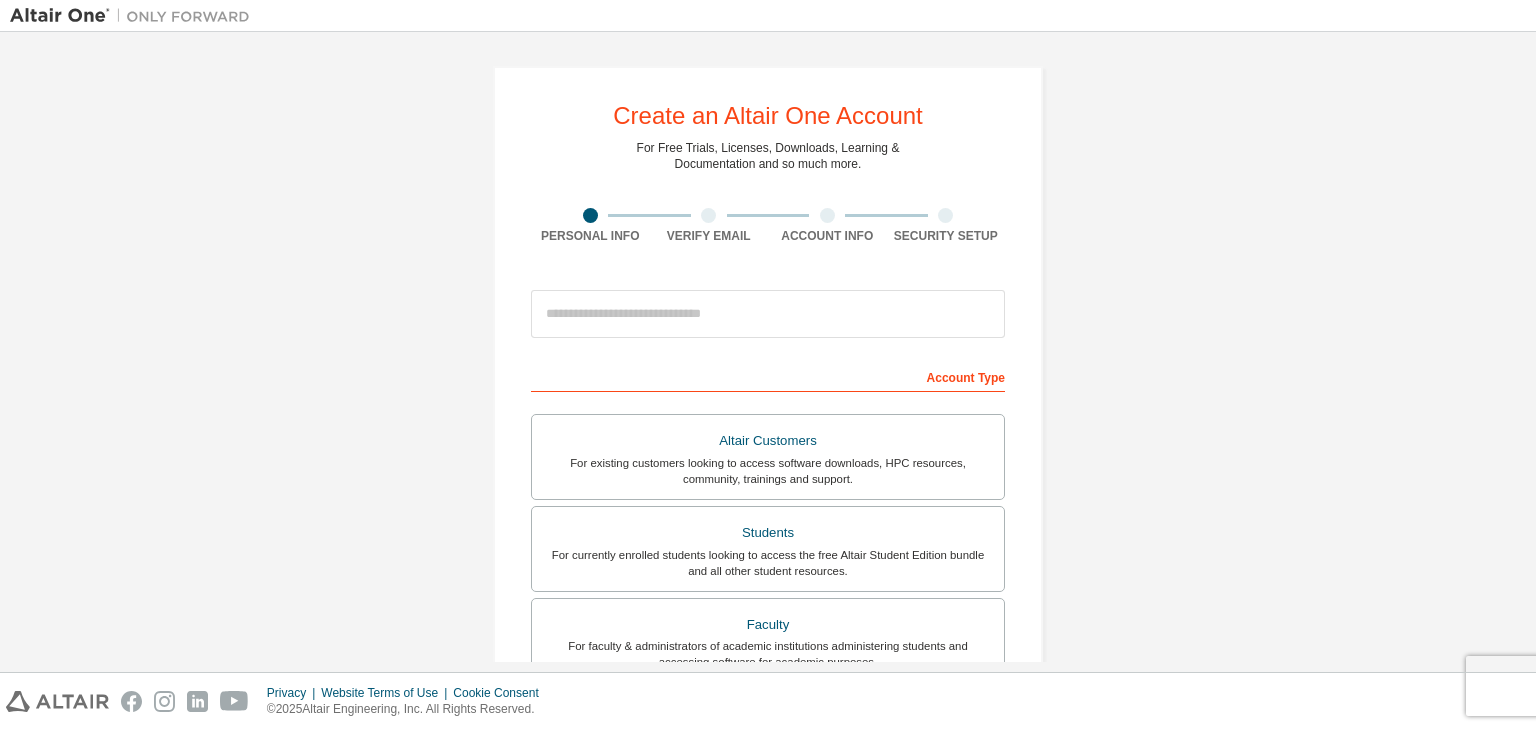 scroll, scrollTop: 0, scrollLeft: 0, axis: both 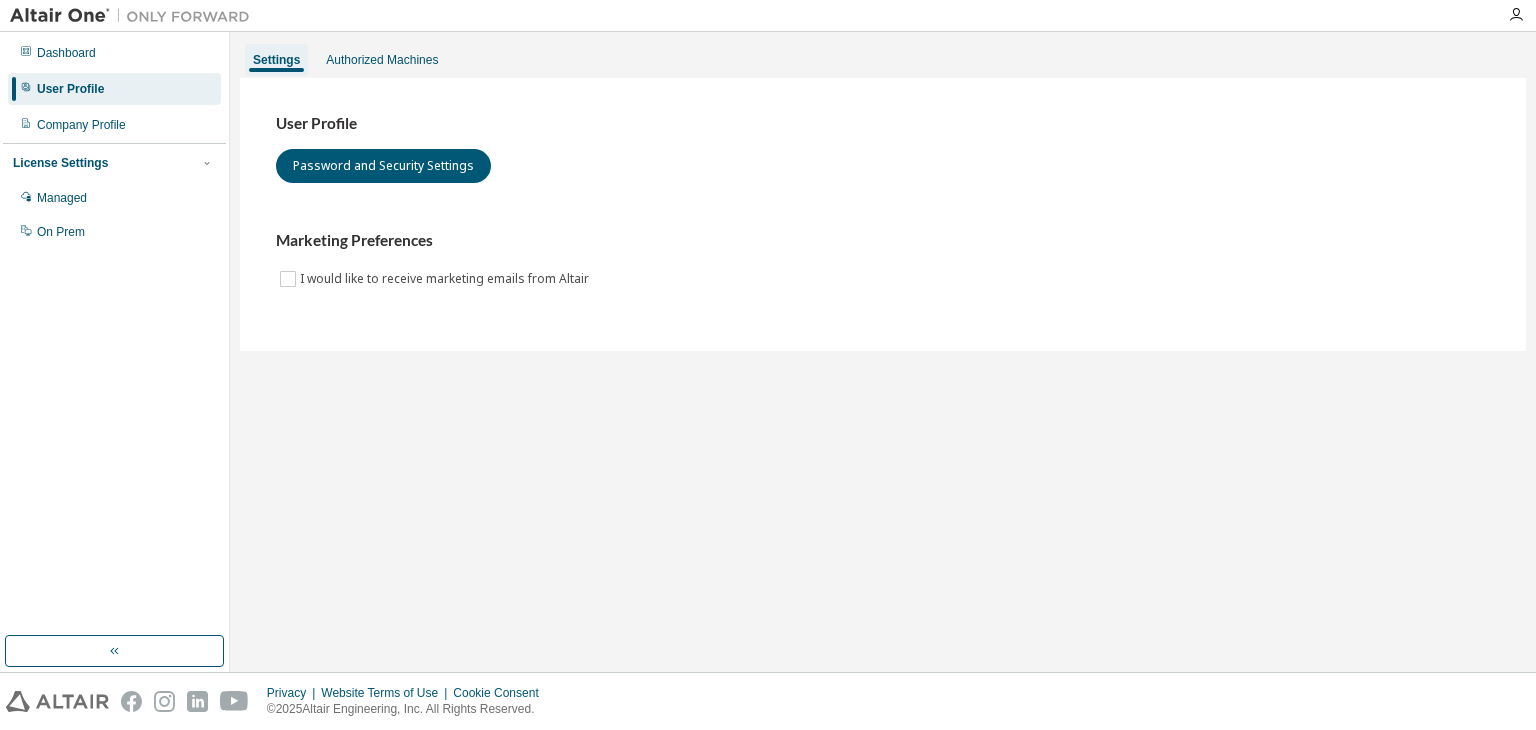 click on "User Profile" at bounding box center [114, 89] 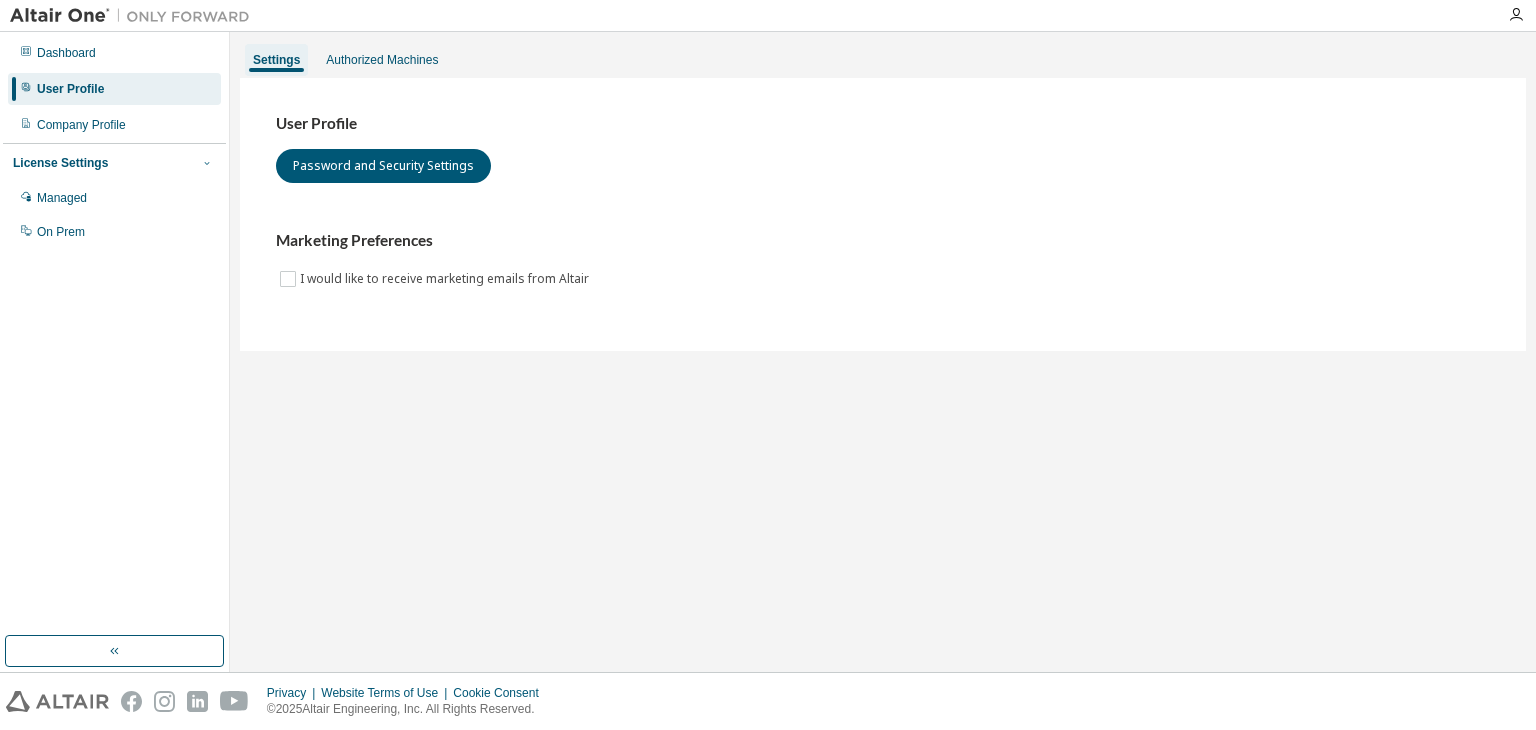 click 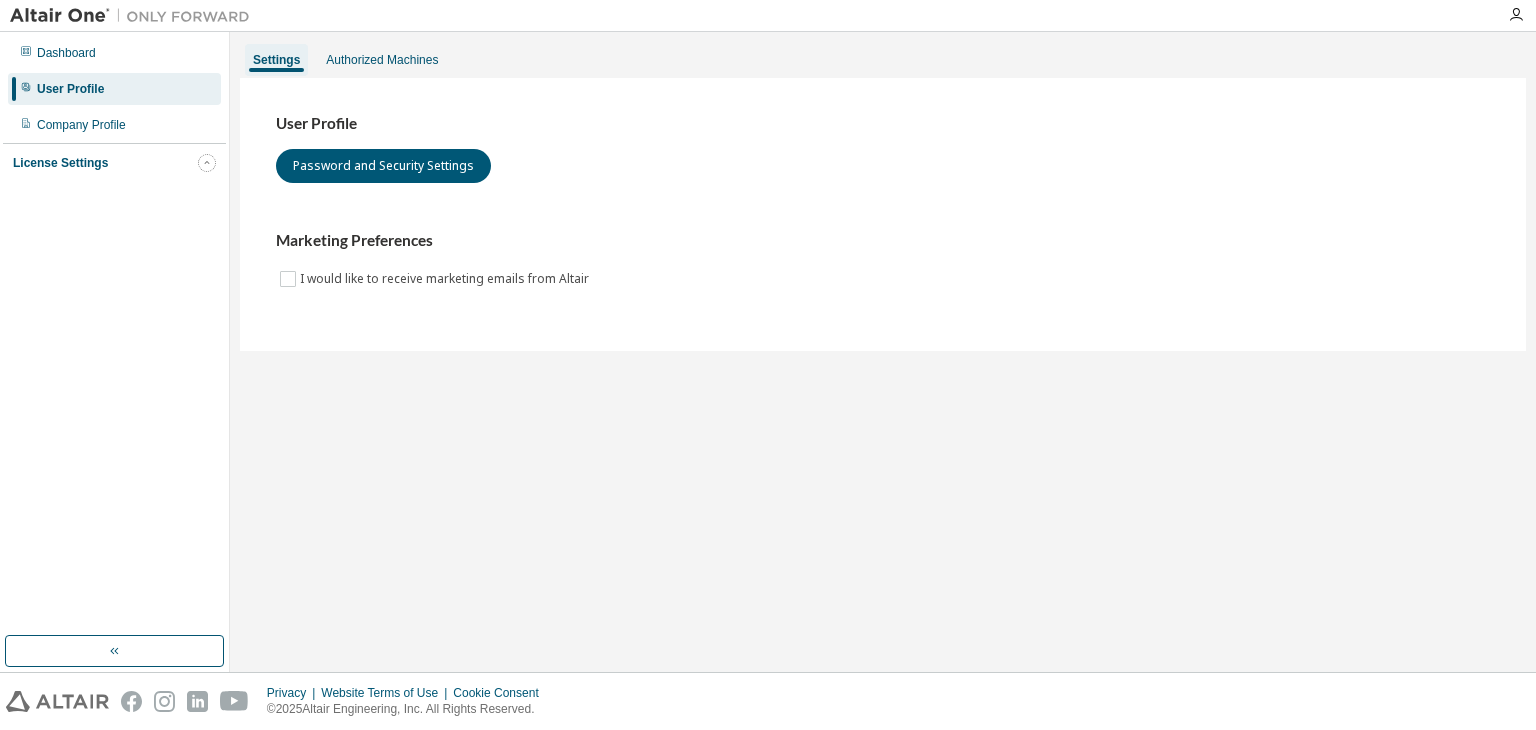 click 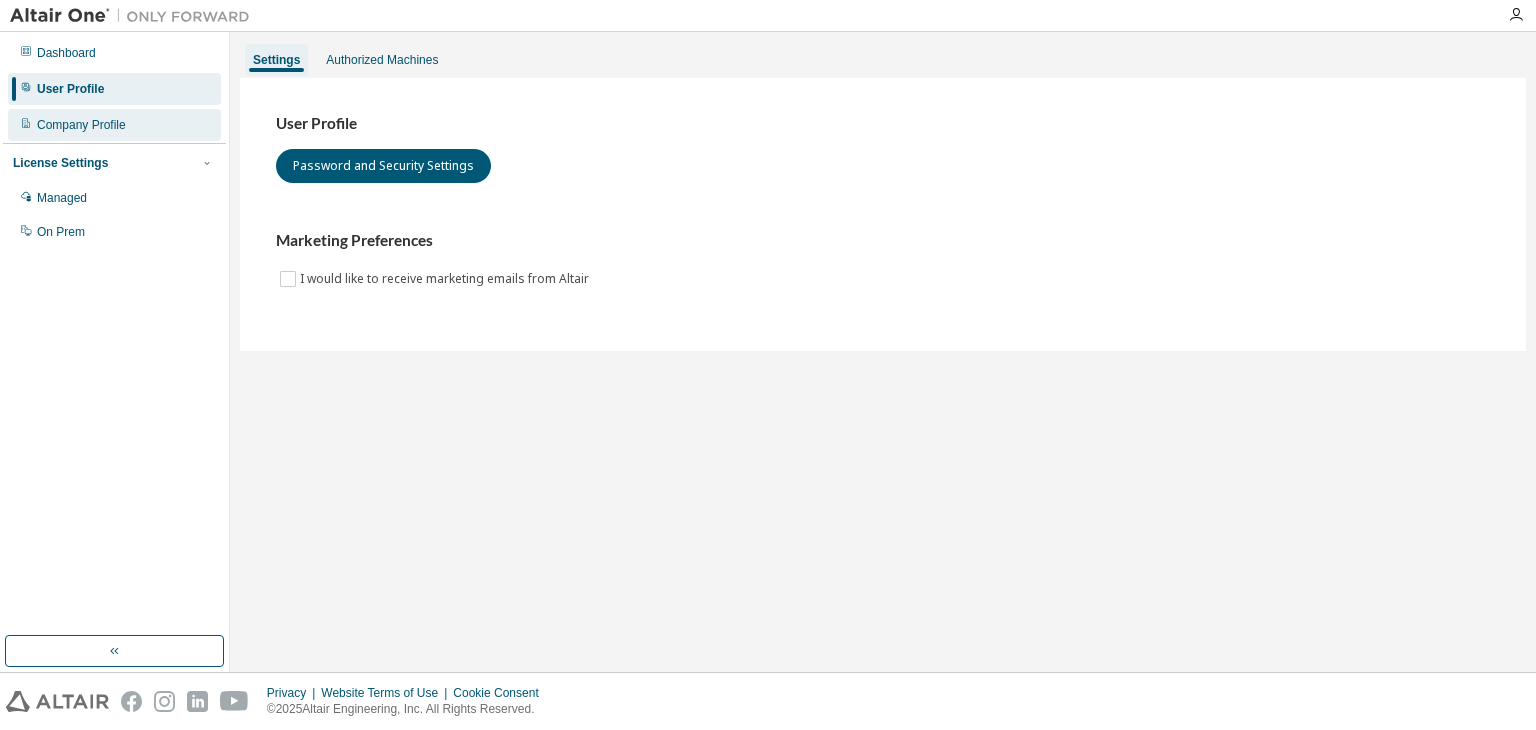 click on "Company Profile" at bounding box center (114, 125) 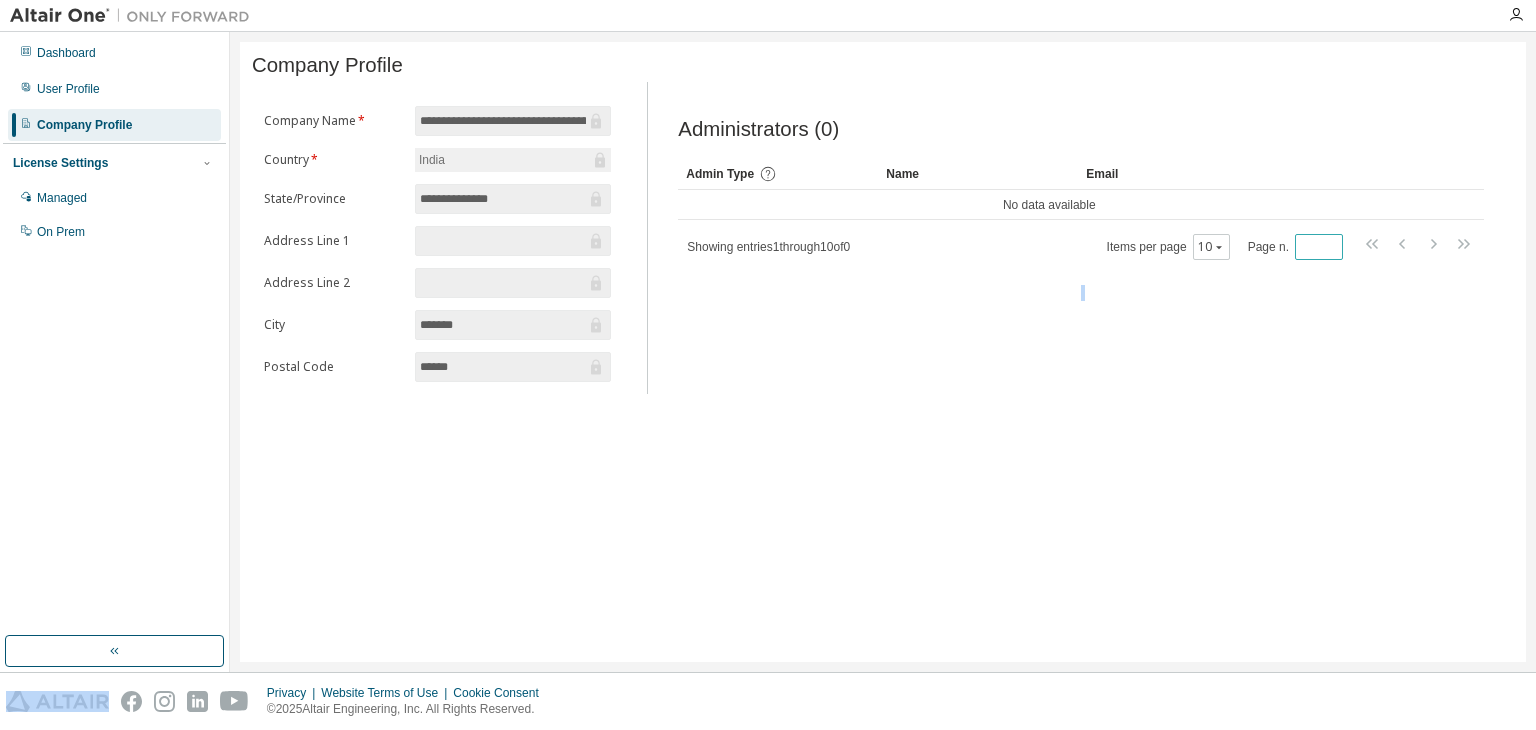 click on "Items per page 10 Page n. *" at bounding box center (1291, 246) 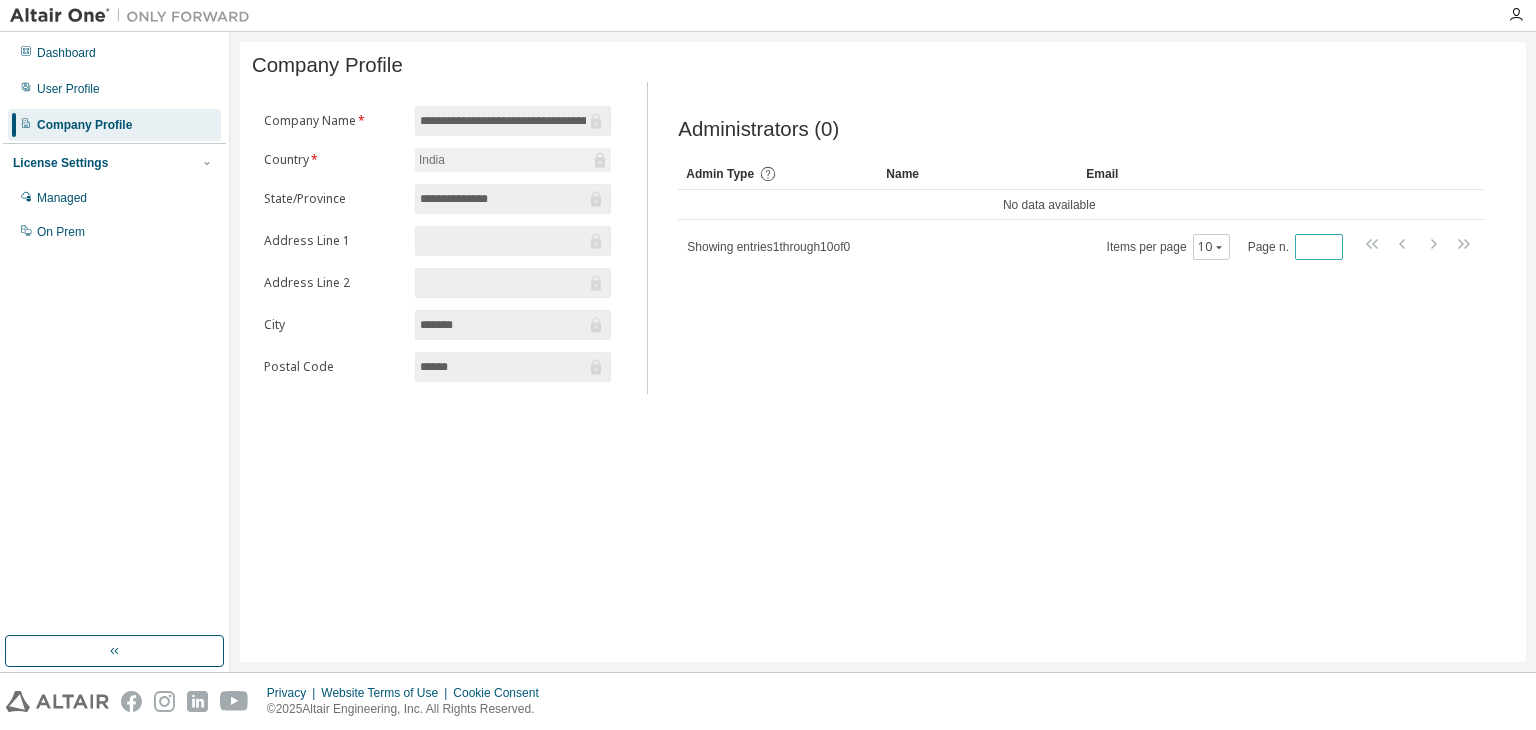 drag, startPoint x: 1311, startPoint y: 261, endPoint x: 1328, endPoint y: 261, distance: 17 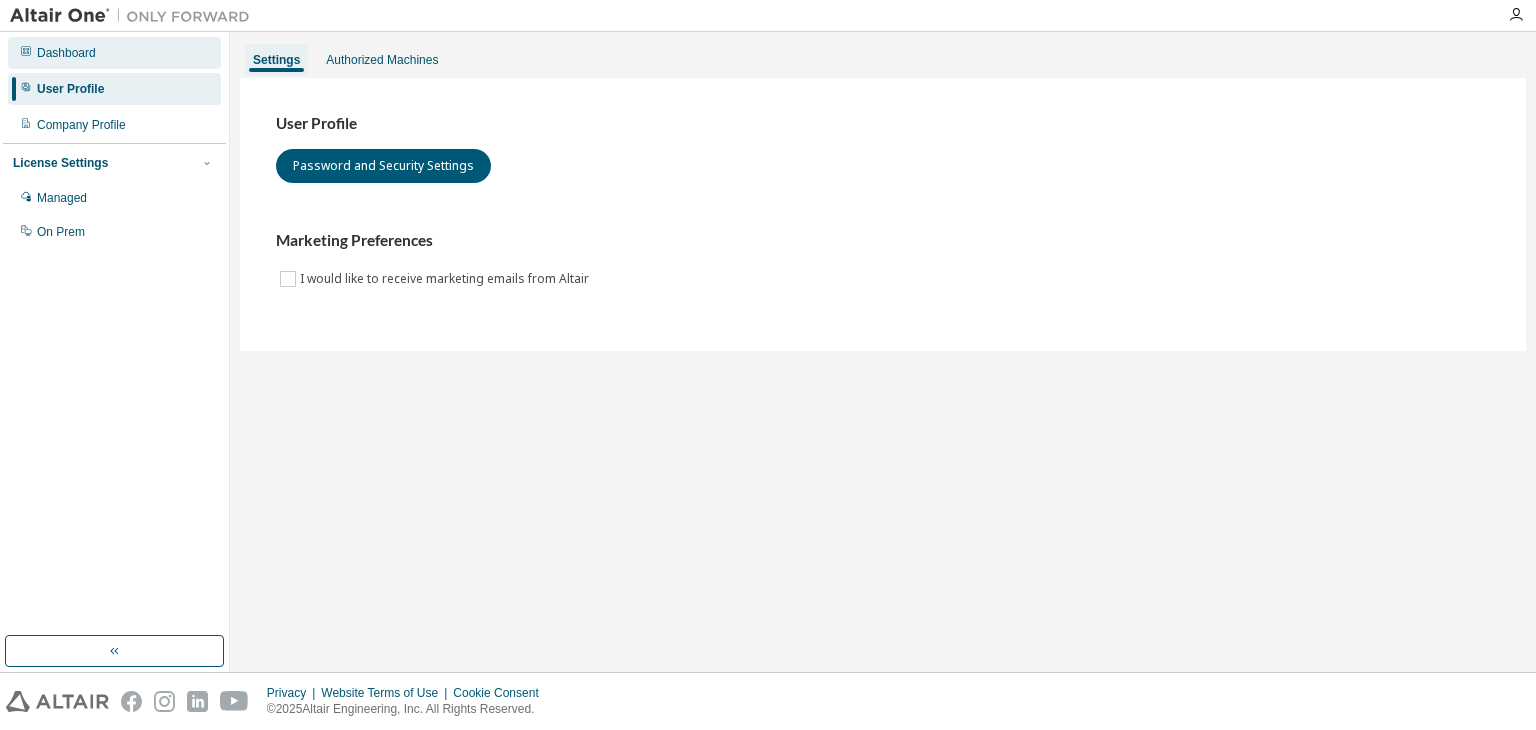 click on "Dashboard" at bounding box center [66, 53] 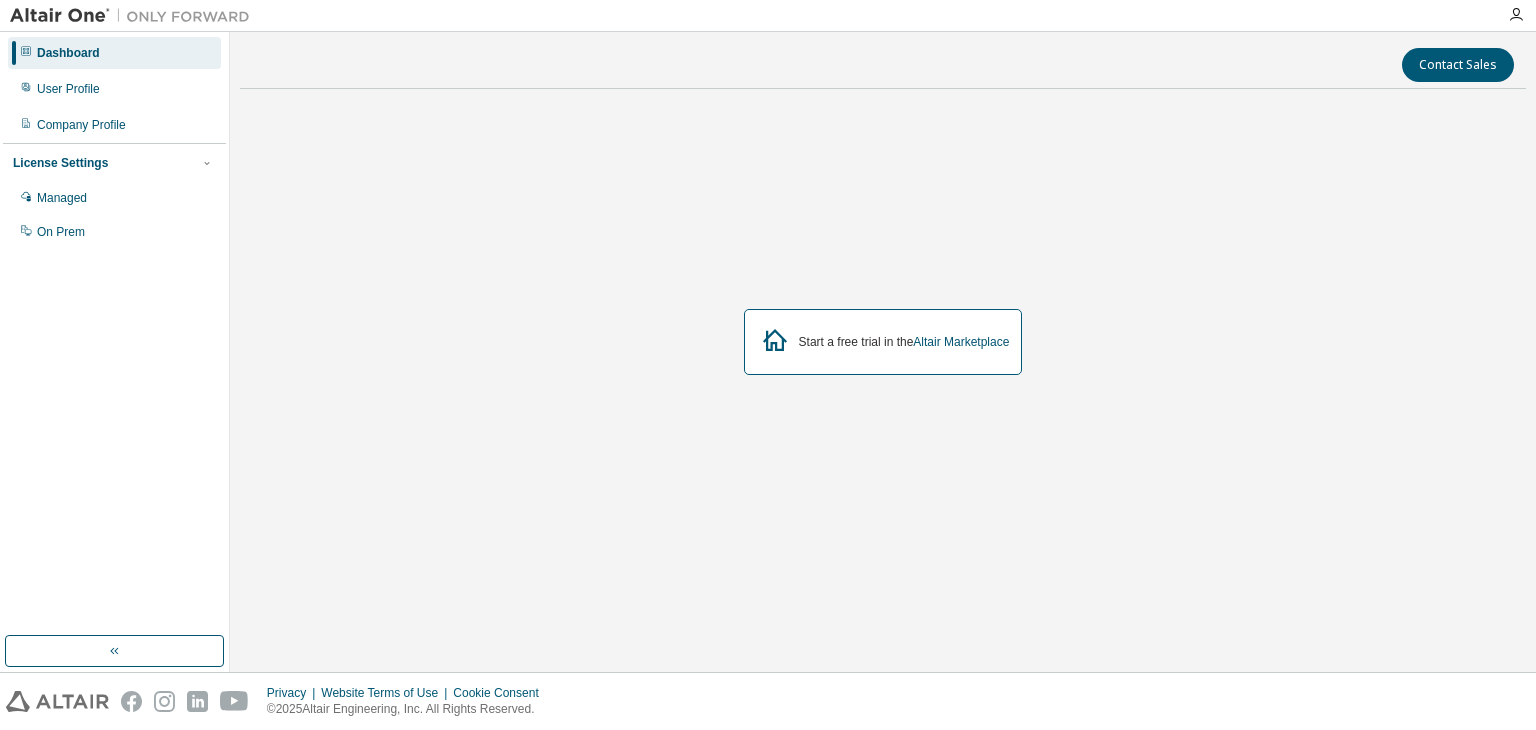 click on "Start a free trial in the  Altair Marketplace" at bounding box center [883, 342] 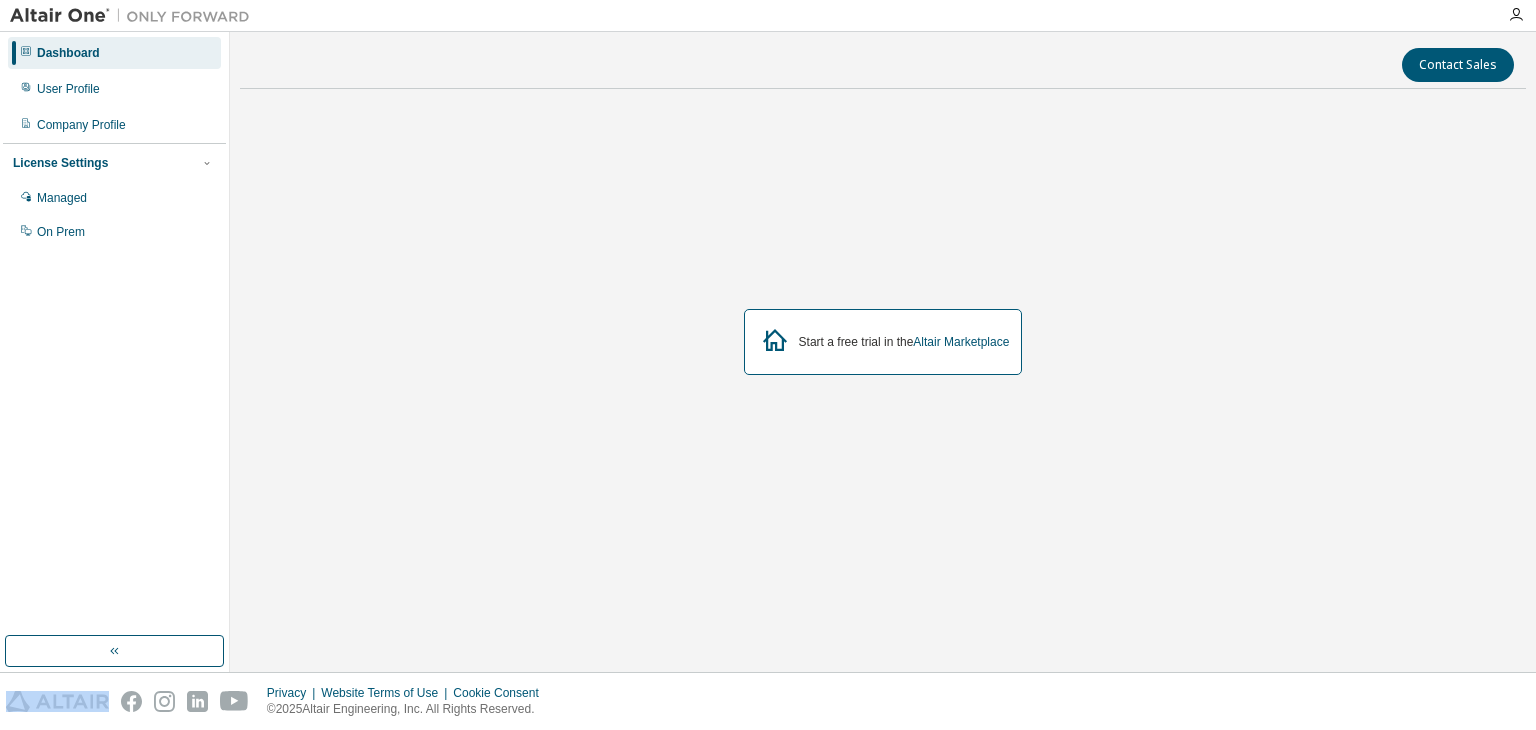 click on "Start a free trial in the  Altair Marketplace" at bounding box center [883, 342] 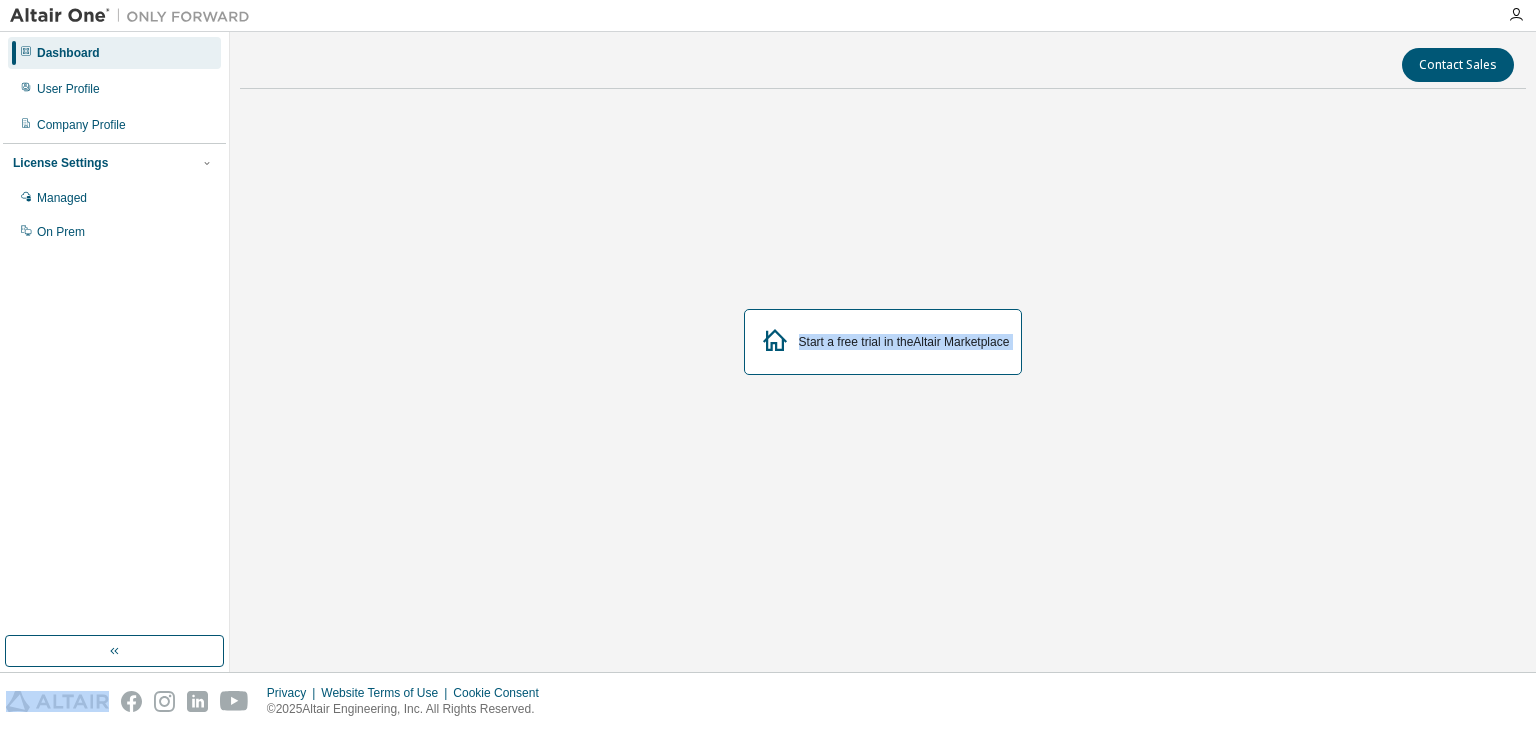 click on "Start a free trial in the  Altair Marketplace" at bounding box center (883, 342) 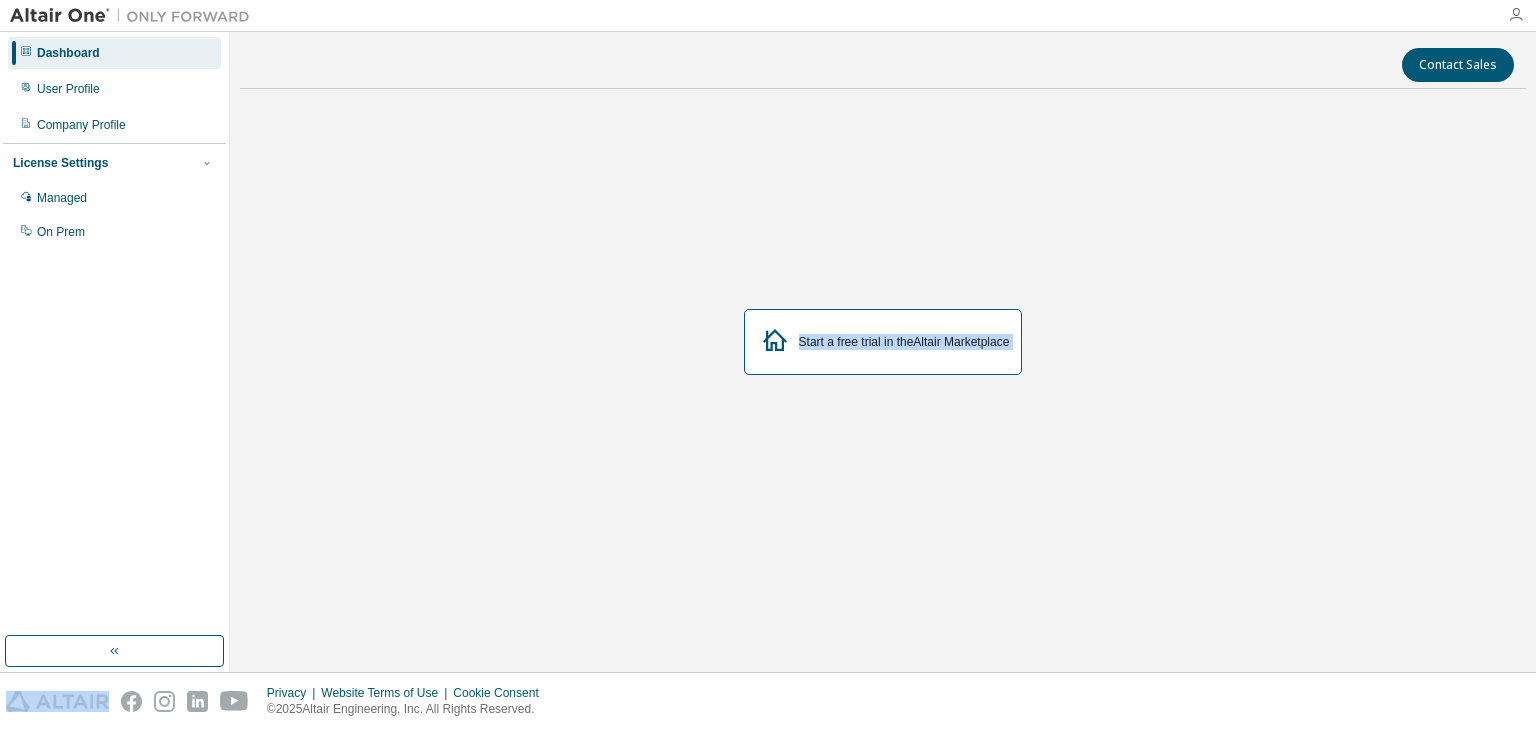 click at bounding box center [1516, 15] 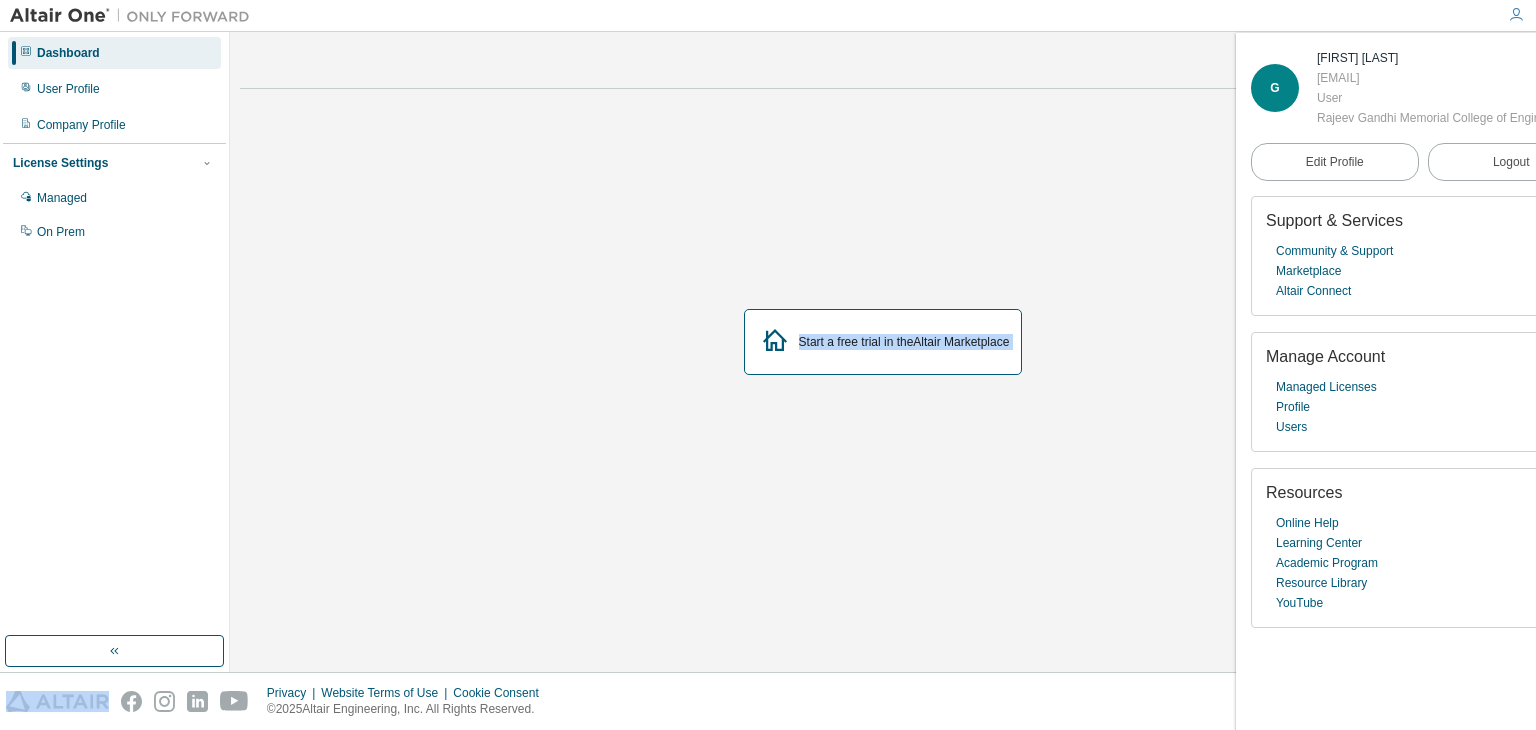 click on "Start a free trial in the  Altair Marketplace" at bounding box center (883, 342) 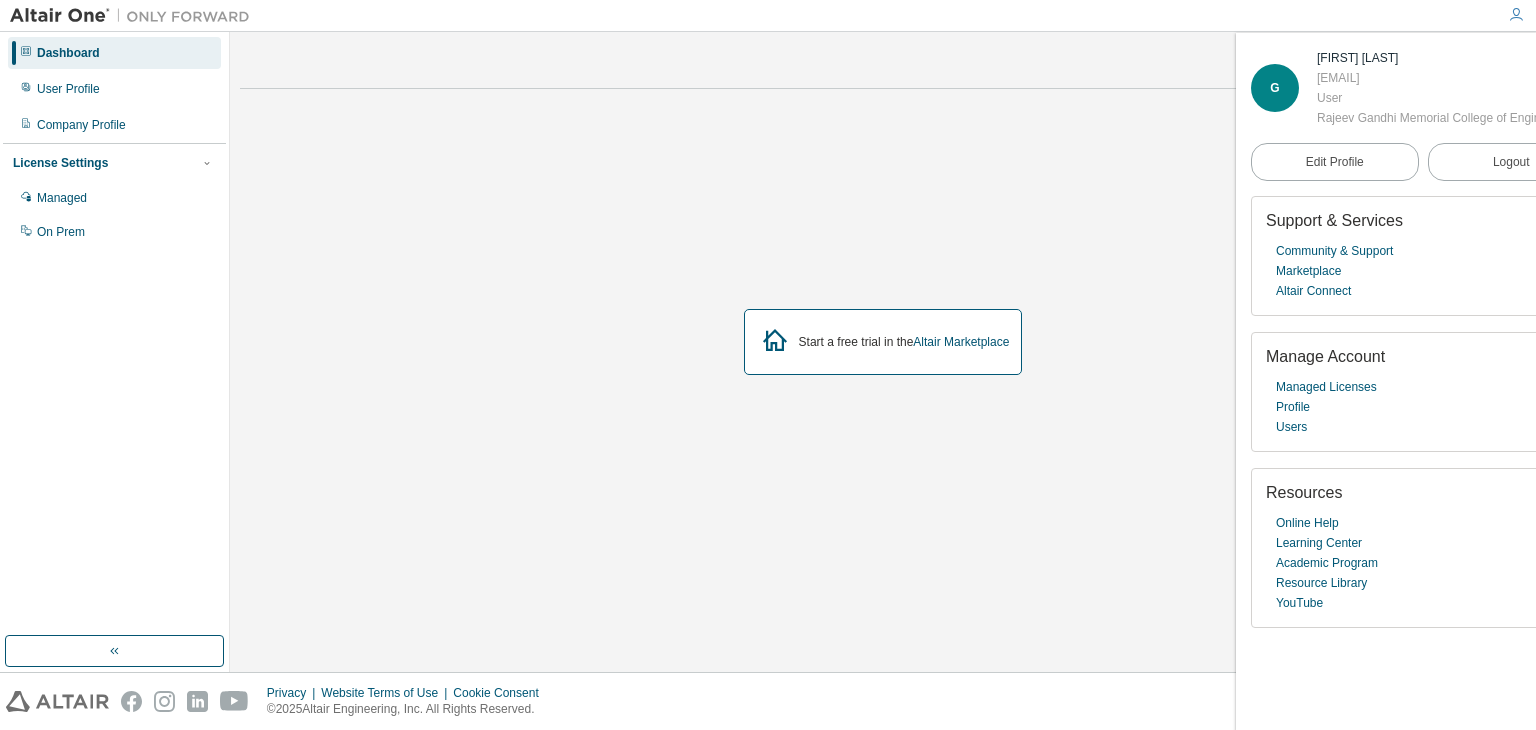 click on "Start a free trial in the  Altair Marketplace" at bounding box center [883, 342] 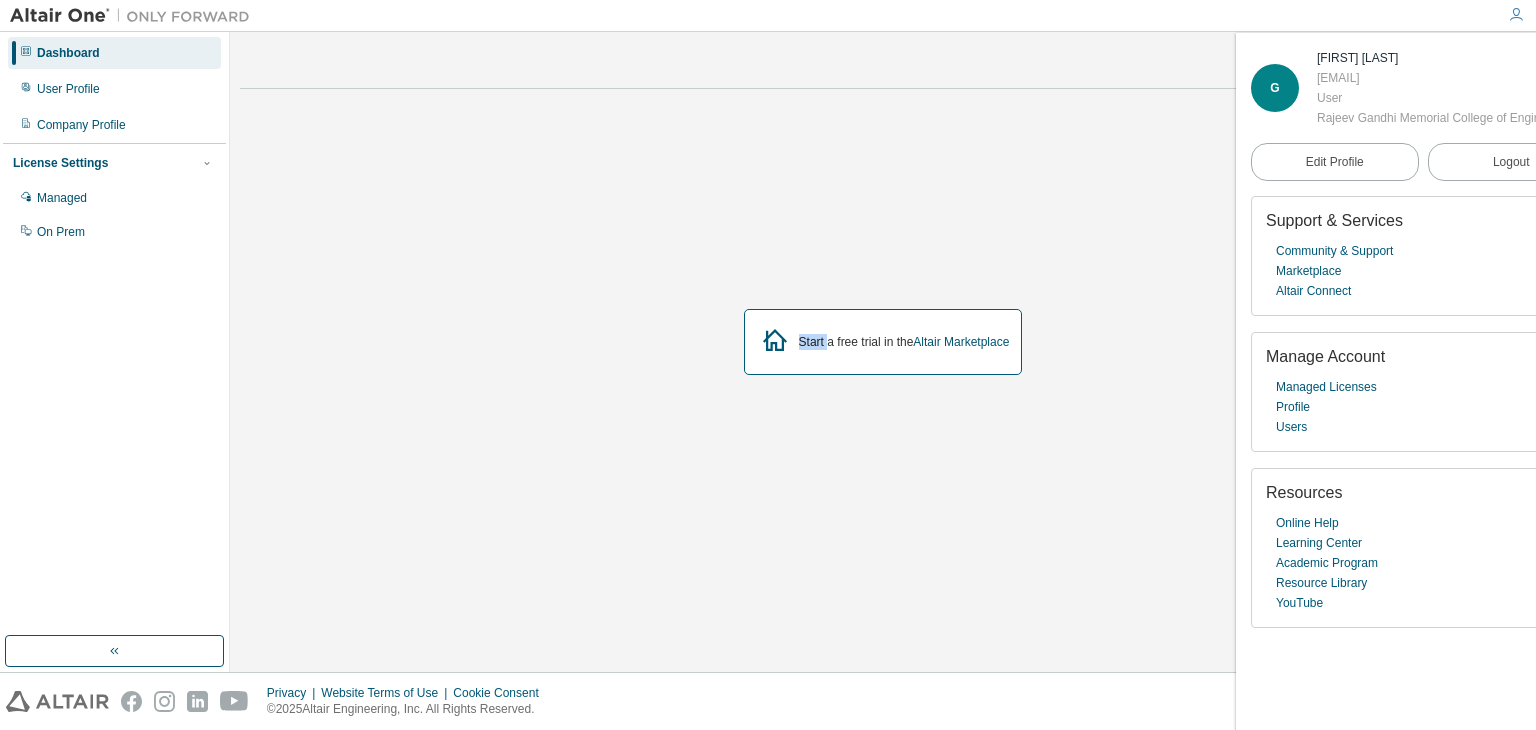 click on "Start a free trial in the  Altair Marketplace" at bounding box center [883, 342] 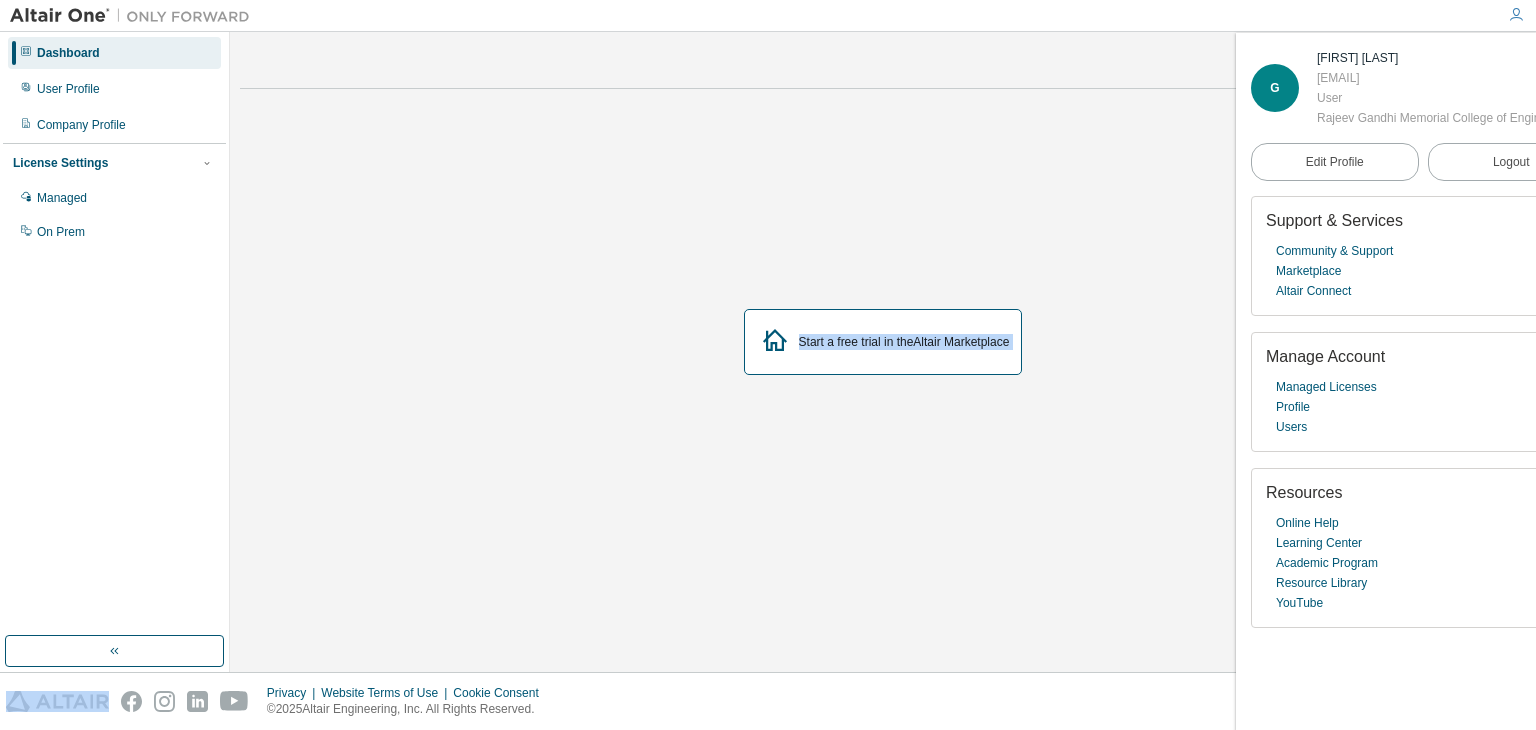 click on "Start a free trial in the  Altair Marketplace" at bounding box center [883, 342] 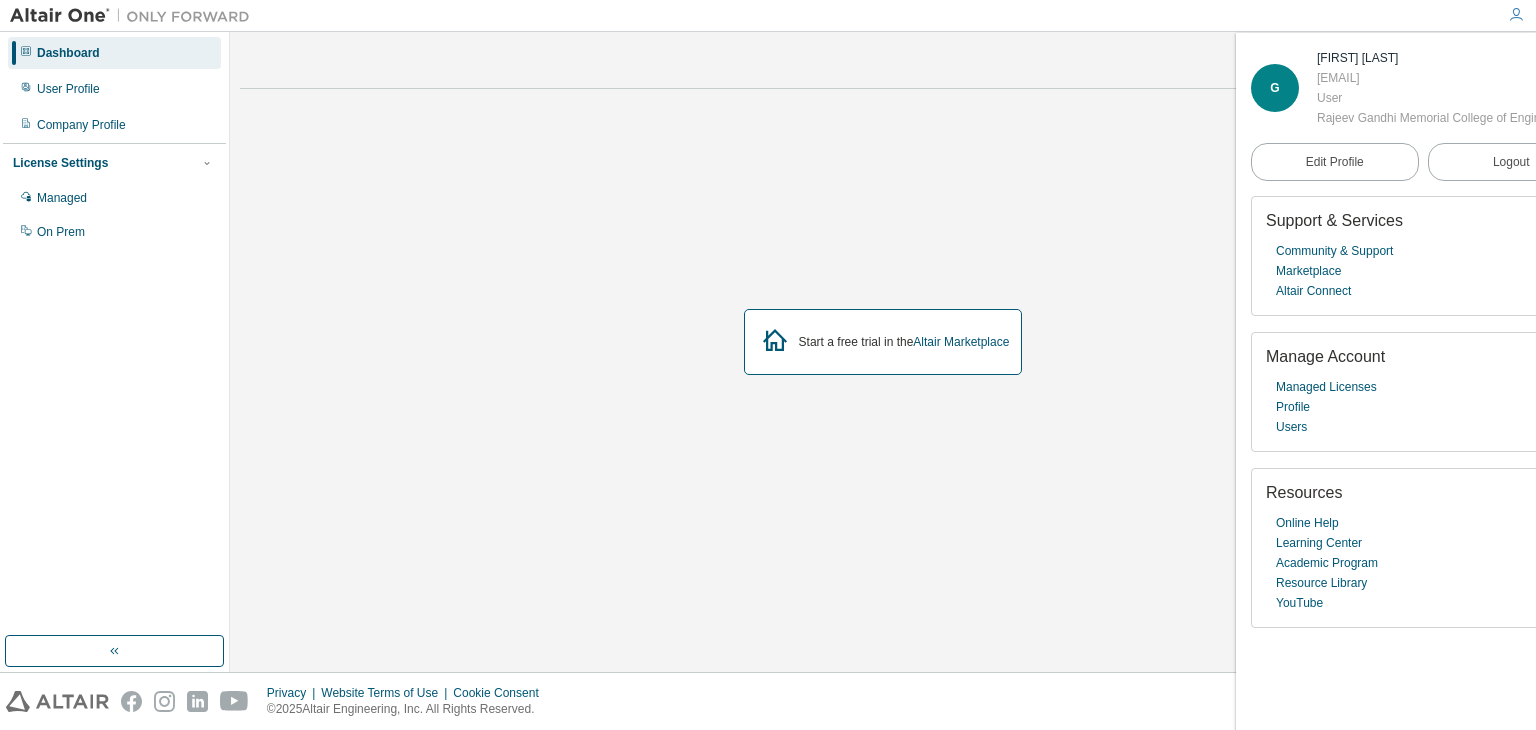 click on "Start a free trial in the  Altair Marketplace" at bounding box center [883, 342] 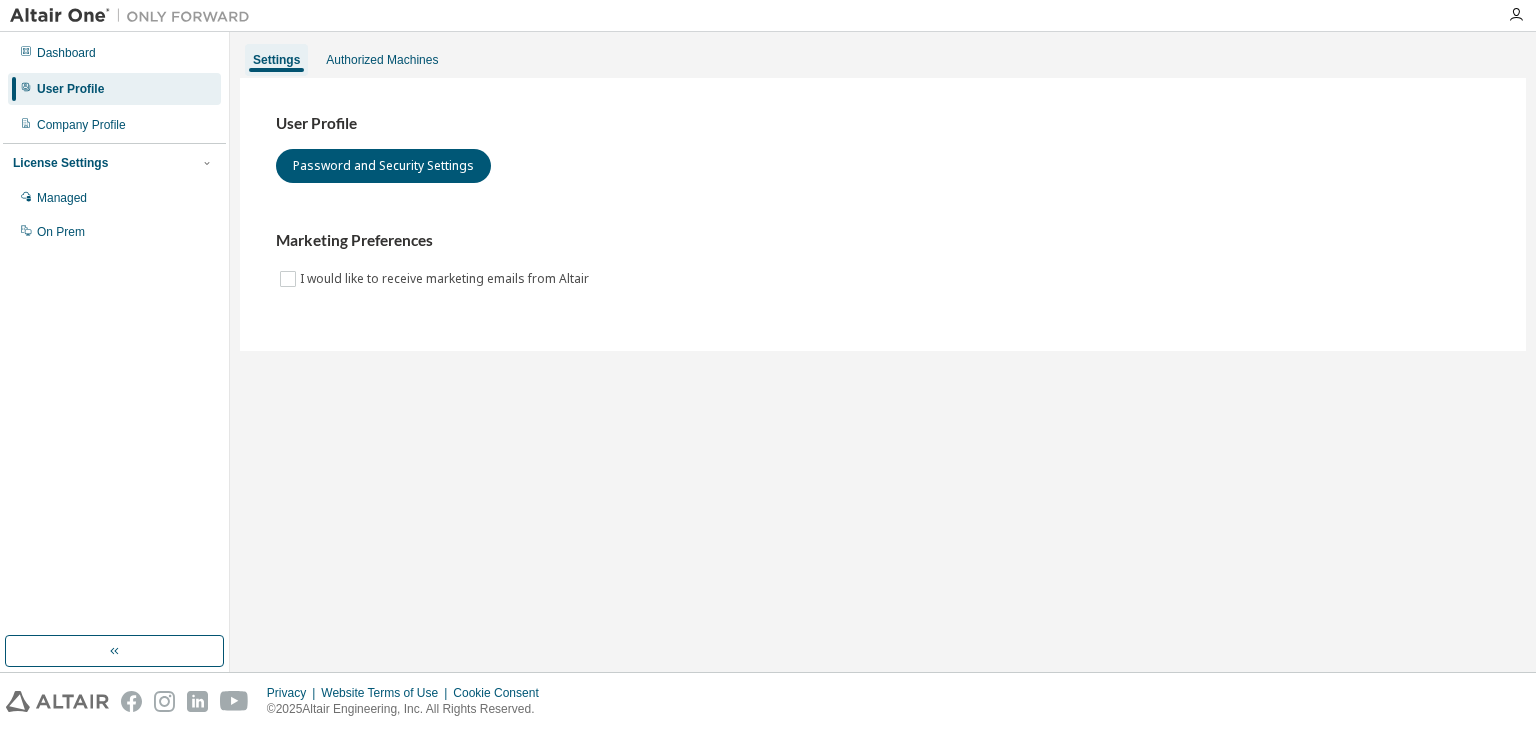 scroll, scrollTop: 0, scrollLeft: 0, axis: both 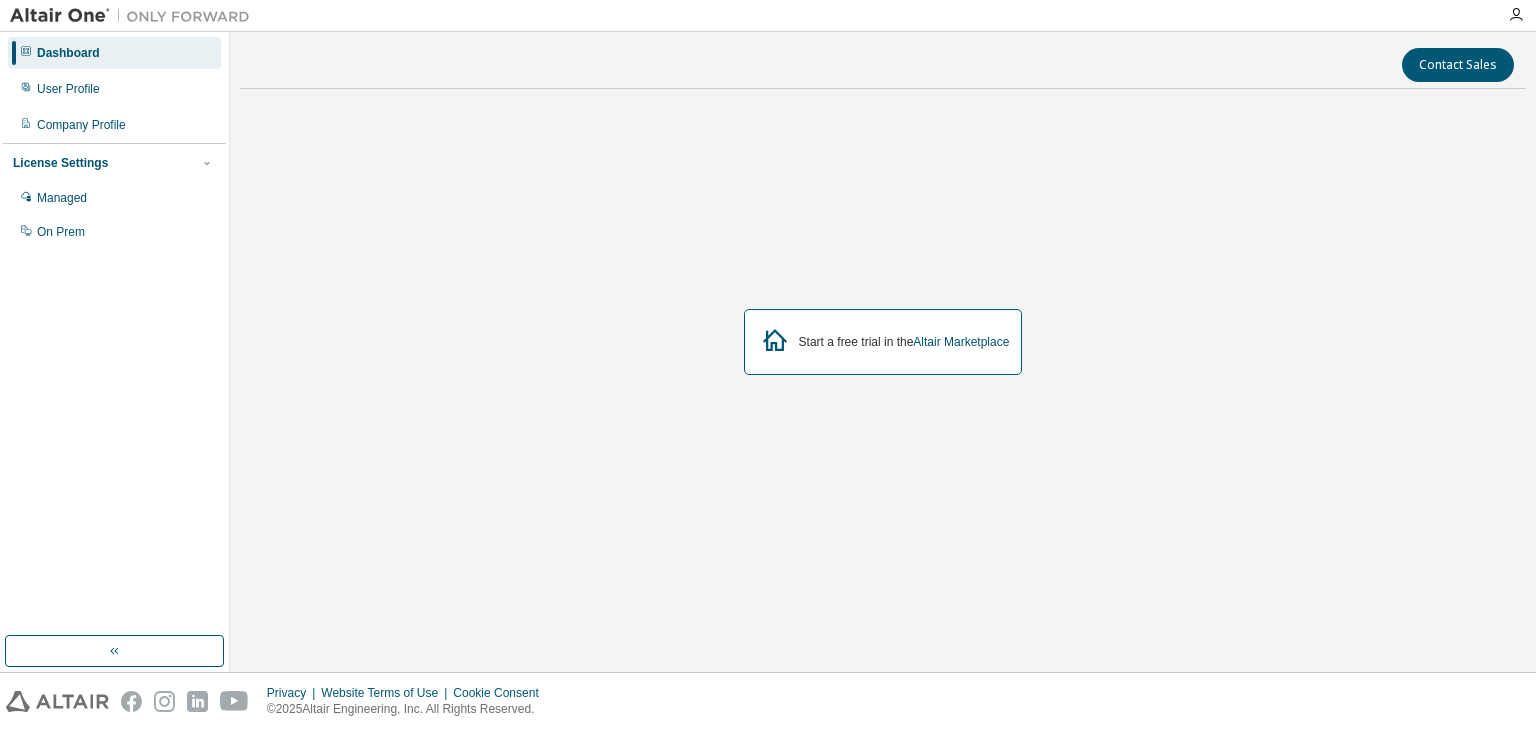 click on "Start a free trial in the  Altair Marketplace" at bounding box center [883, 342] 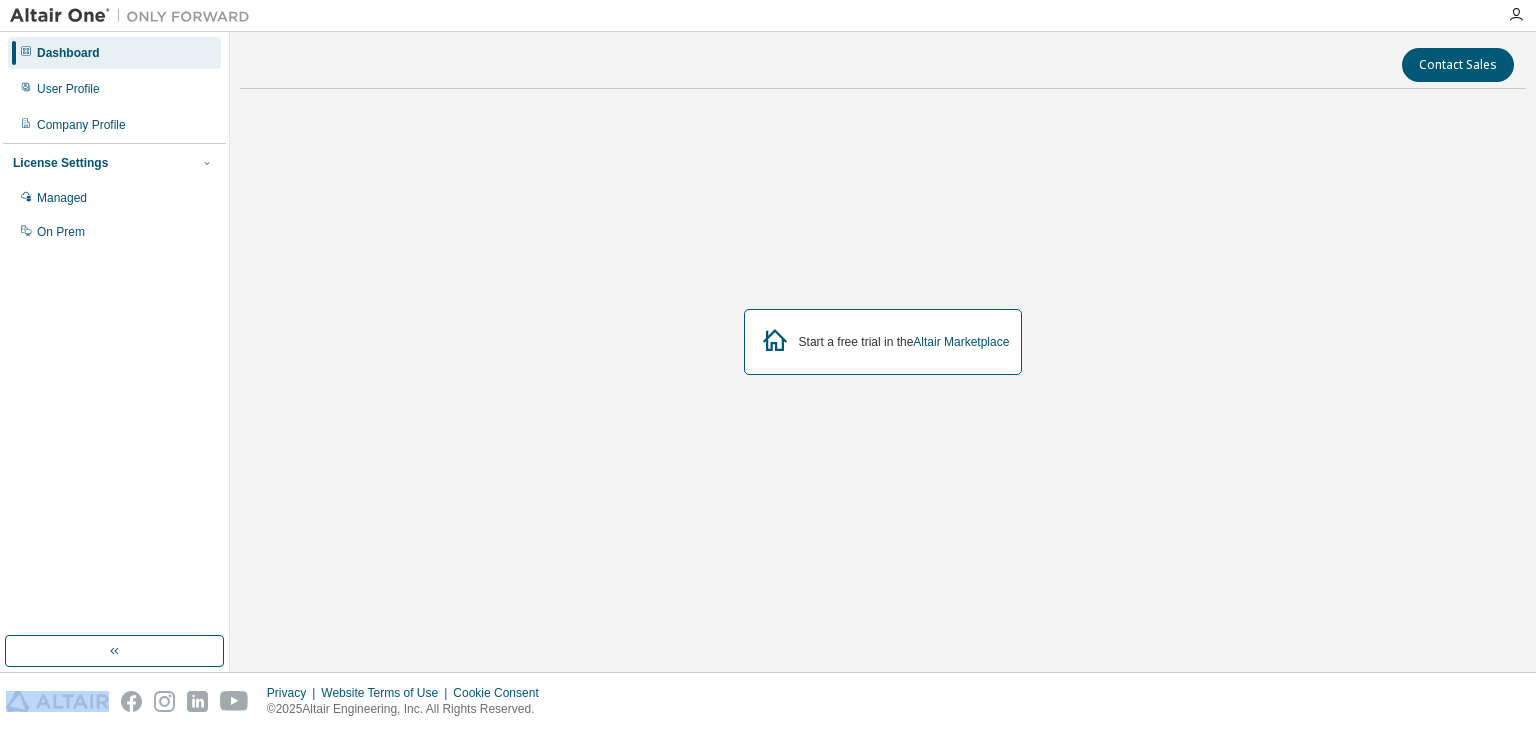 click on "Start a free trial in the  Altair Marketplace" at bounding box center (883, 342) 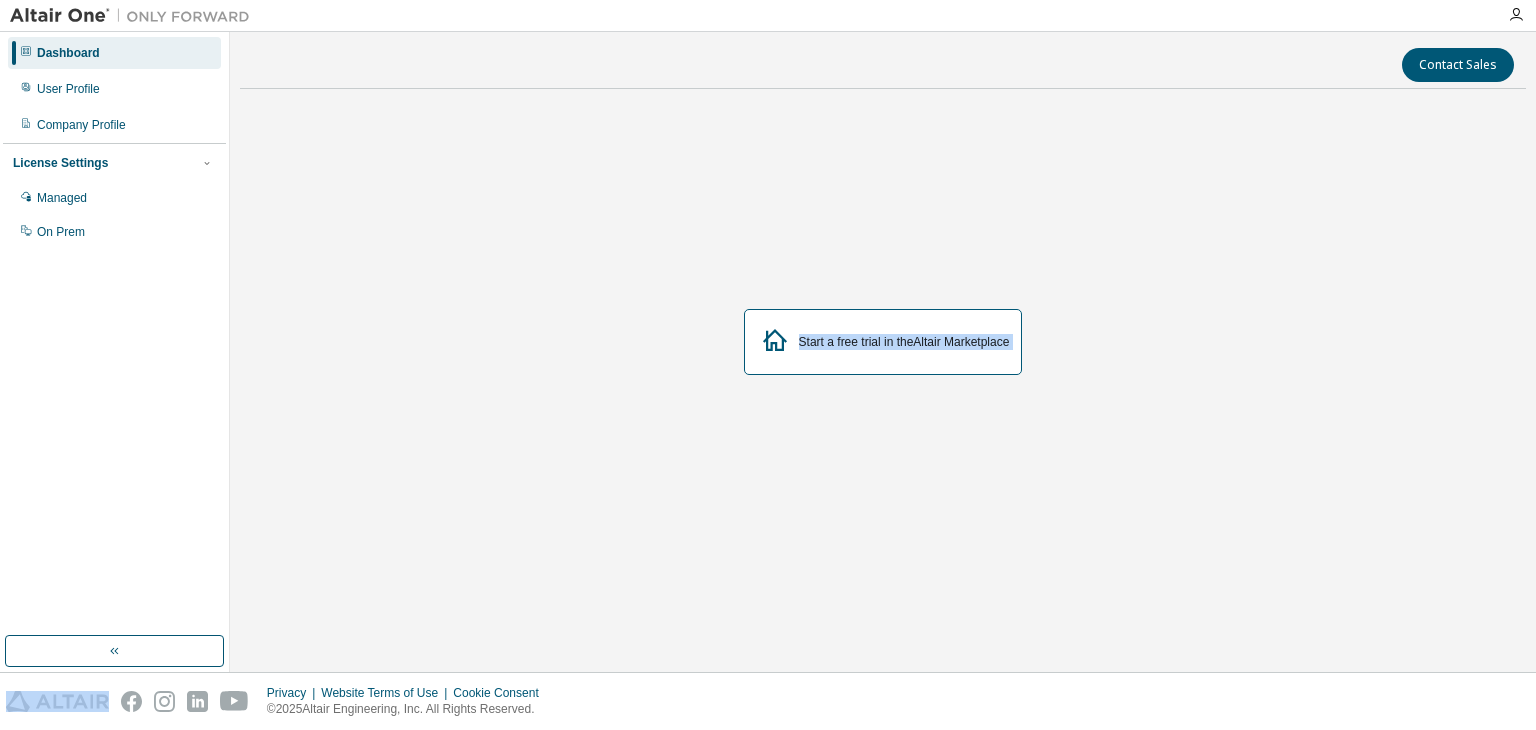 click on "Start a free trial in the  Altair Marketplace" at bounding box center (883, 342) 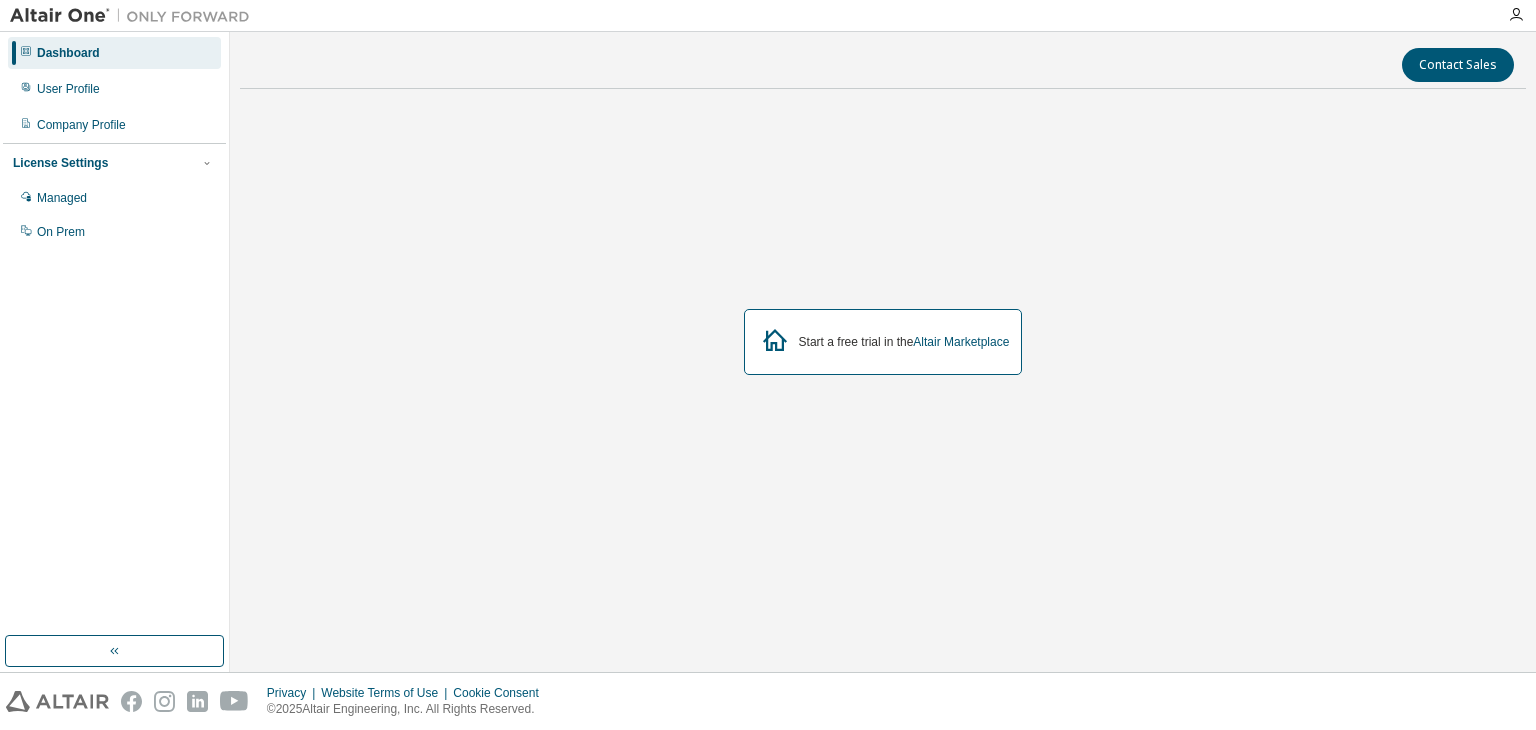 click on "Start a free trial in the  Altair Marketplace" at bounding box center [883, 342] 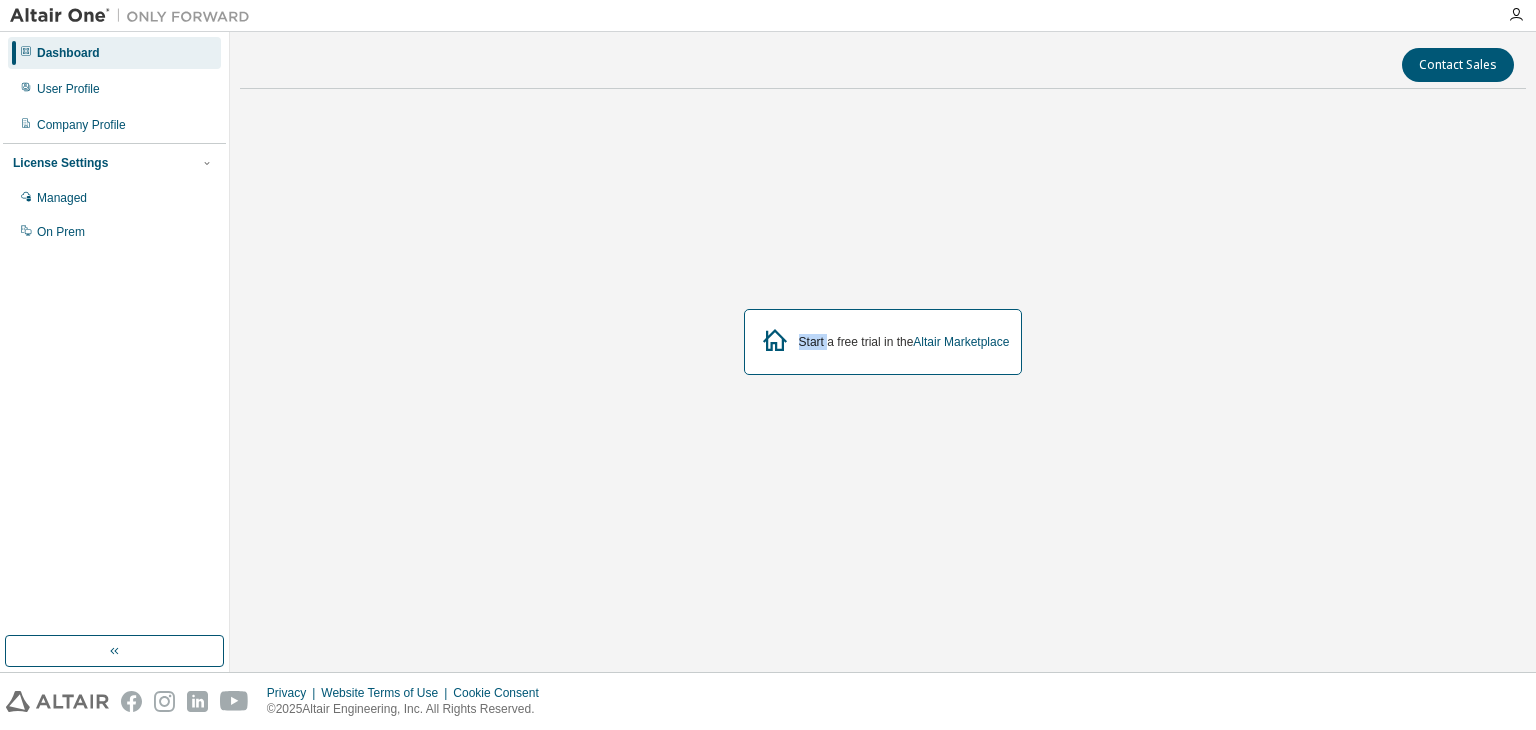 click on "Start a free trial in the  Altair Marketplace" at bounding box center [883, 342] 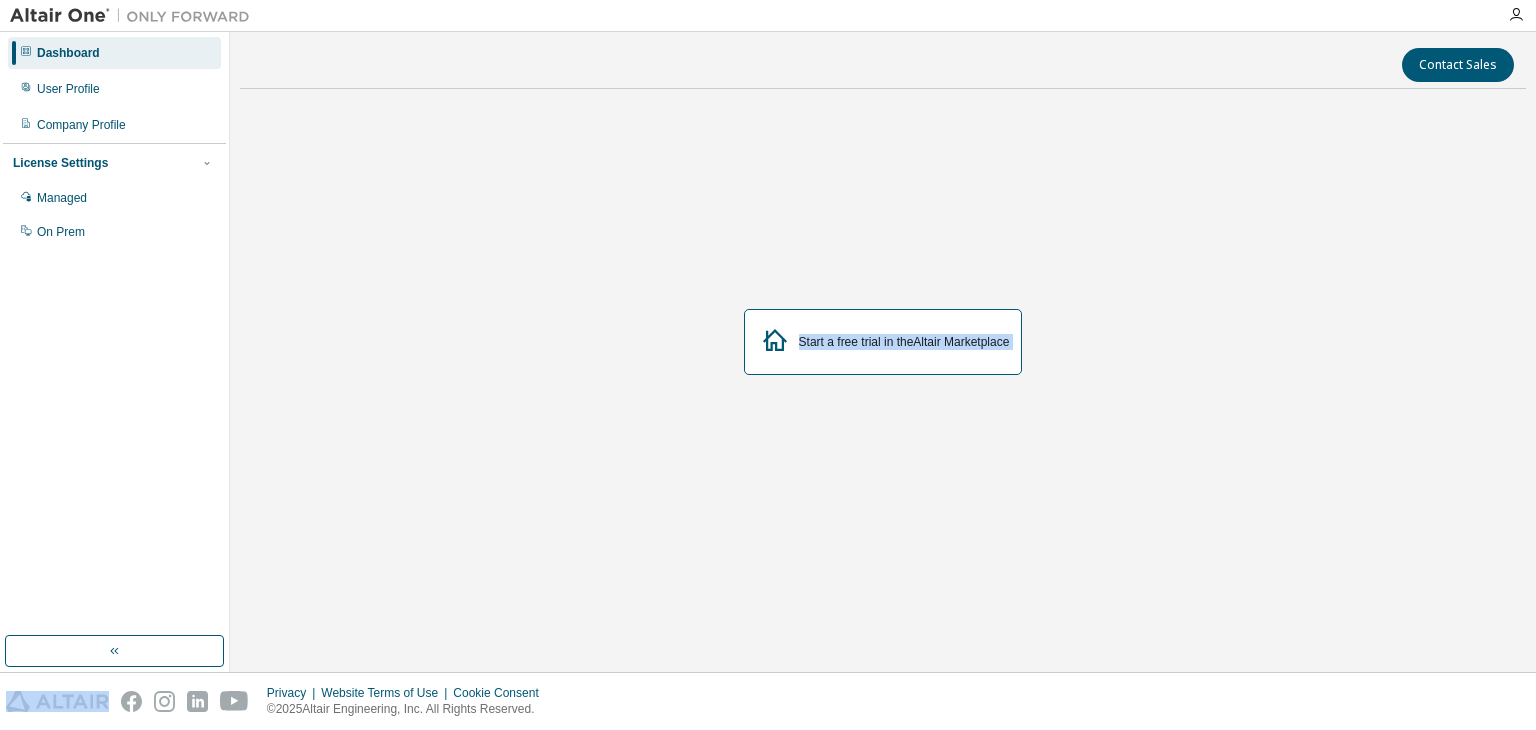 click on "Start a free trial in the  Altair Marketplace" at bounding box center [883, 342] 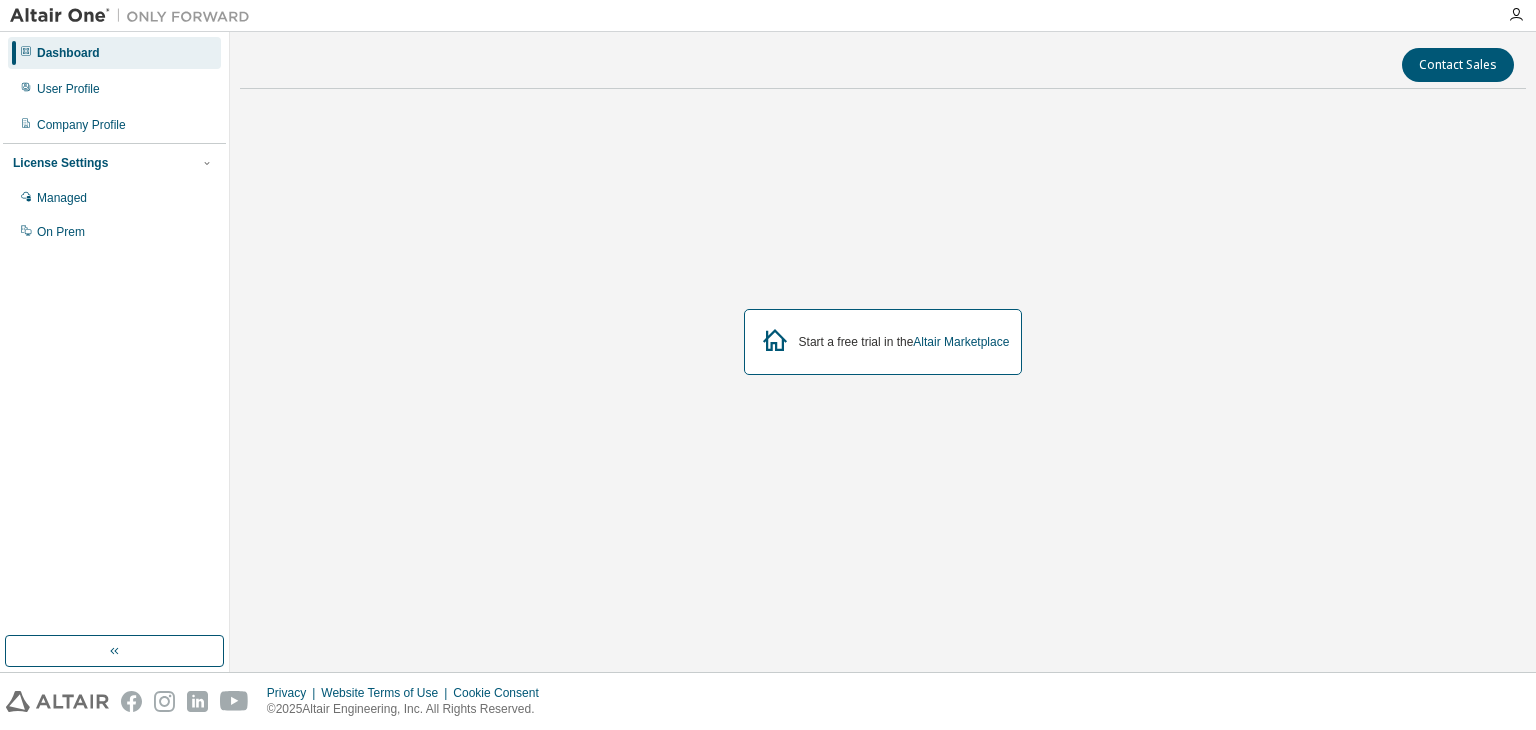 click on "Start a free trial in the  Altair Marketplace" at bounding box center (883, 342) 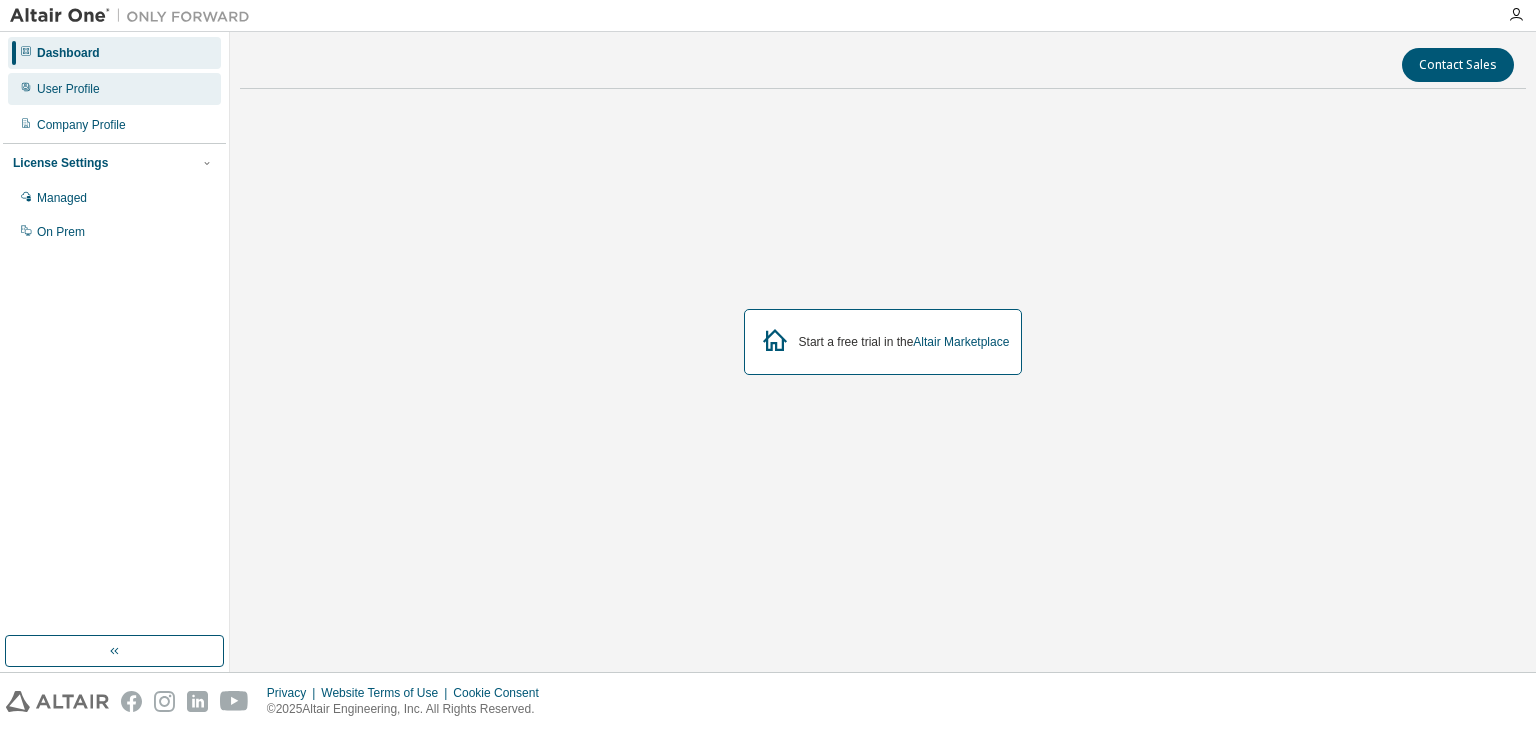 click on "User Profile" at bounding box center [68, 89] 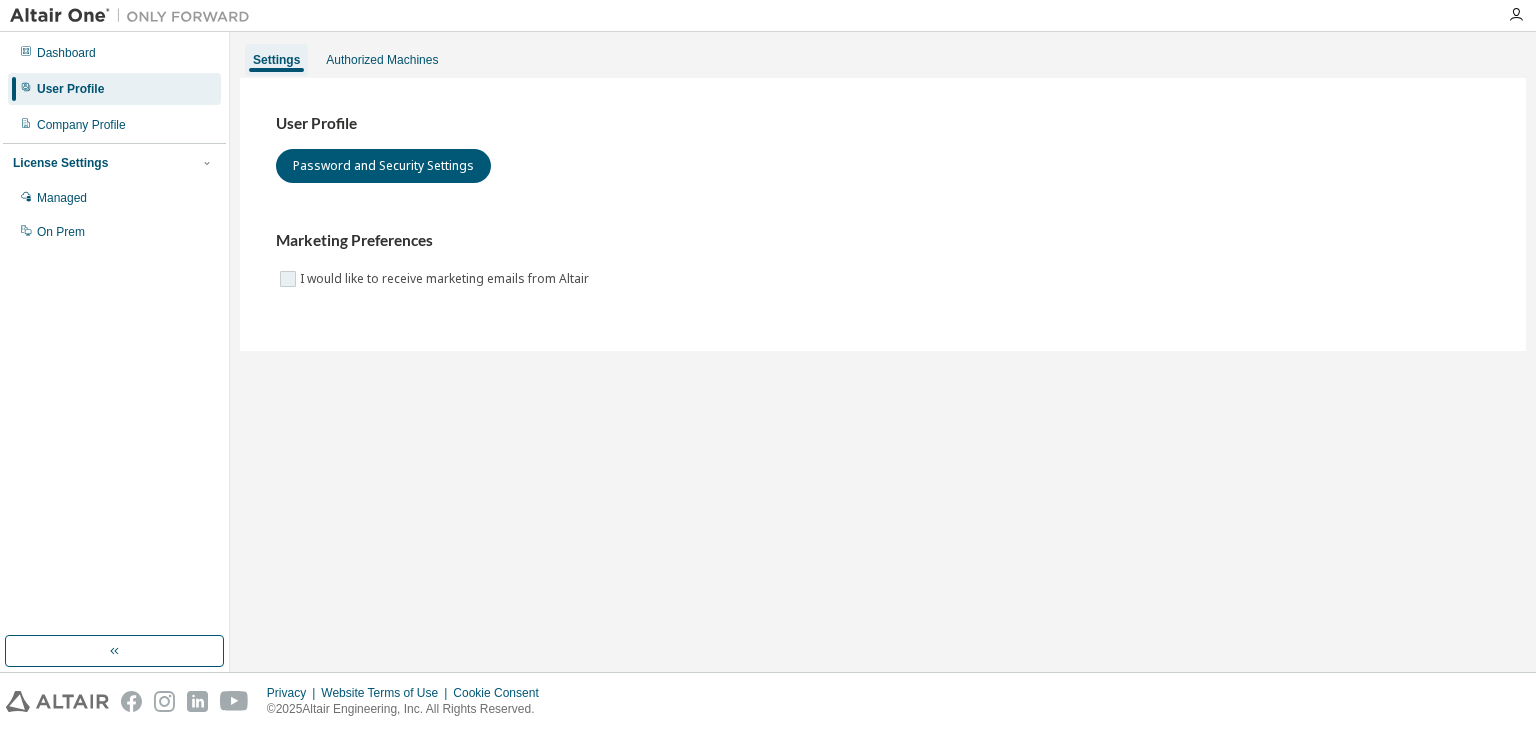 click on "I would like to receive marketing emails from Altair" at bounding box center (446, 279) 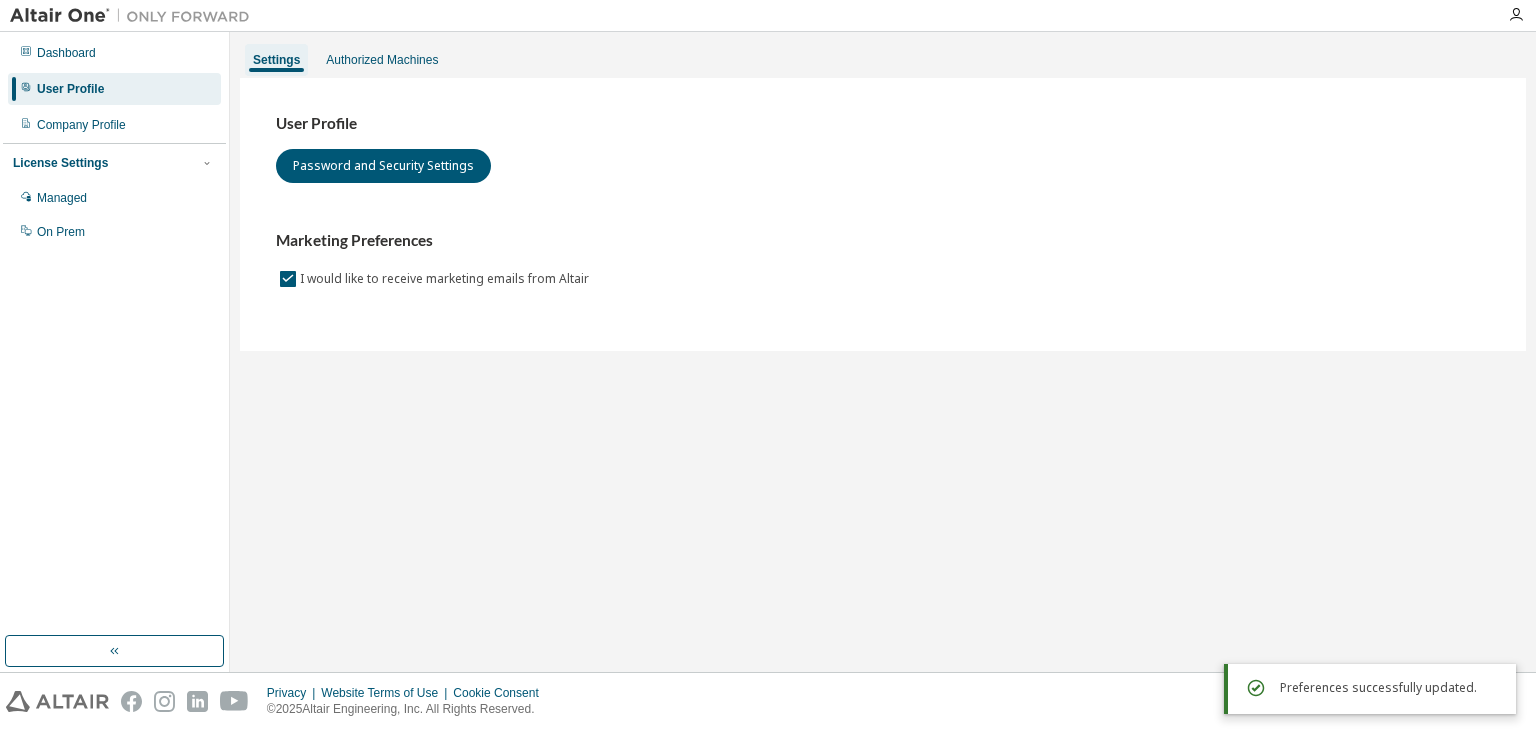 click on "Settings Authorized Machines User Profile Password and Security Settings Marketing Preferences I would like to receive marketing emails from Altair" at bounding box center [883, 352] 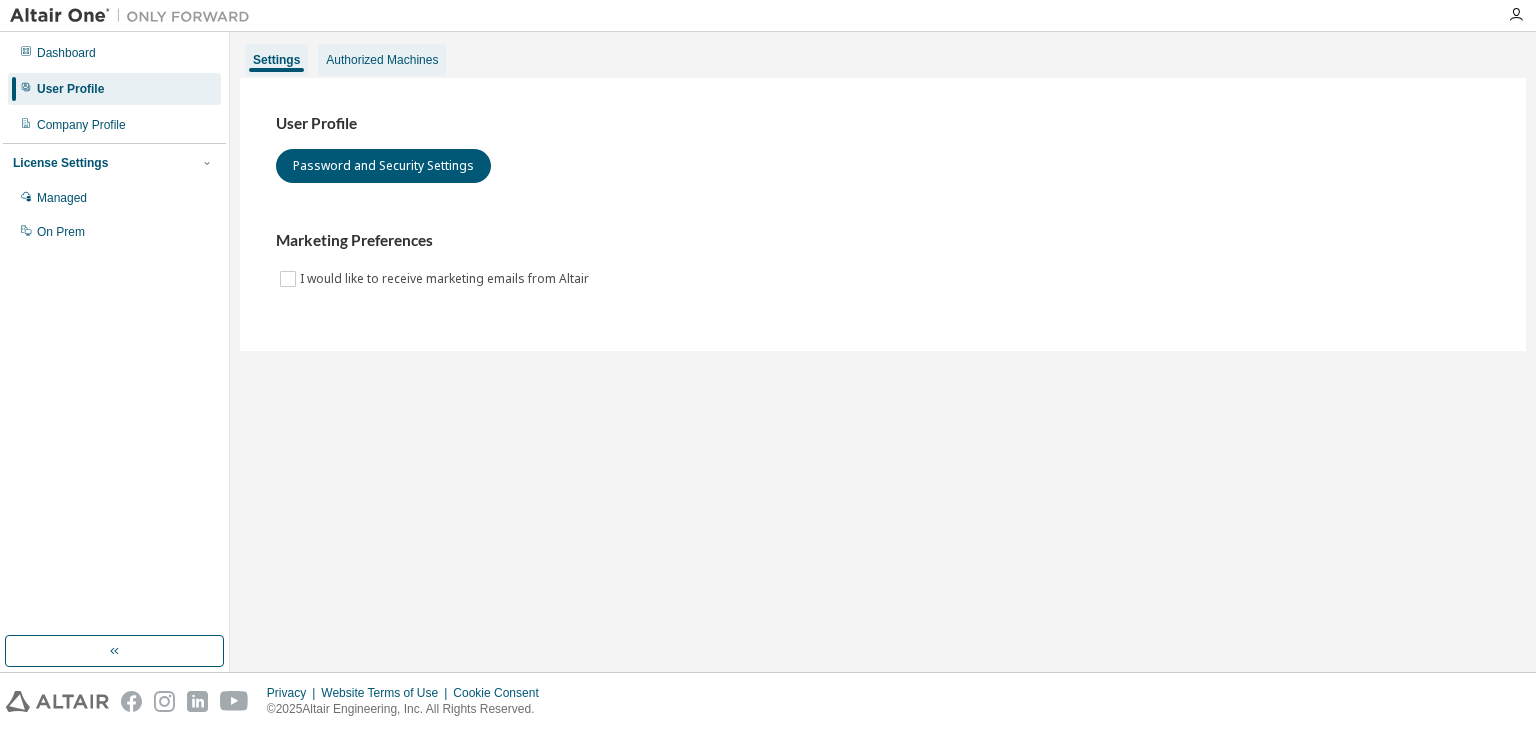 click on "Authorized Machines" at bounding box center (382, 60) 